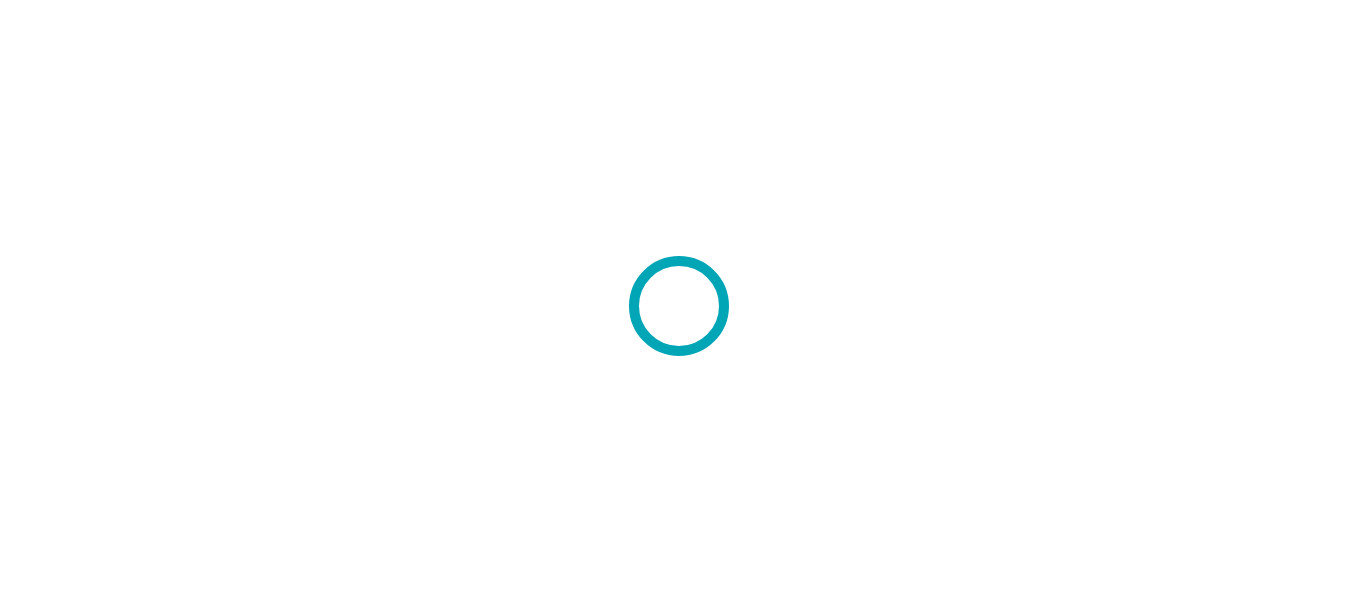 scroll, scrollTop: 0, scrollLeft: 0, axis: both 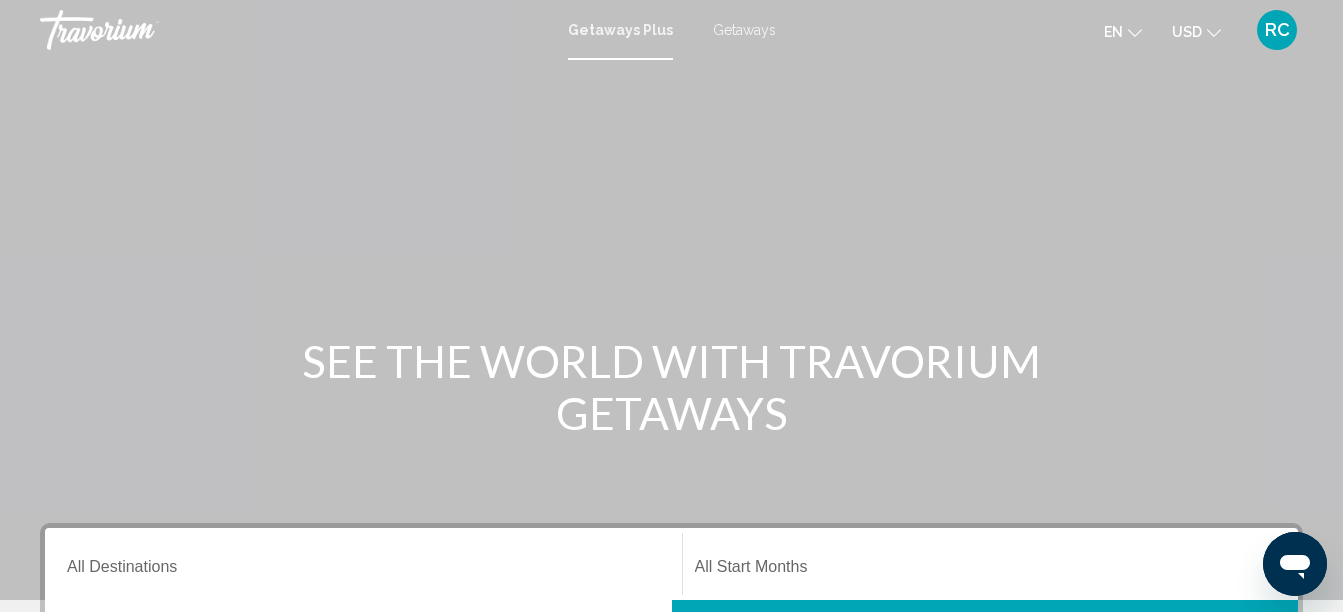 click on "Getaways" at bounding box center [744, 30] 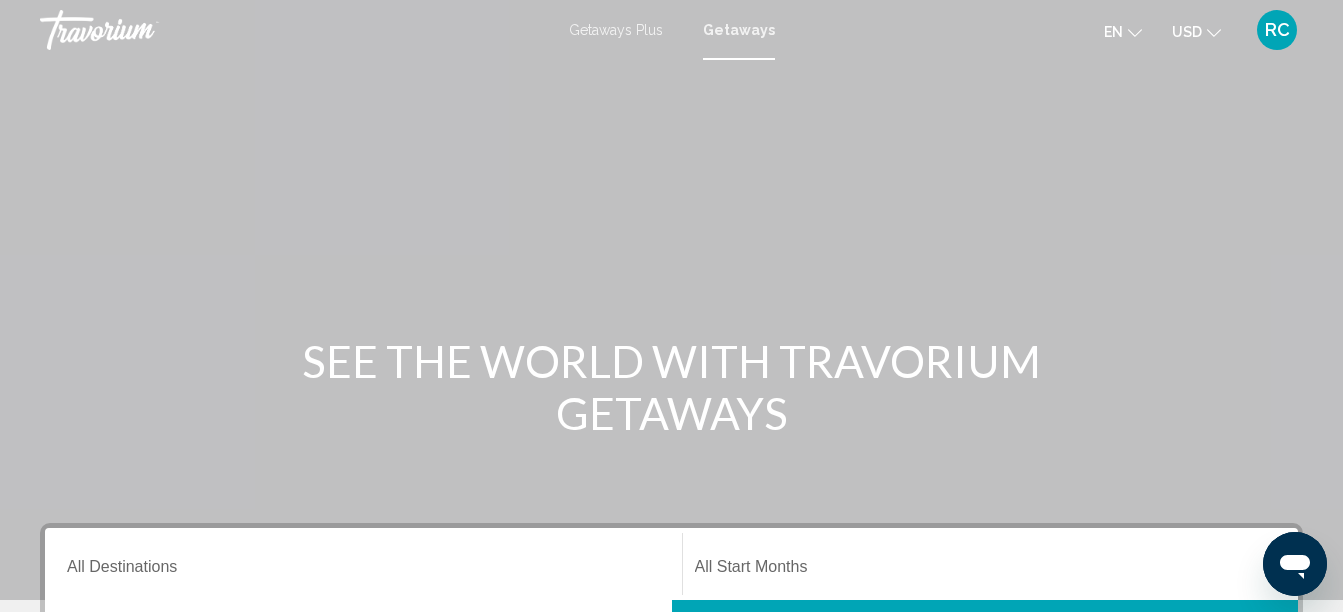 click on "Destination All Destinations" at bounding box center [363, 564] 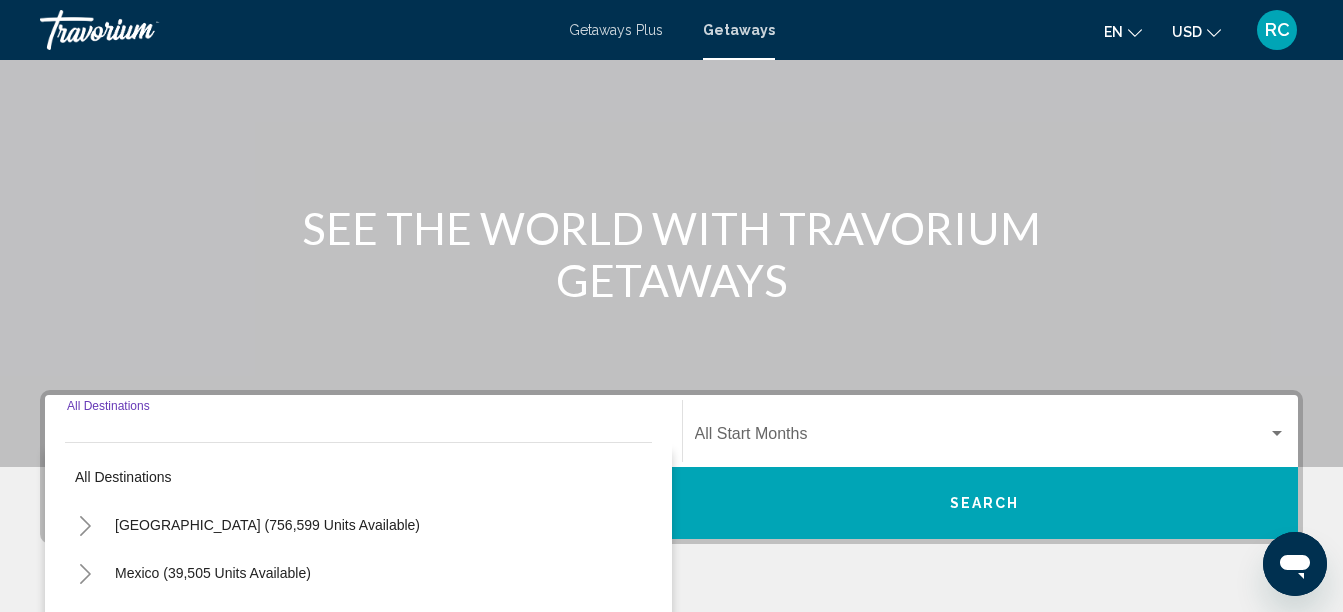 scroll, scrollTop: 458, scrollLeft: 0, axis: vertical 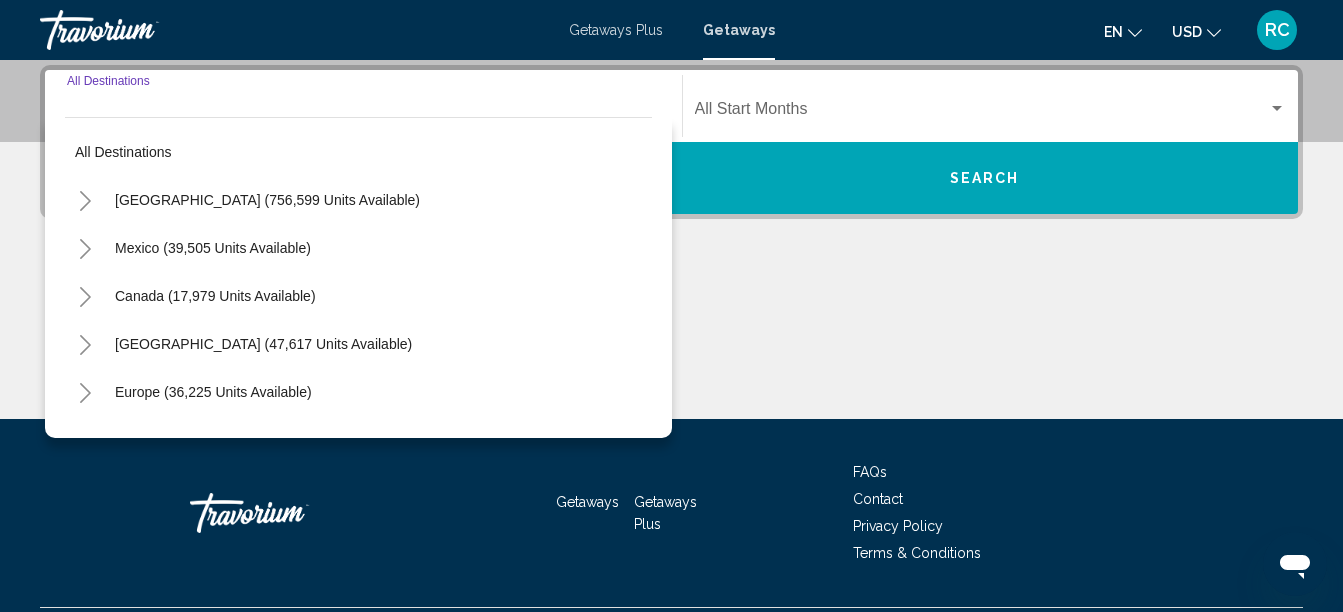 click 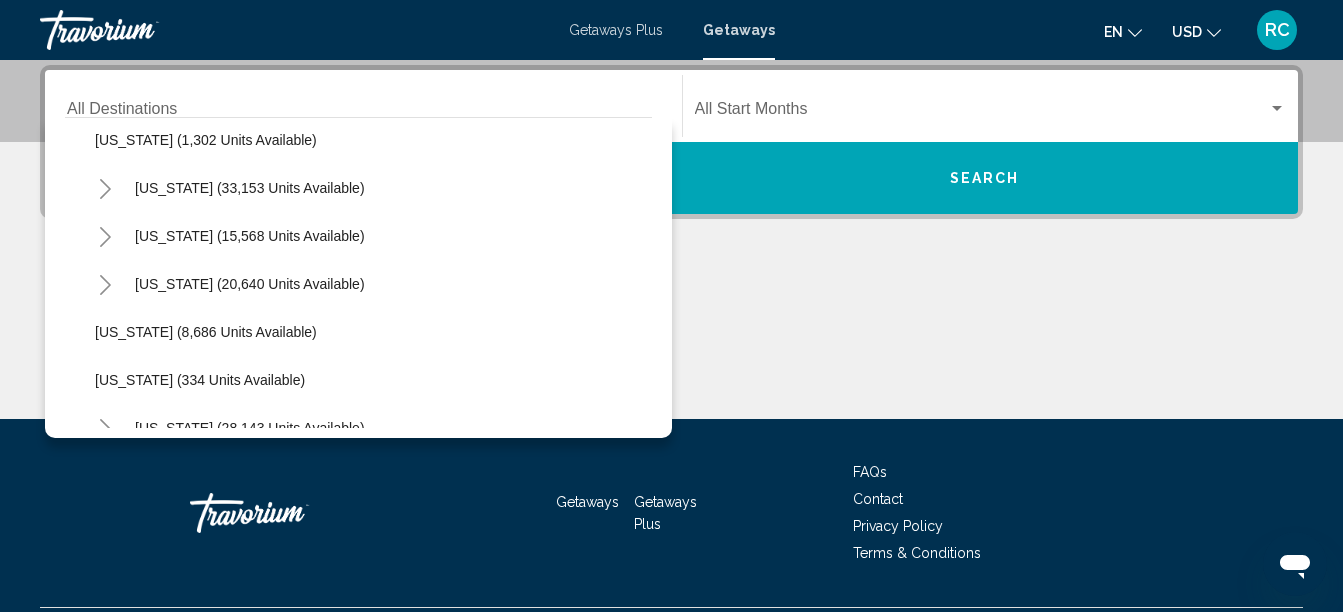 scroll, scrollTop: 1700, scrollLeft: 0, axis: vertical 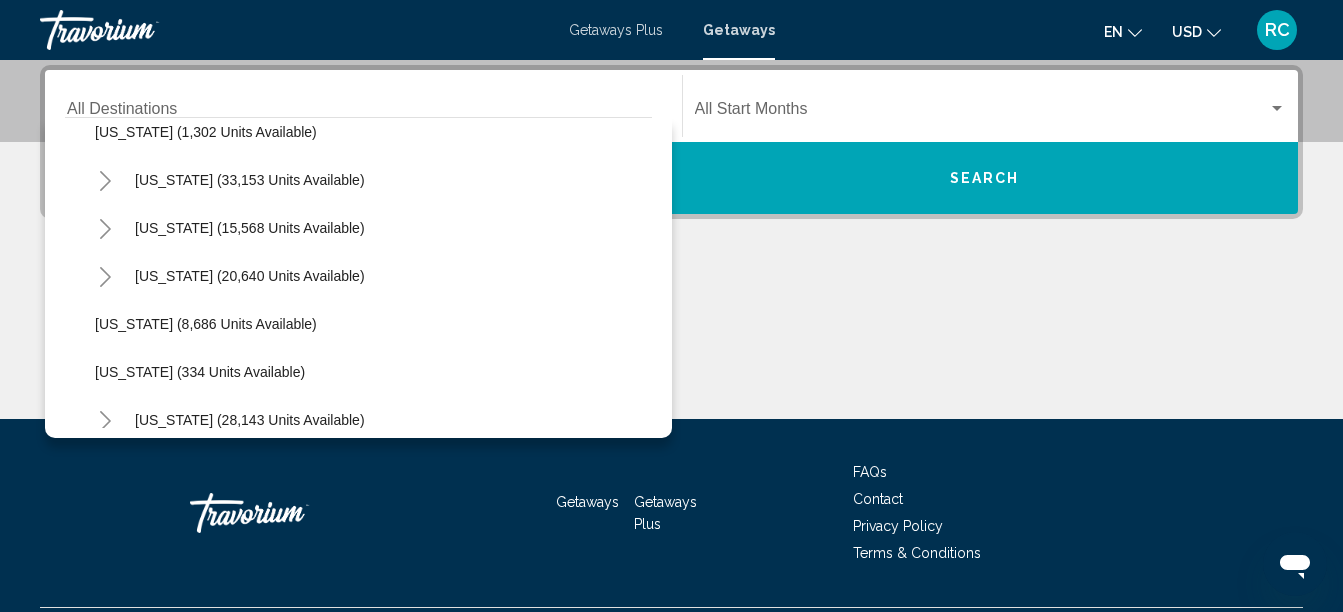 click 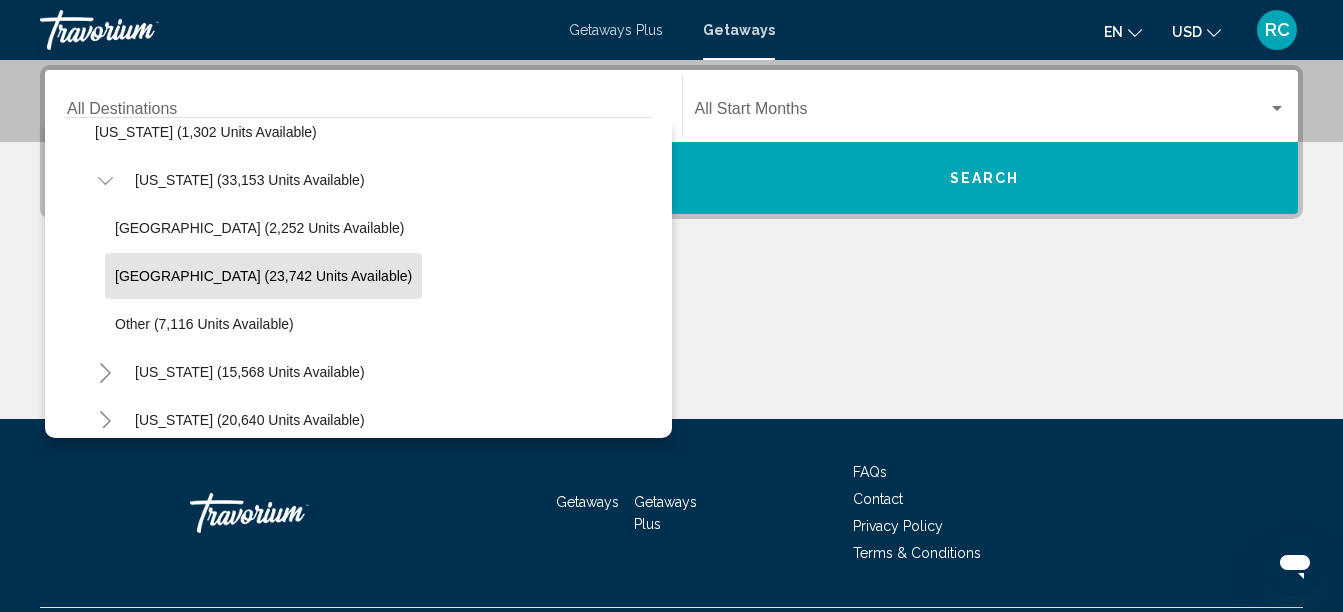 click on "[GEOGRAPHIC_DATA] (23,742 units available)" 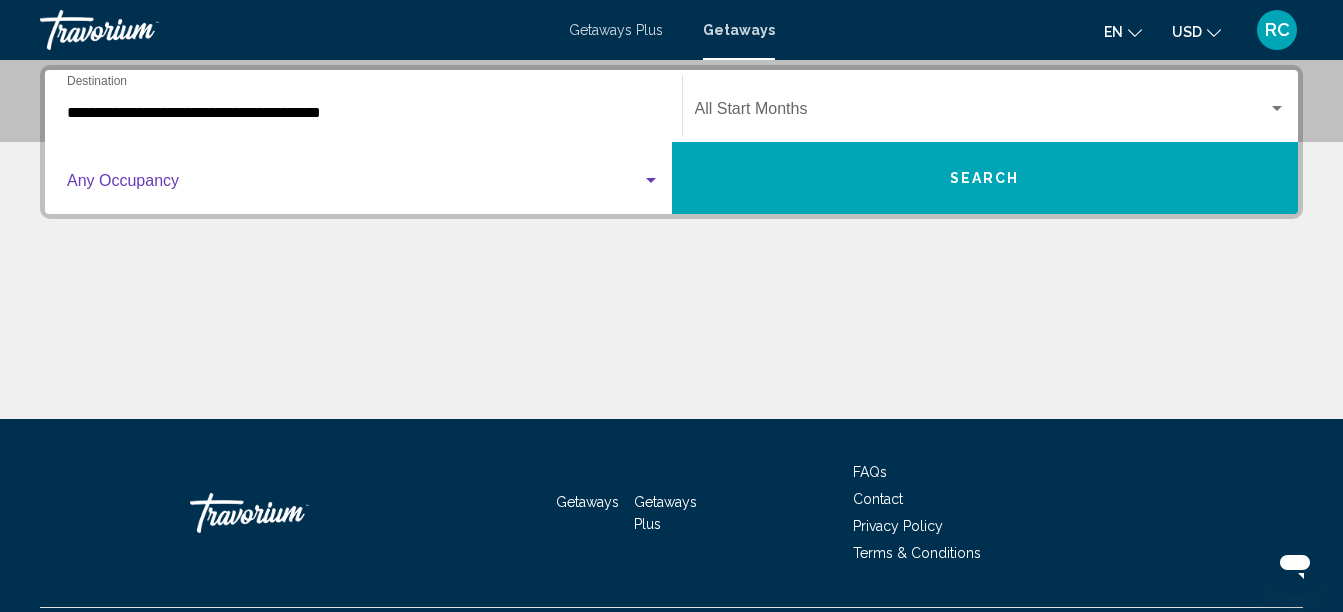 click at bounding box center (354, 185) 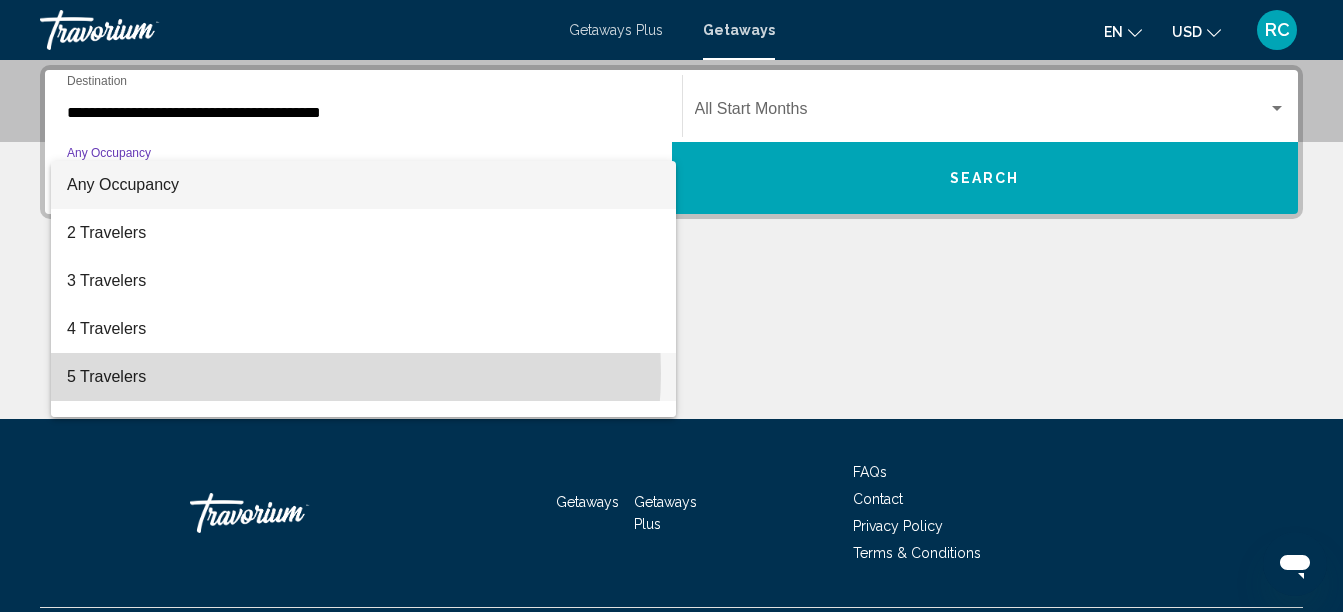 click on "5 Travelers" at bounding box center [363, 377] 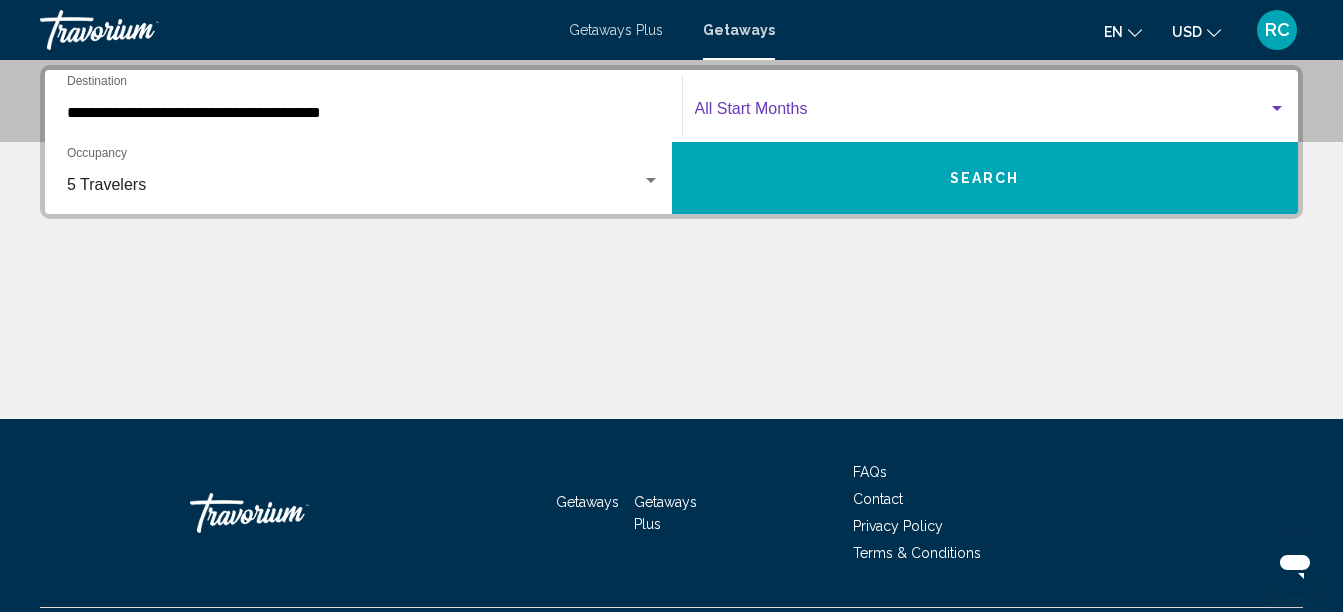 click at bounding box center [982, 113] 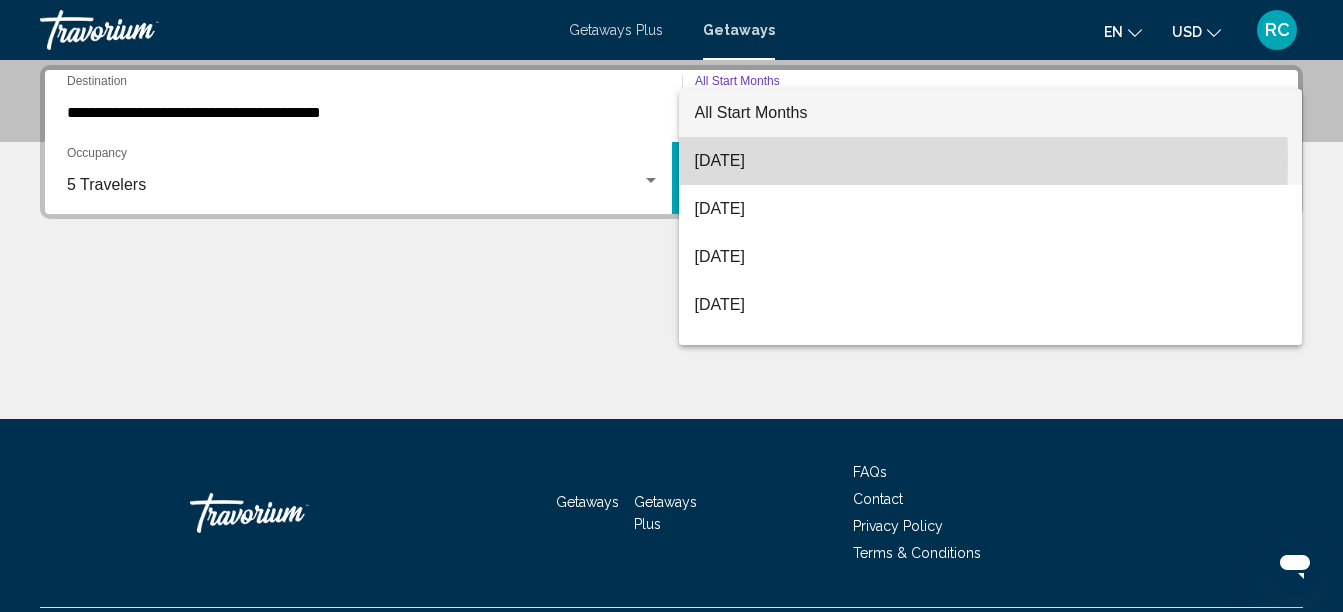click on "[DATE]" at bounding box center [991, 161] 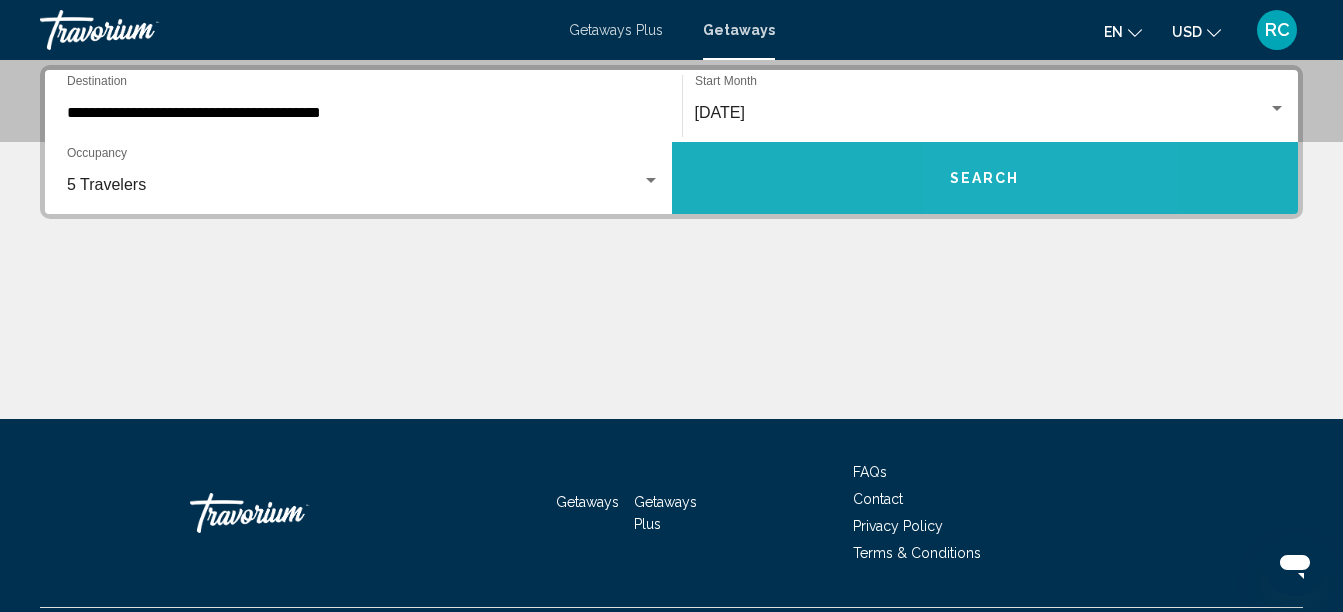 click on "Search" at bounding box center [985, 179] 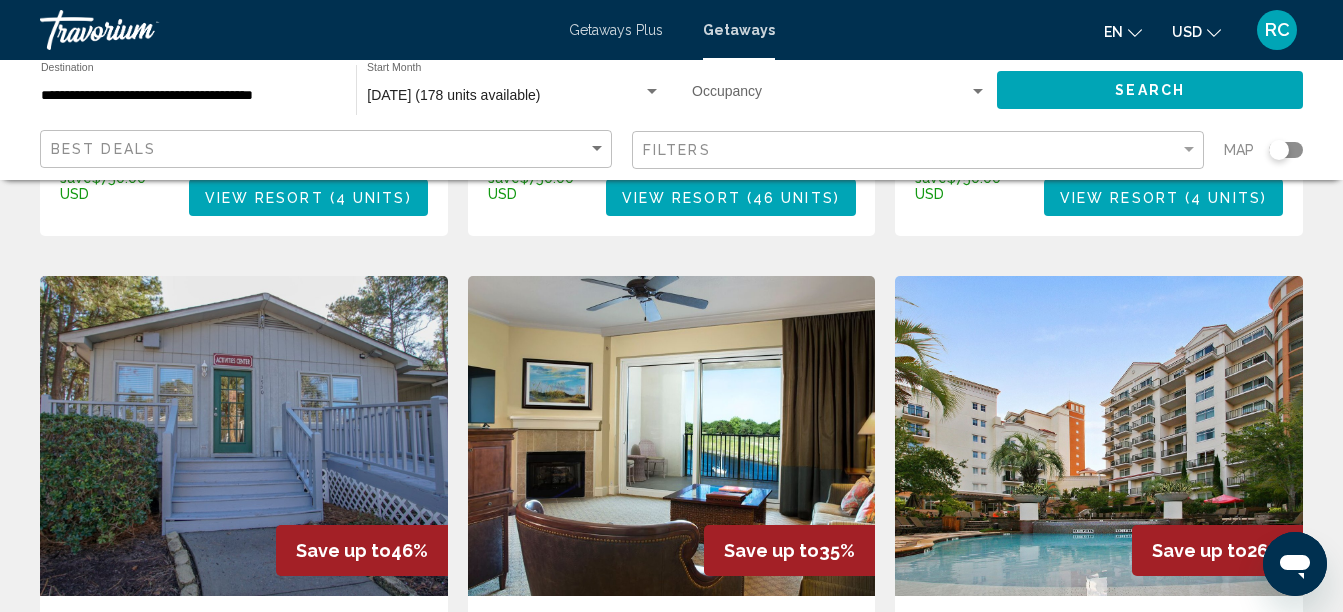 scroll, scrollTop: 2331, scrollLeft: 0, axis: vertical 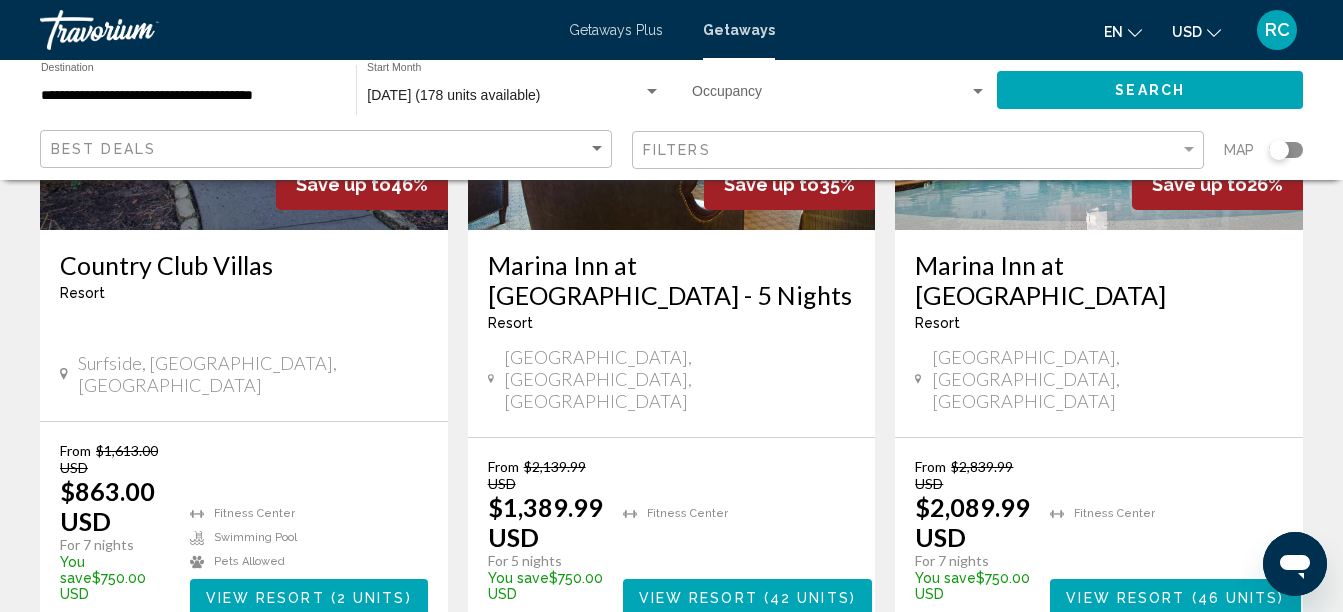 click on "2" at bounding box center (707, 696) 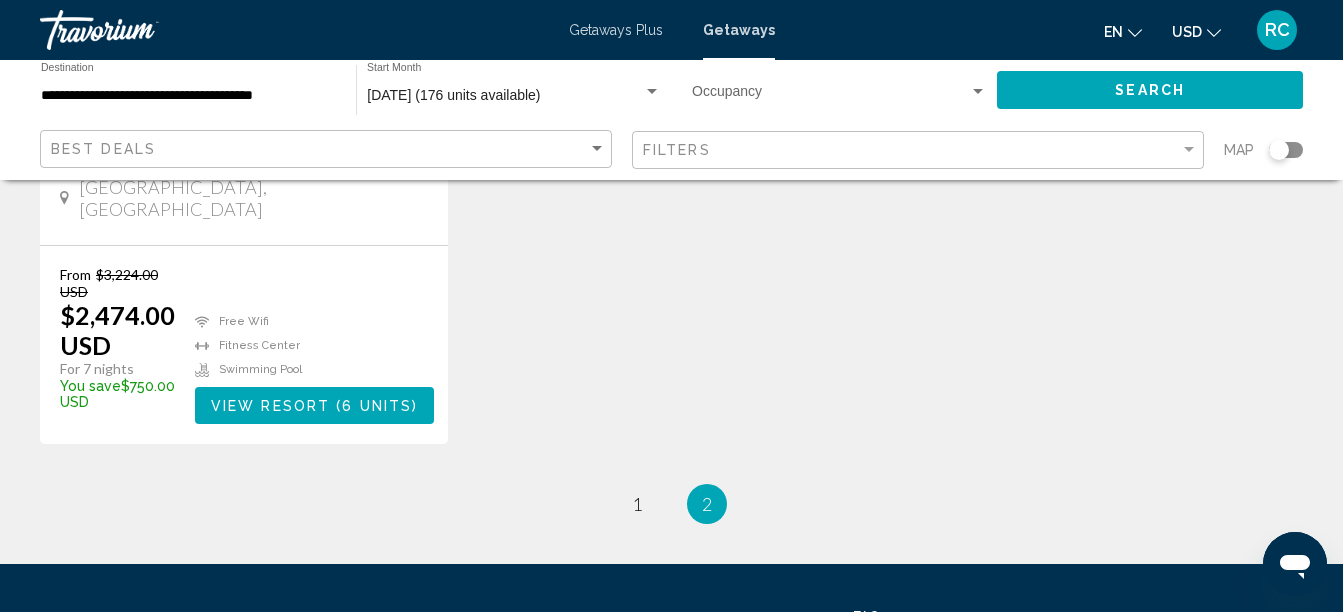 scroll, scrollTop: 532, scrollLeft: 0, axis: vertical 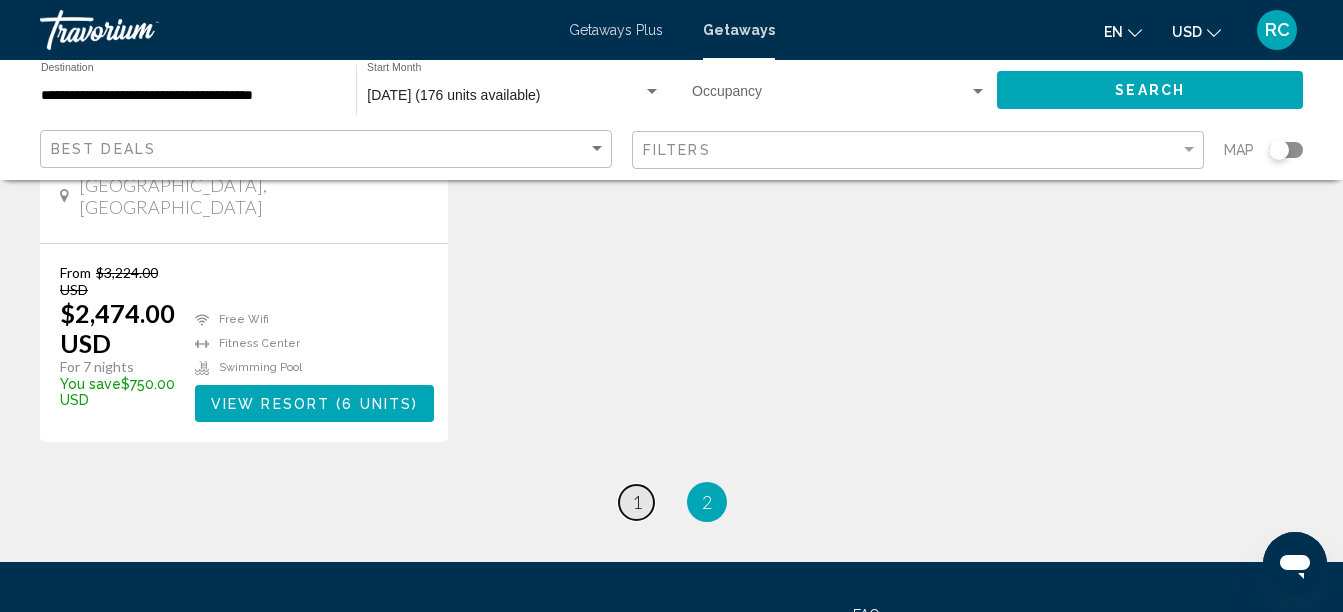 click on "1" at bounding box center [637, 502] 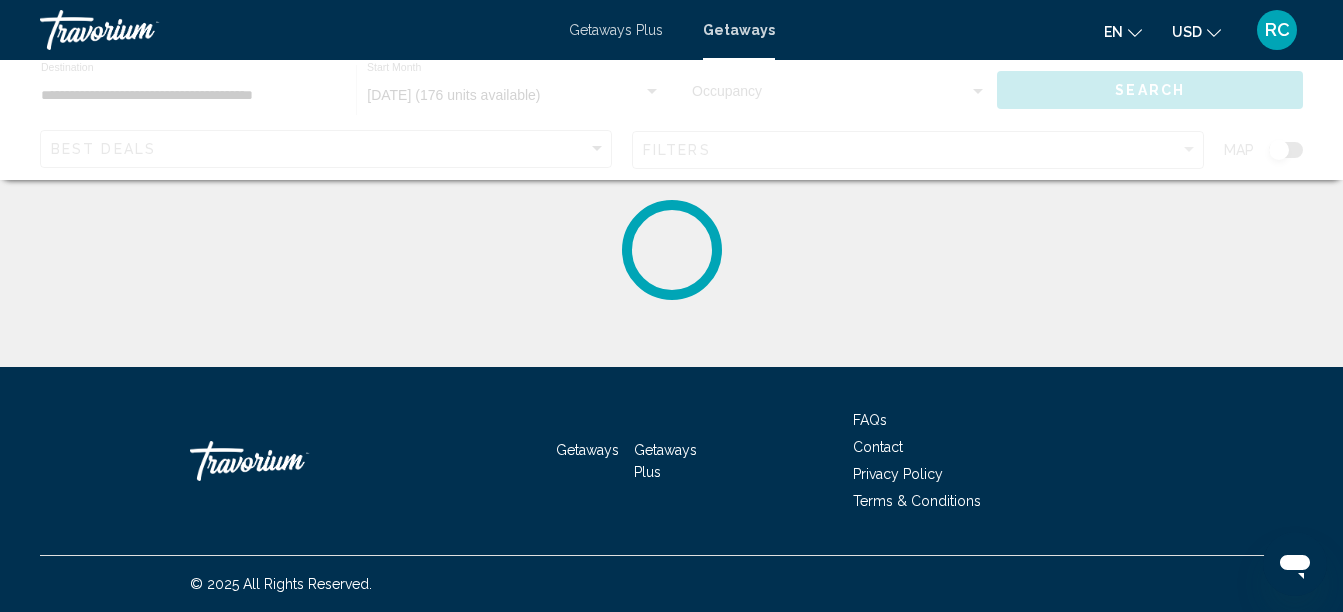 scroll, scrollTop: 0, scrollLeft: 0, axis: both 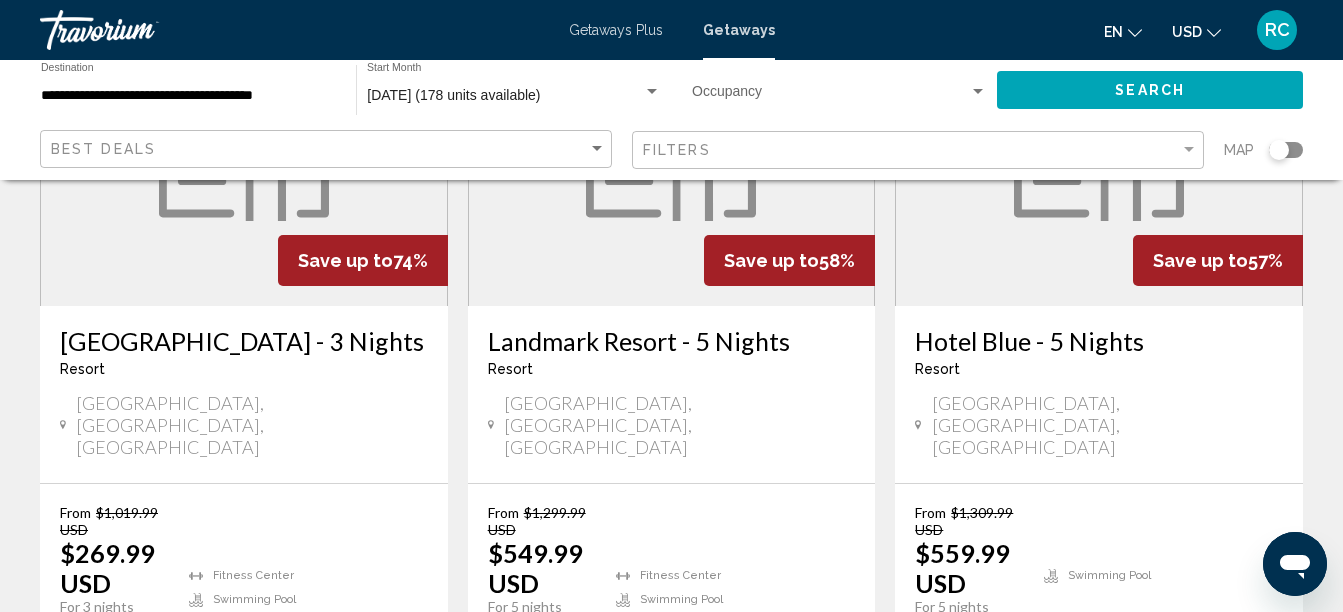 click on "[GEOGRAPHIC_DATA] - 3 Nights" at bounding box center (244, 341) 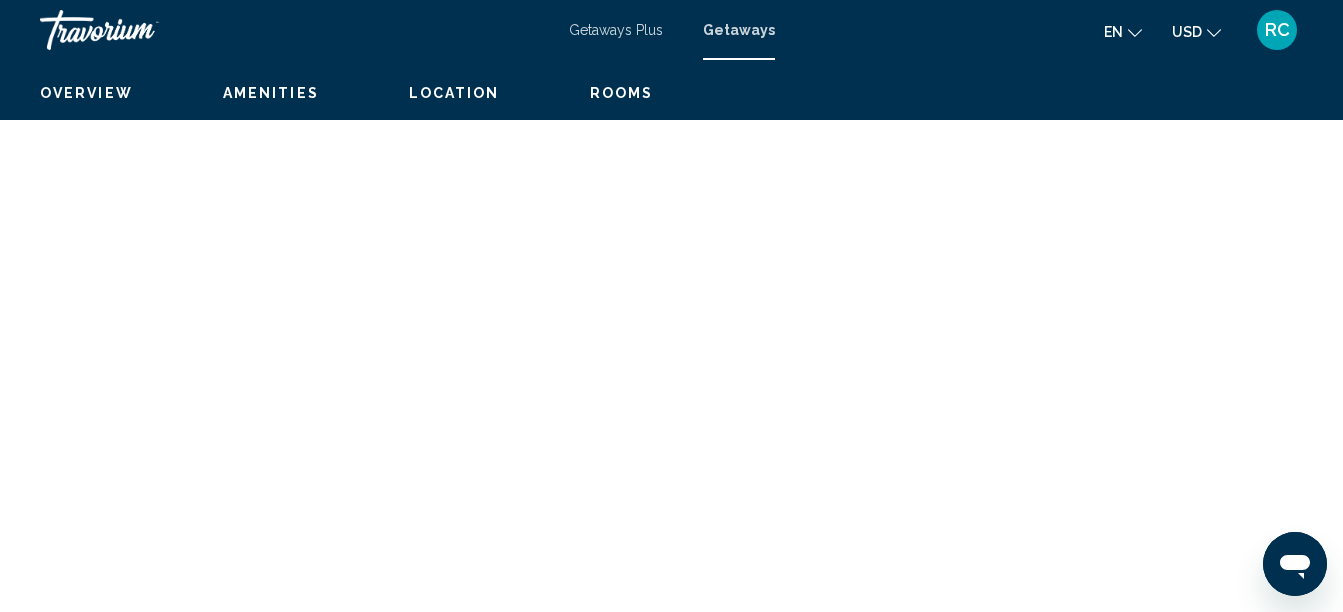 scroll, scrollTop: 0, scrollLeft: 0, axis: both 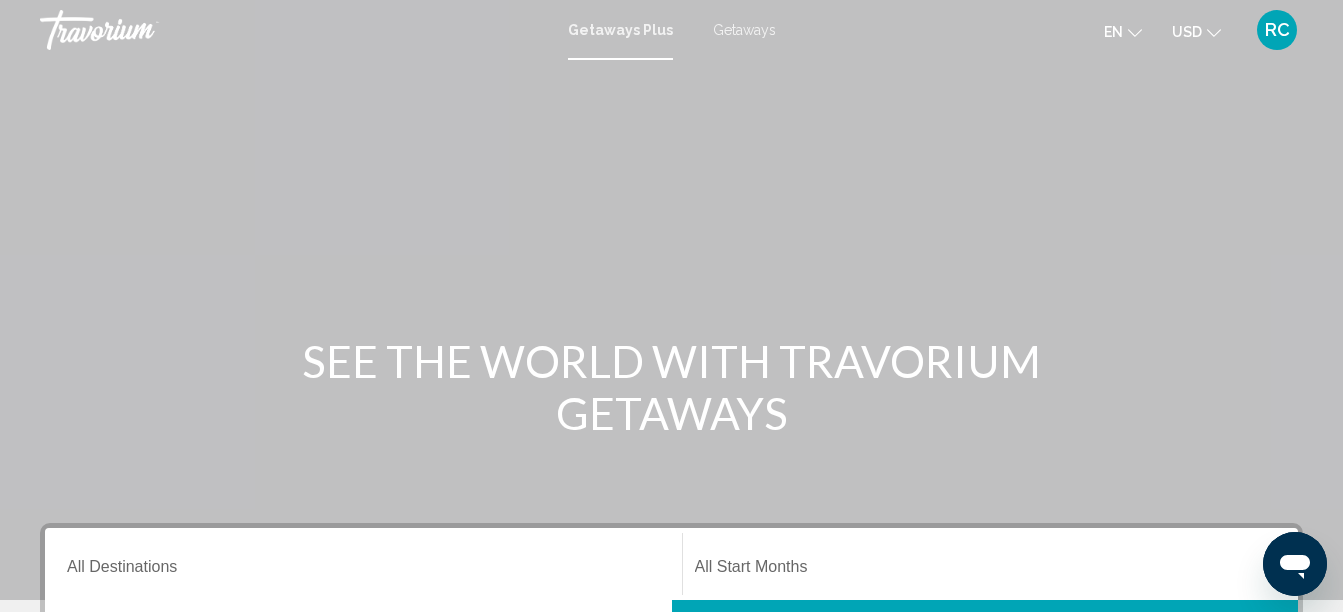 click on "Getaways" at bounding box center (744, 30) 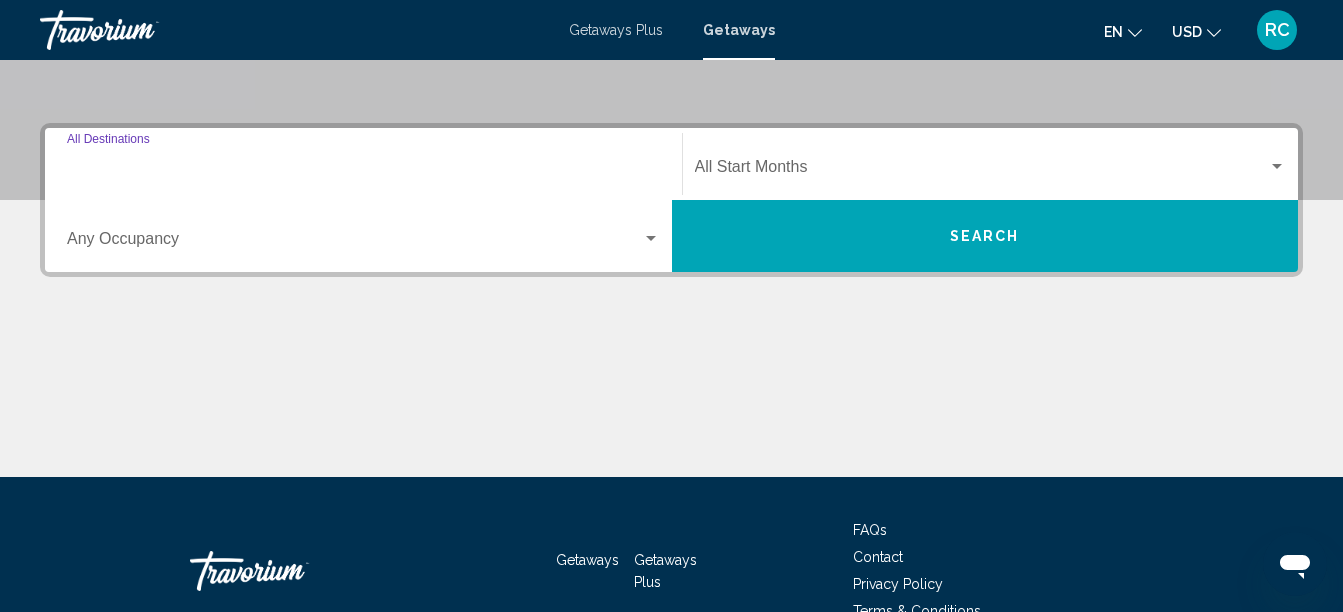 click on "Destination All Destinations" at bounding box center (363, 171) 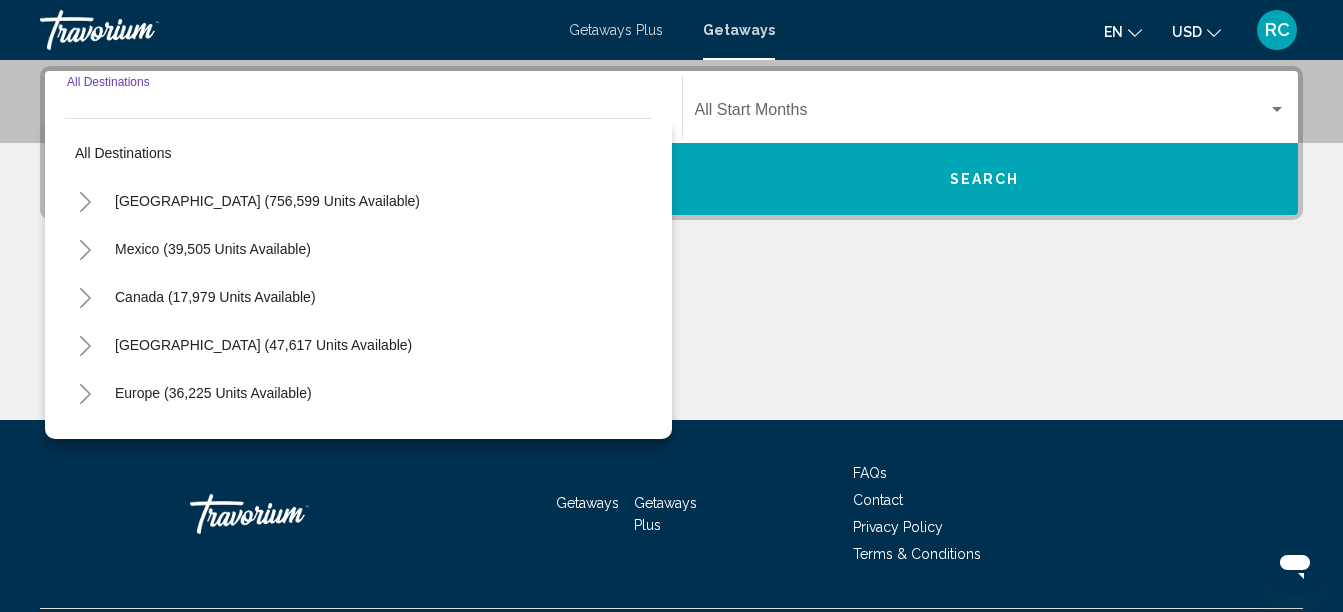 scroll, scrollTop: 458, scrollLeft: 0, axis: vertical 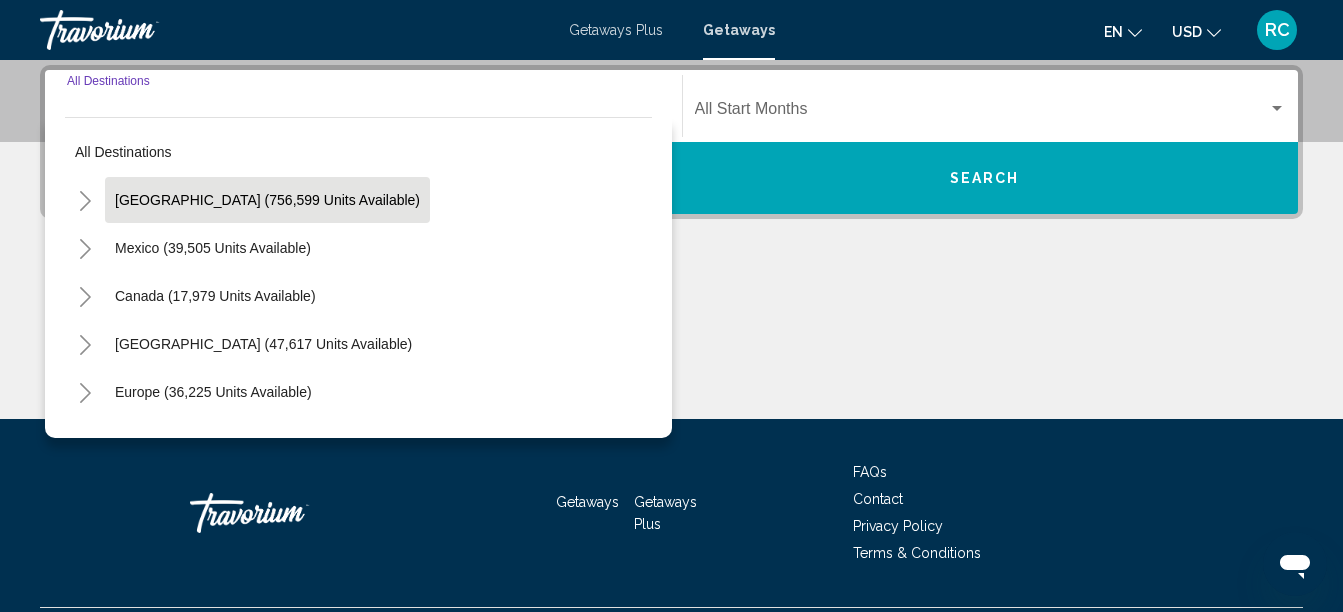 click on "[GEOGRAPHIC_DATA] (756,599 units available)" at bounding box center [213, 248] 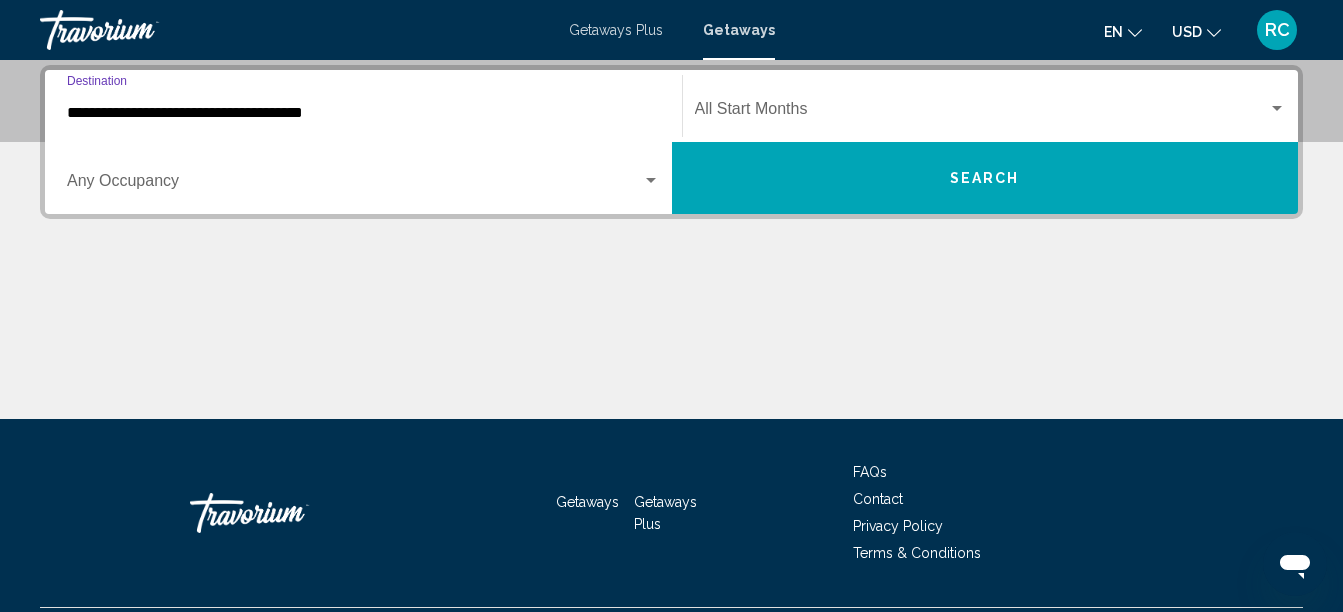 click on "**********" at bounding box center [363, 113] 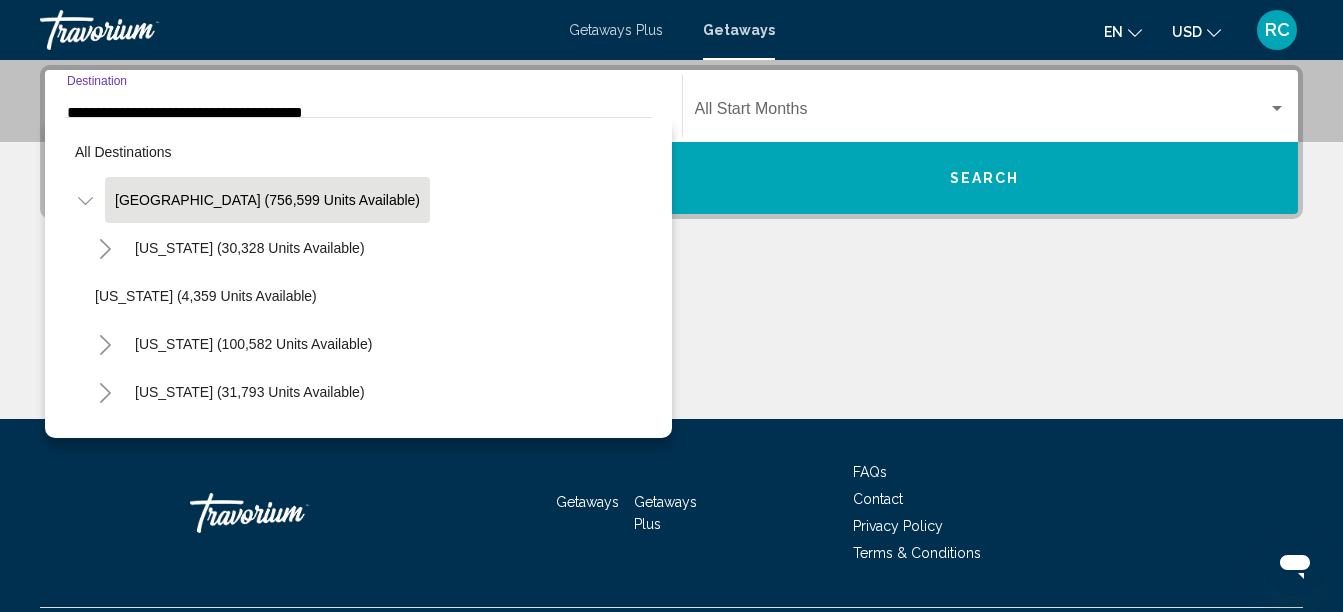 scroll, scrollTop: 352, scrollLeft: 0, axis: vertical 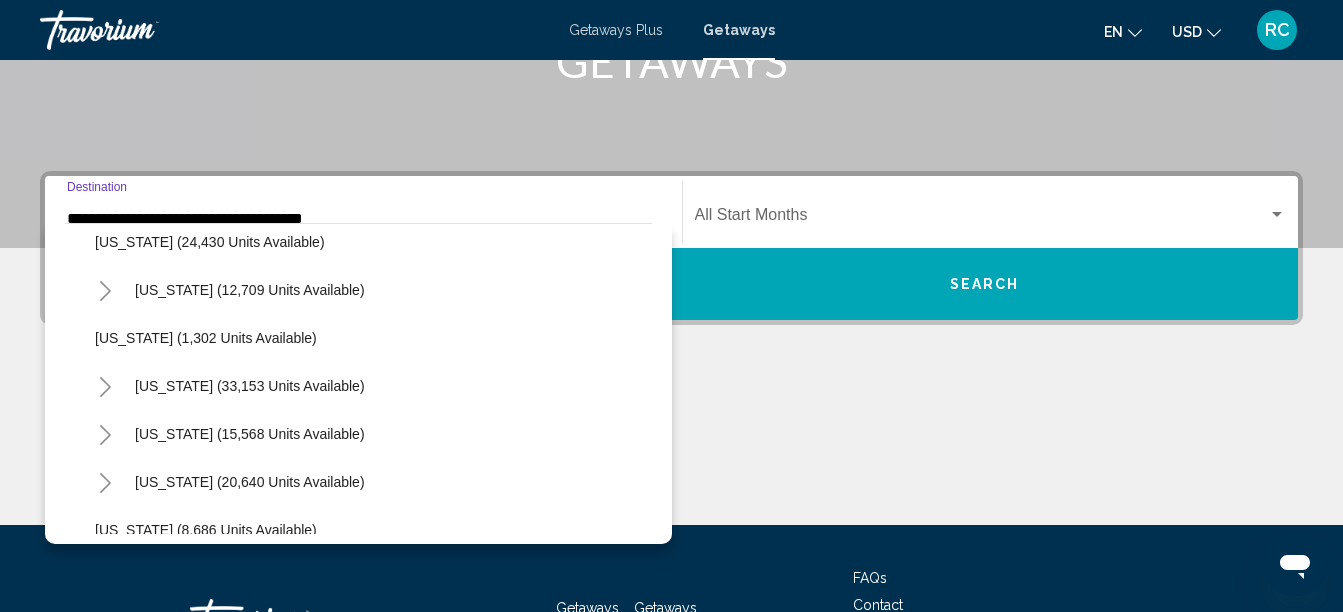 click 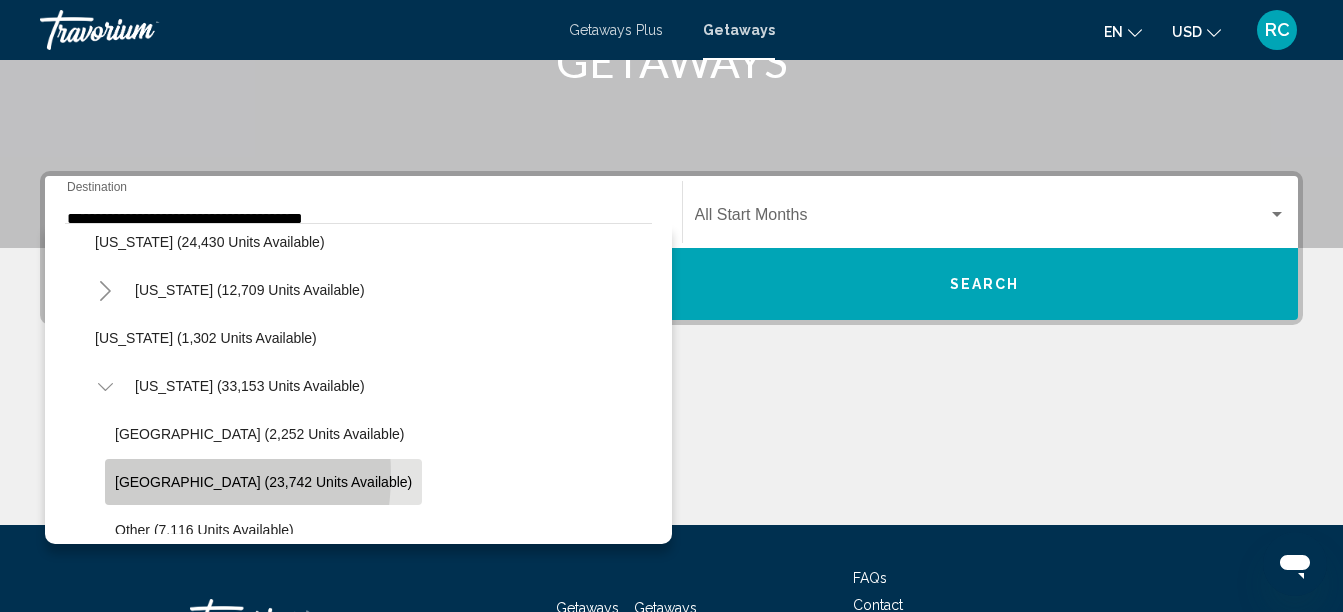 click on "[GEOGRAPHIC_DATA] (23,742 units available)" 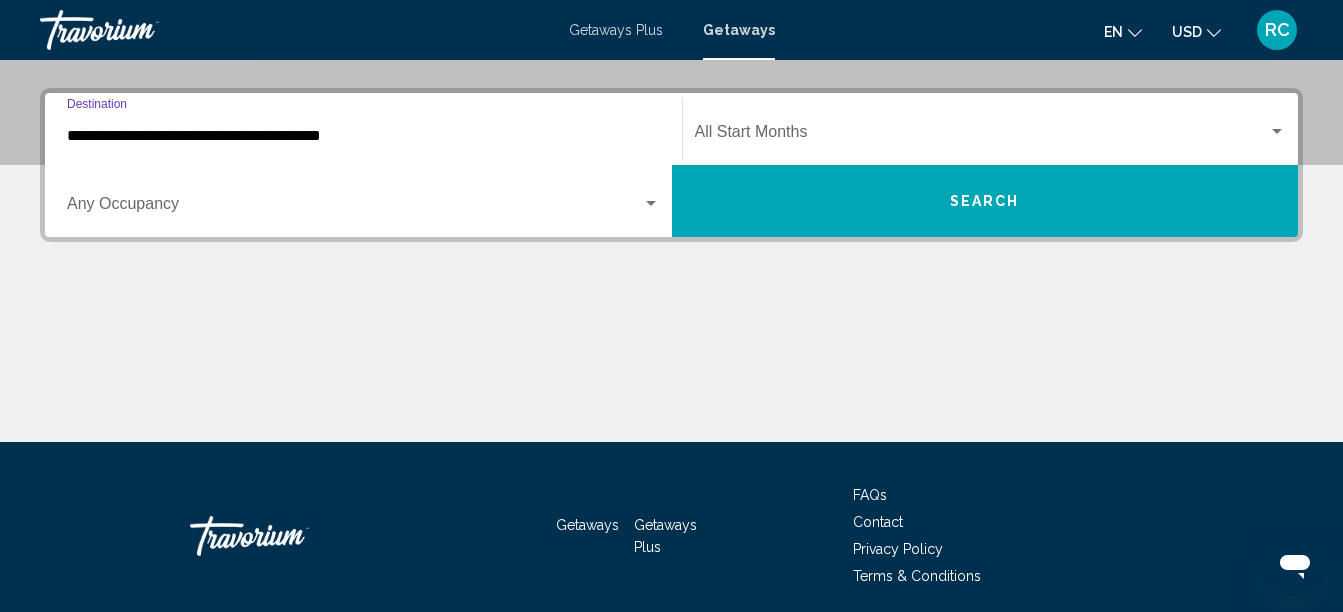 scroll, scrollTop: 458, scrollLeft: 0, axis: vertical 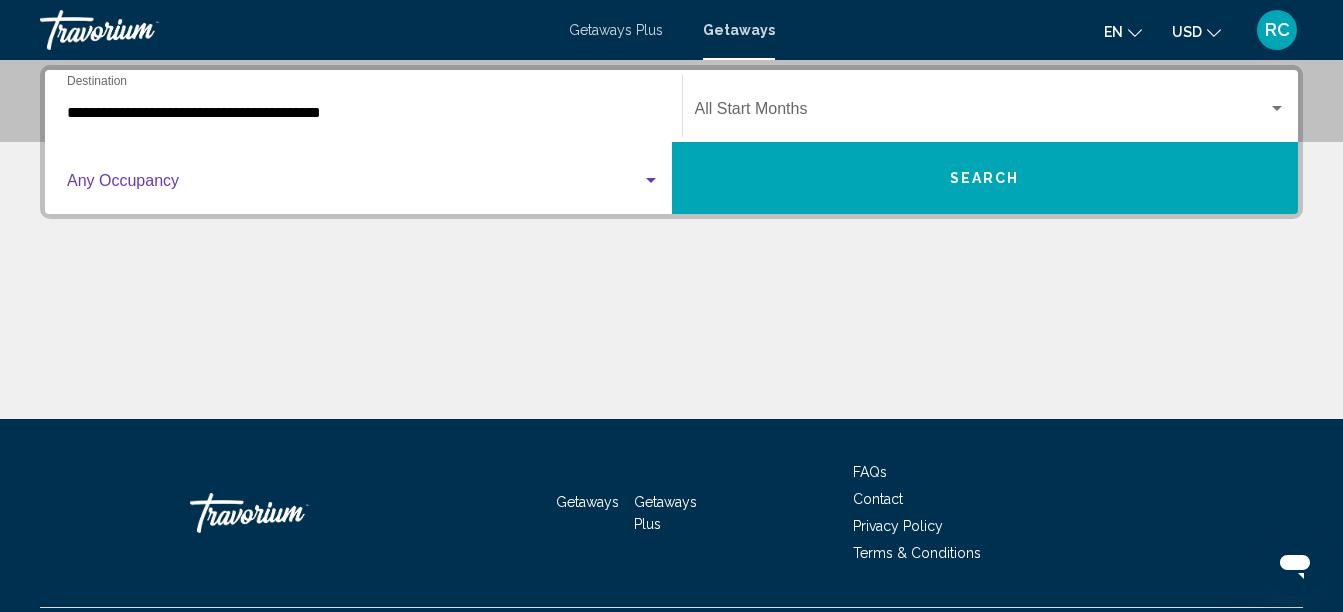 click at bounding box center (354, 185) 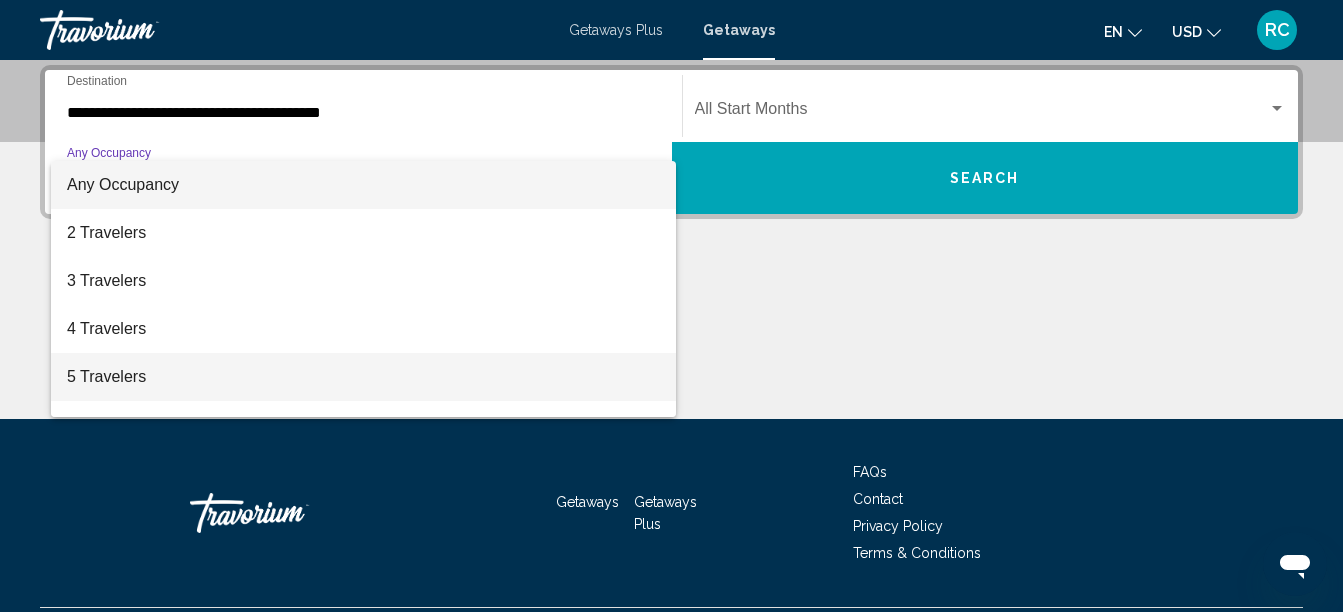 click on "5 Travelers" at bounding box center [363, 377] 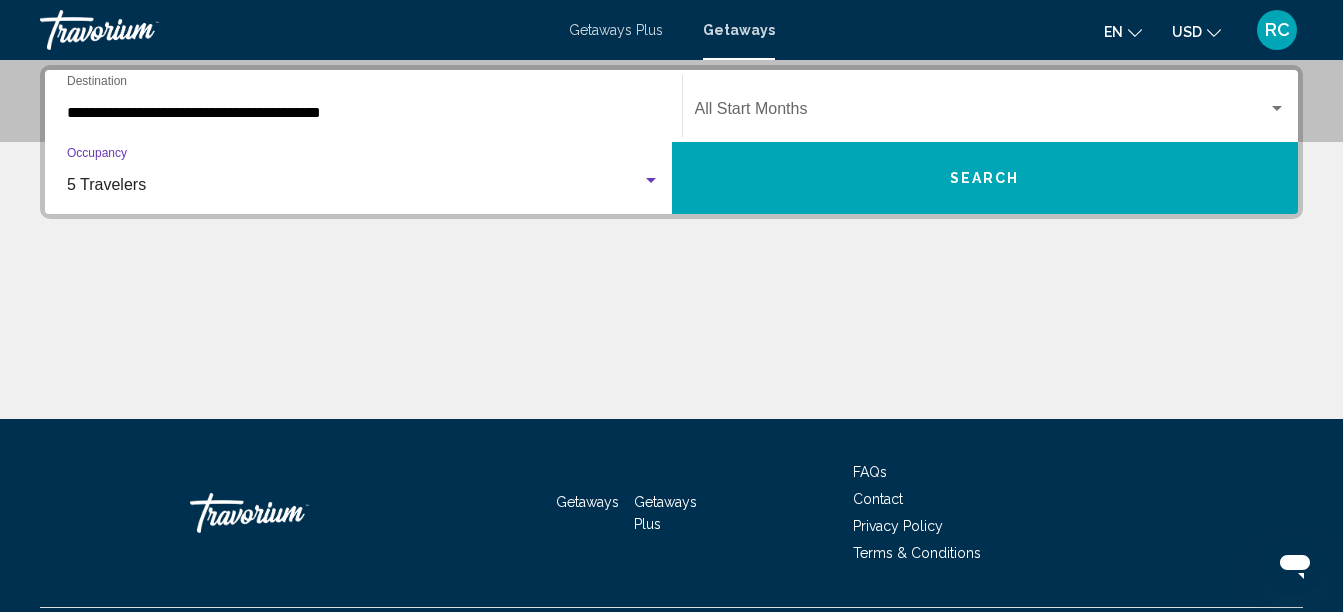 click on "5 Travelers" at bounding box center [354, 185] 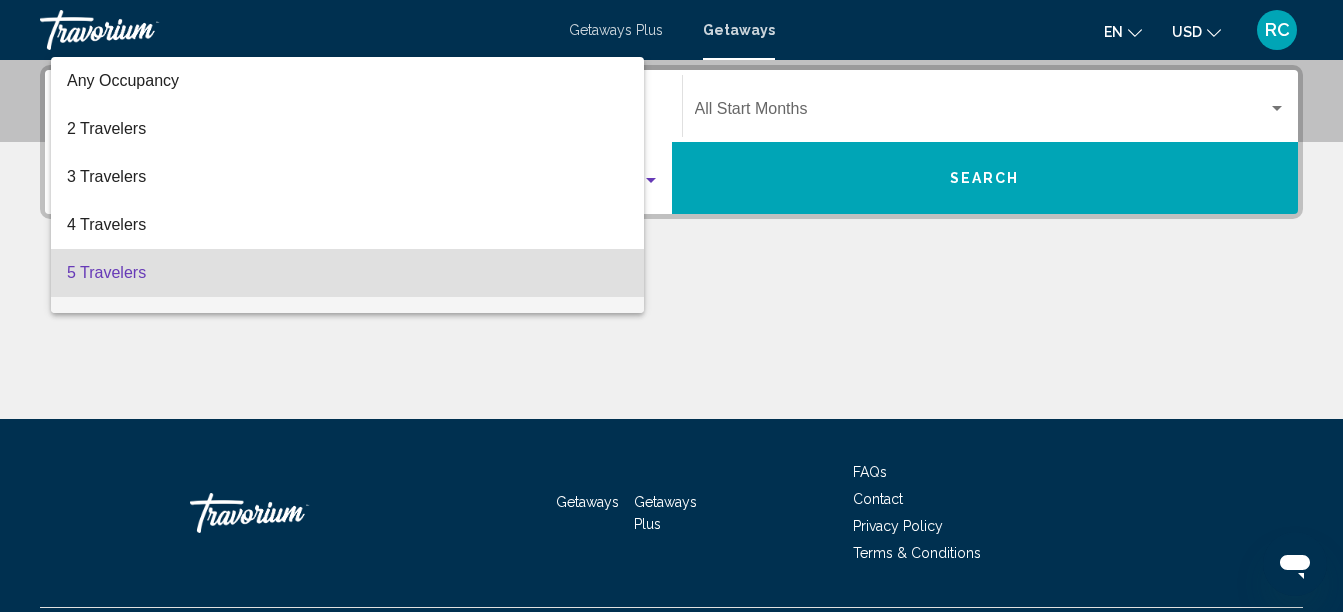 scroll, scrollTop: 88, scrollLeft: 0, axis: vertical 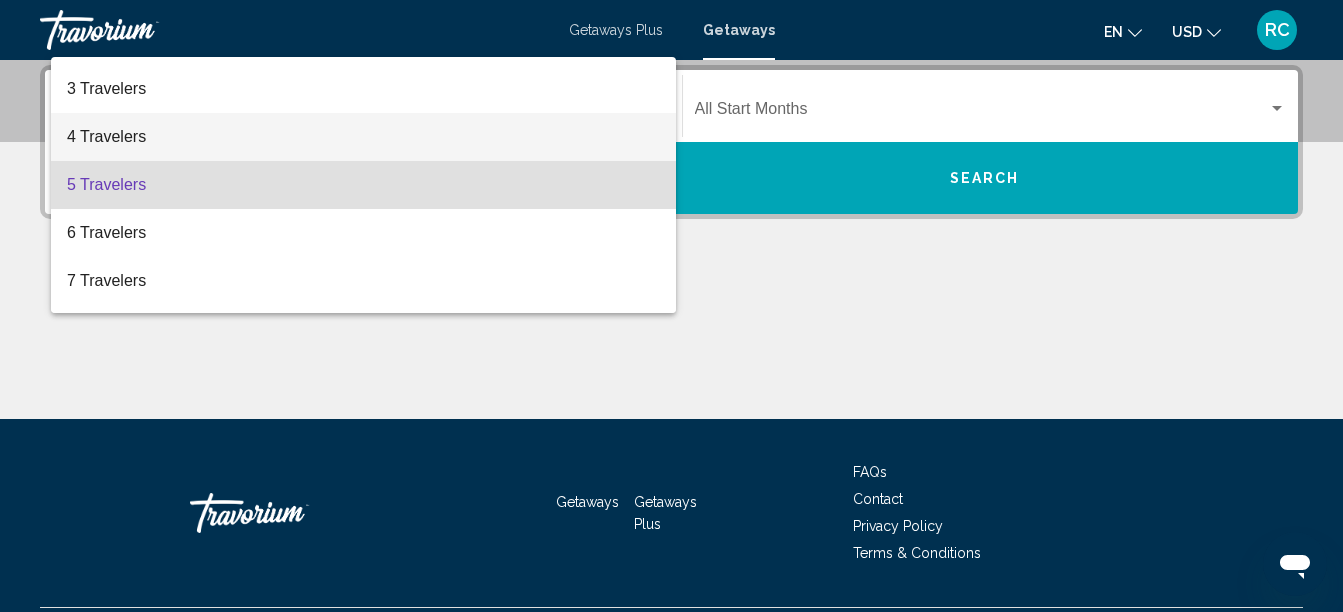 click on "4 Travelers" at bounding box center (363, 137) 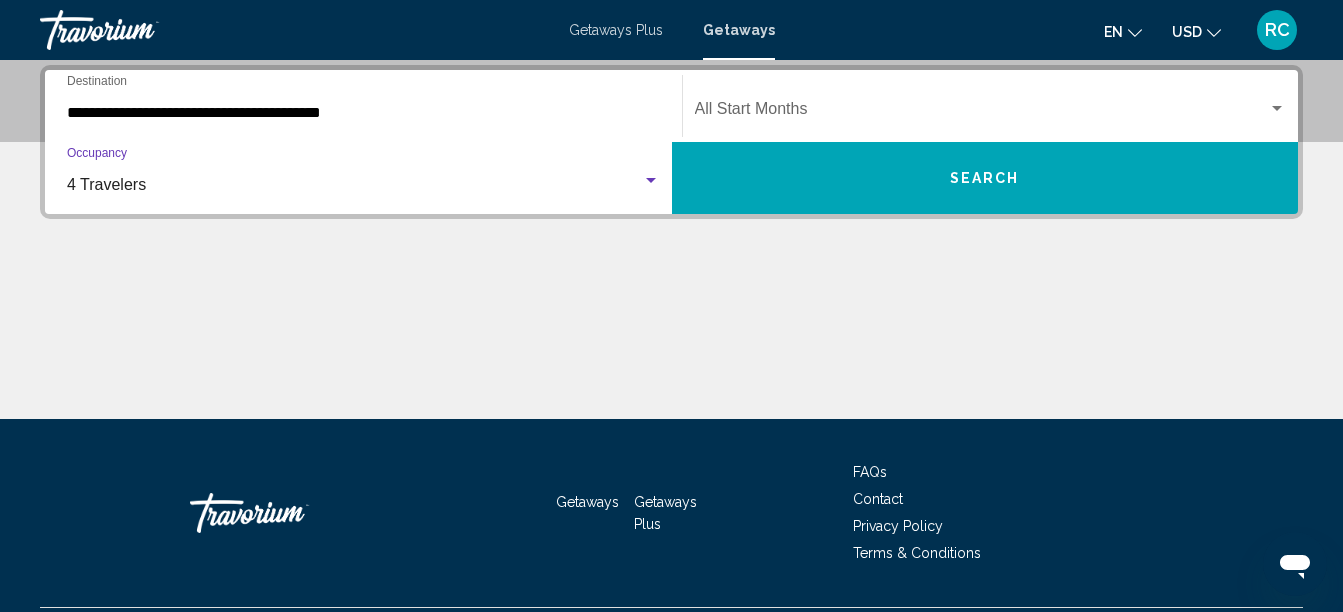 click at bounding box center [982, 113] 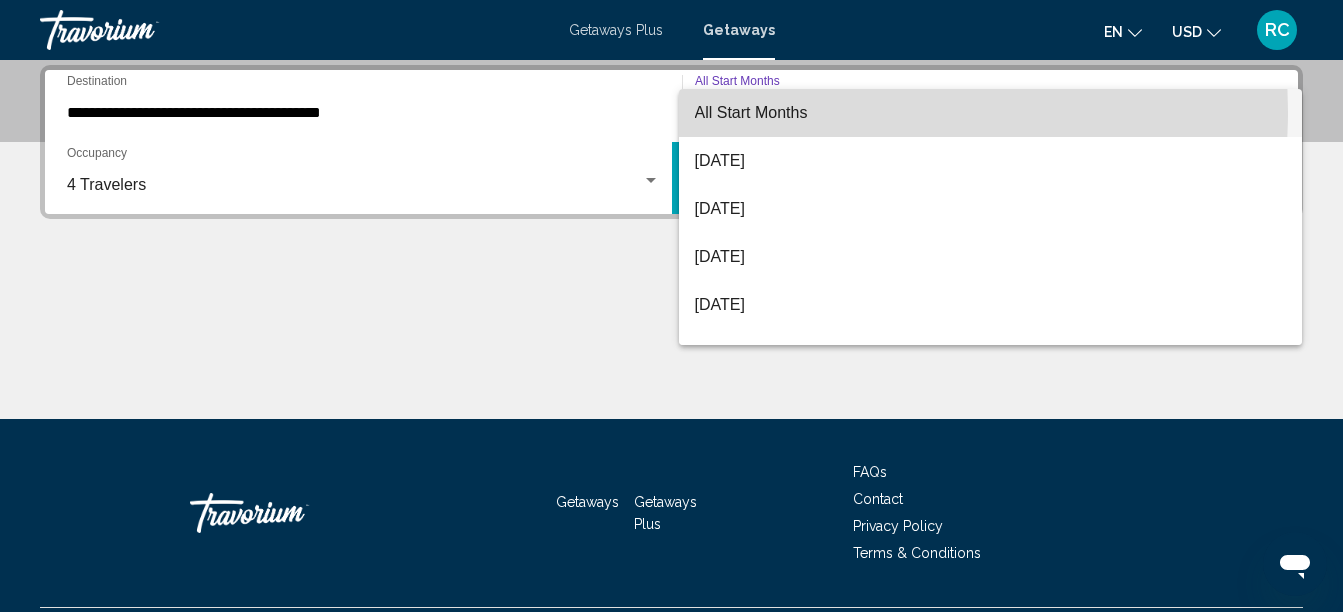 click on "All Start Months" at bounding box center [751, 112] 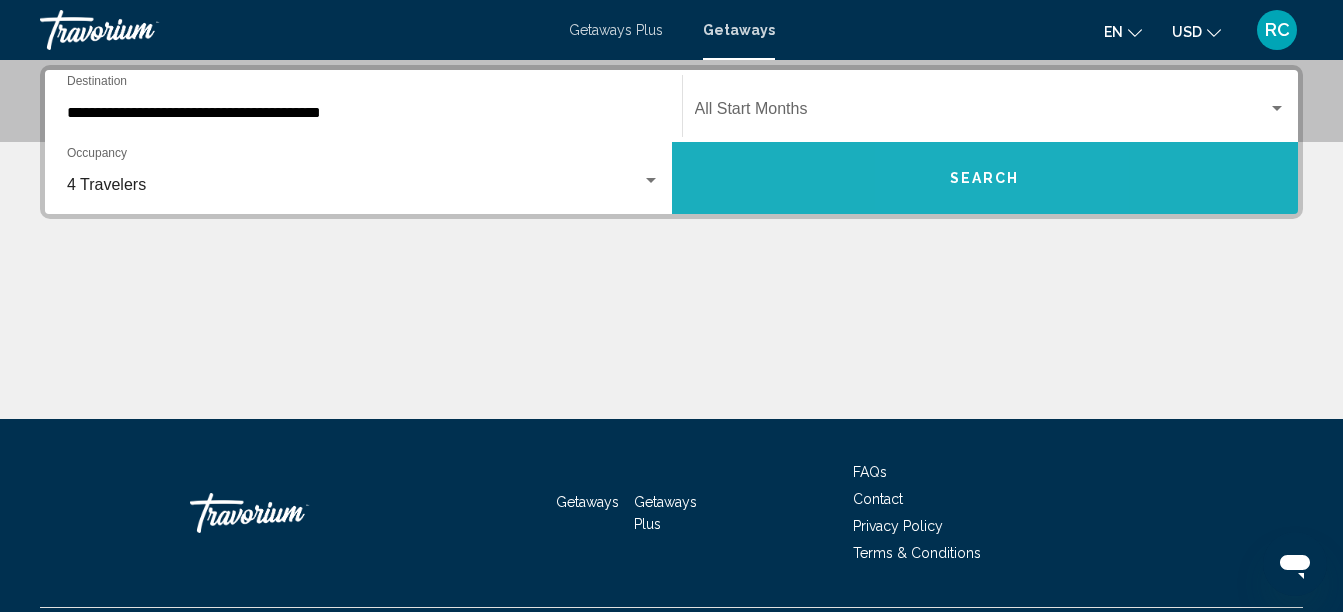 click on "Search" at bounding box center (985, 179) 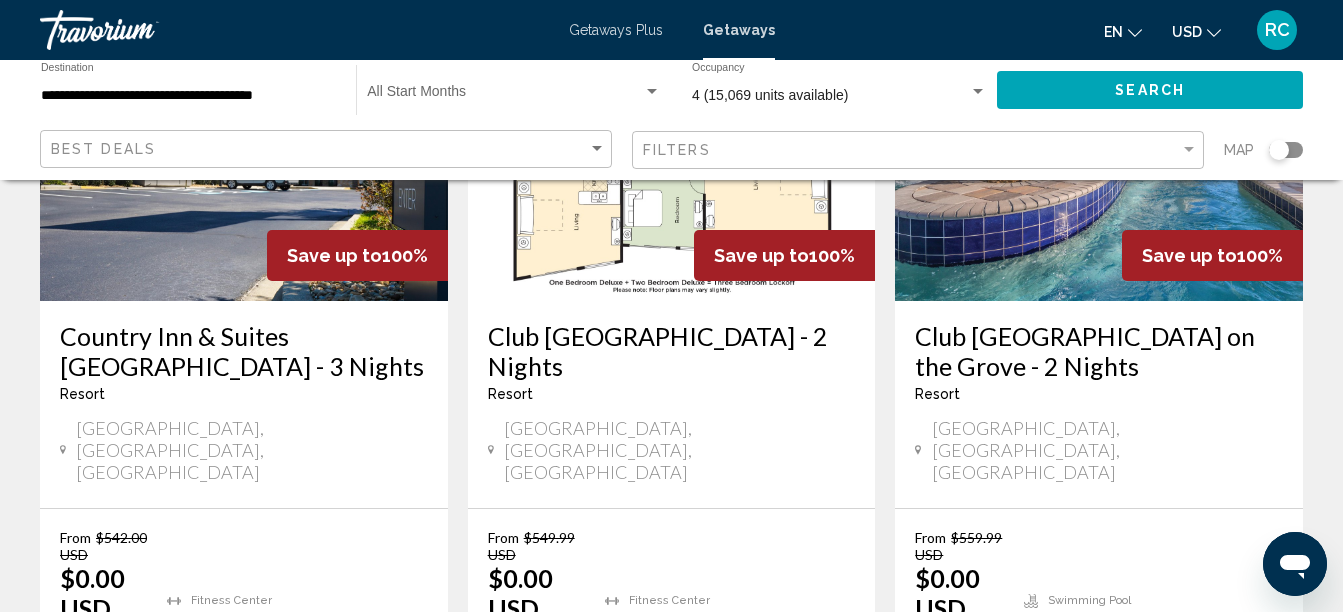 scroll, scrollTop: 295, scrollLeft: 0, axis: vertical 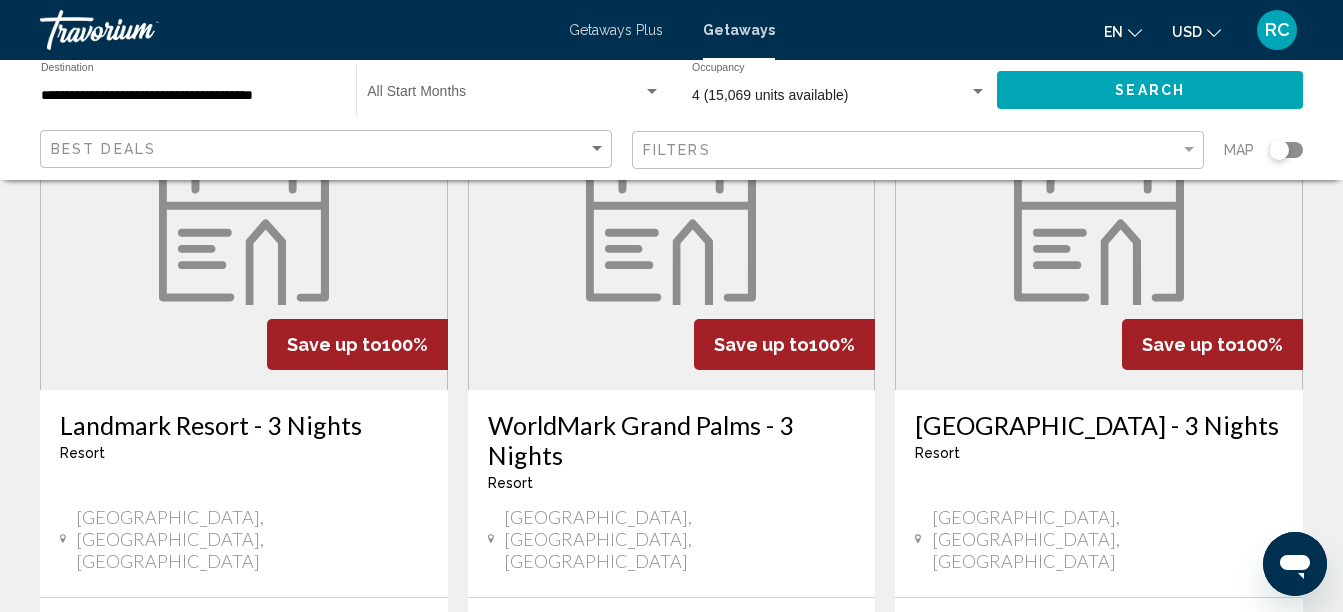 click on "WorldMark Grand Palms - 3 Nights" at bounding box center [672, 440] 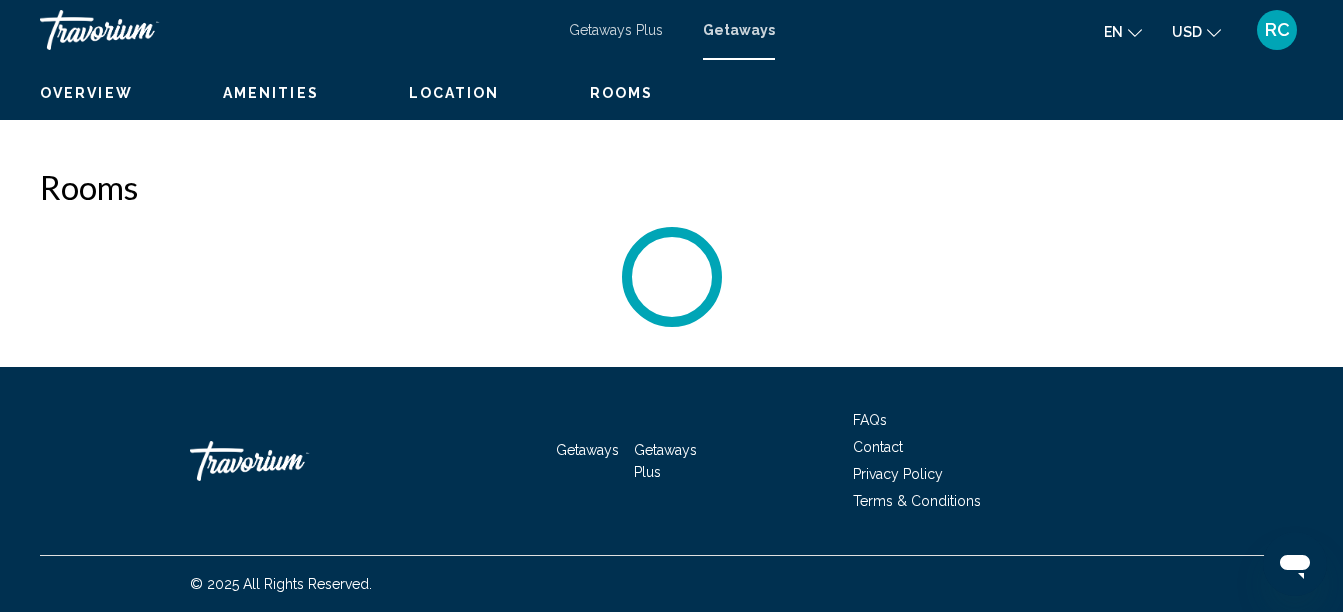 scroll, scrollTop: 0, scrollLeft: 0, axis: both 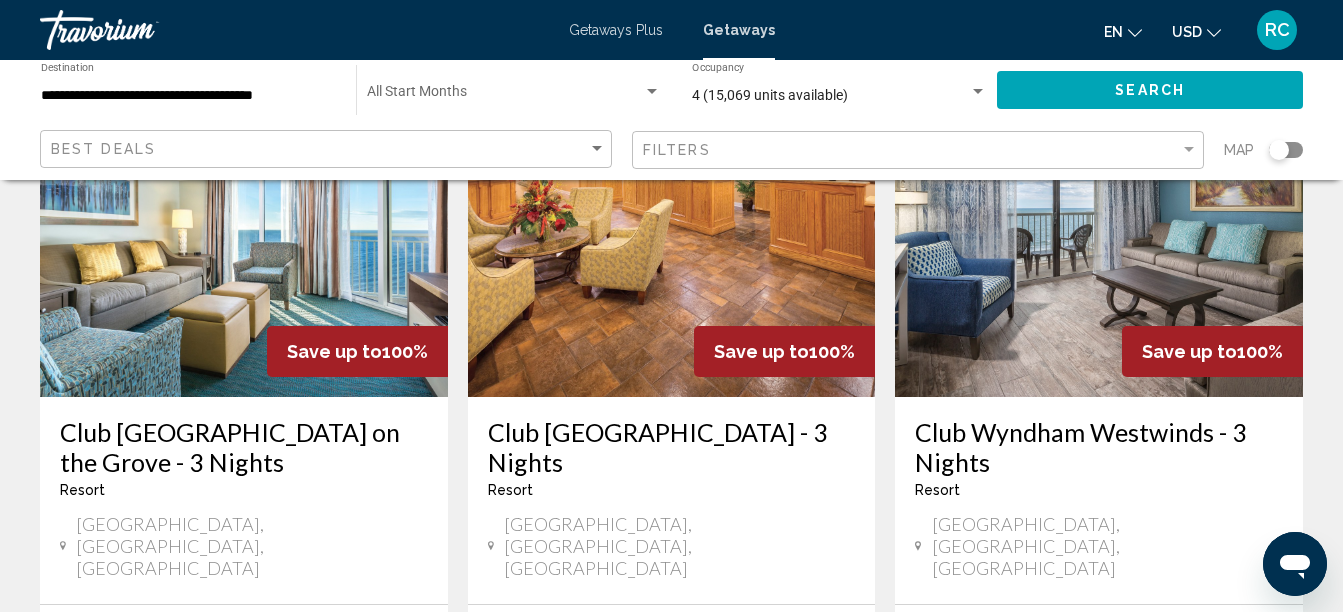click on "Club Wyndham Towers on the Grove - 3 Nights" at bounding box center (244, 447) 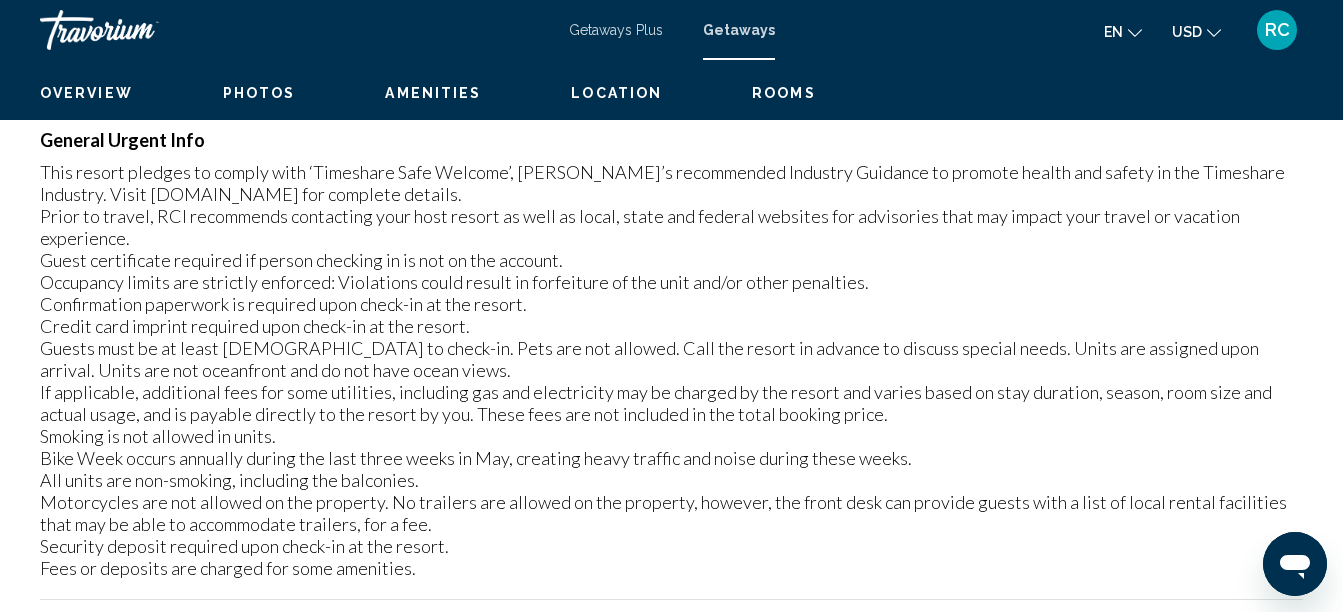 scroll, scrollTop: 229, scrollLeft: 0, axis: vertical 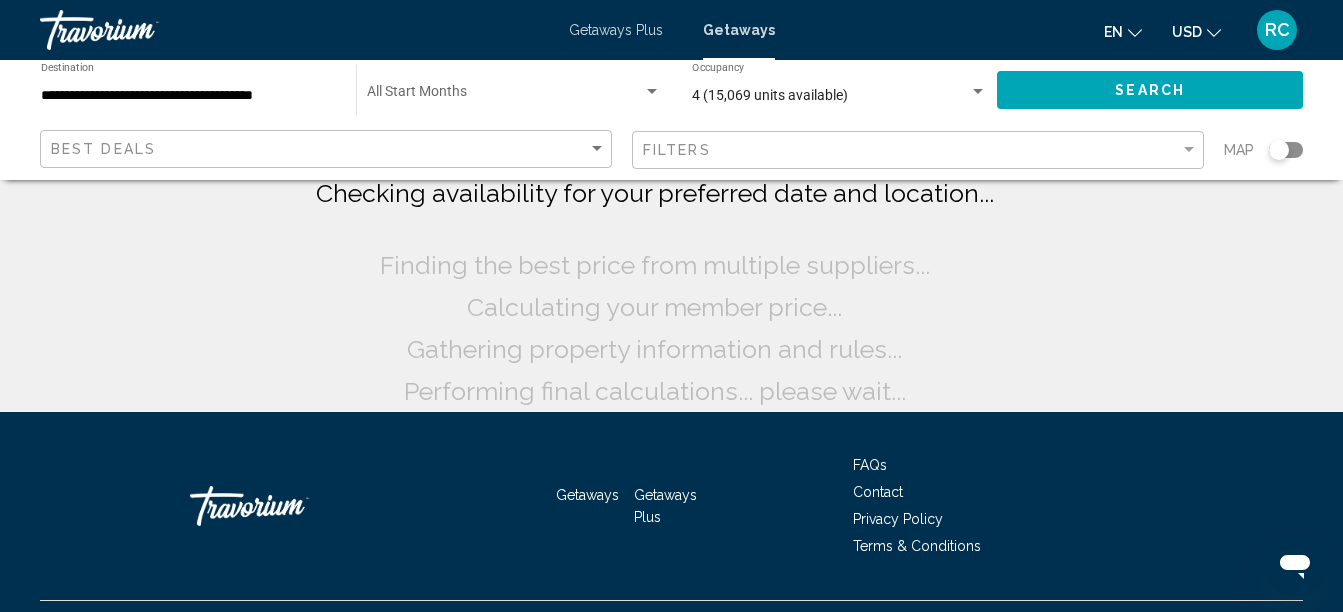 click on "Start Month All Start Months" 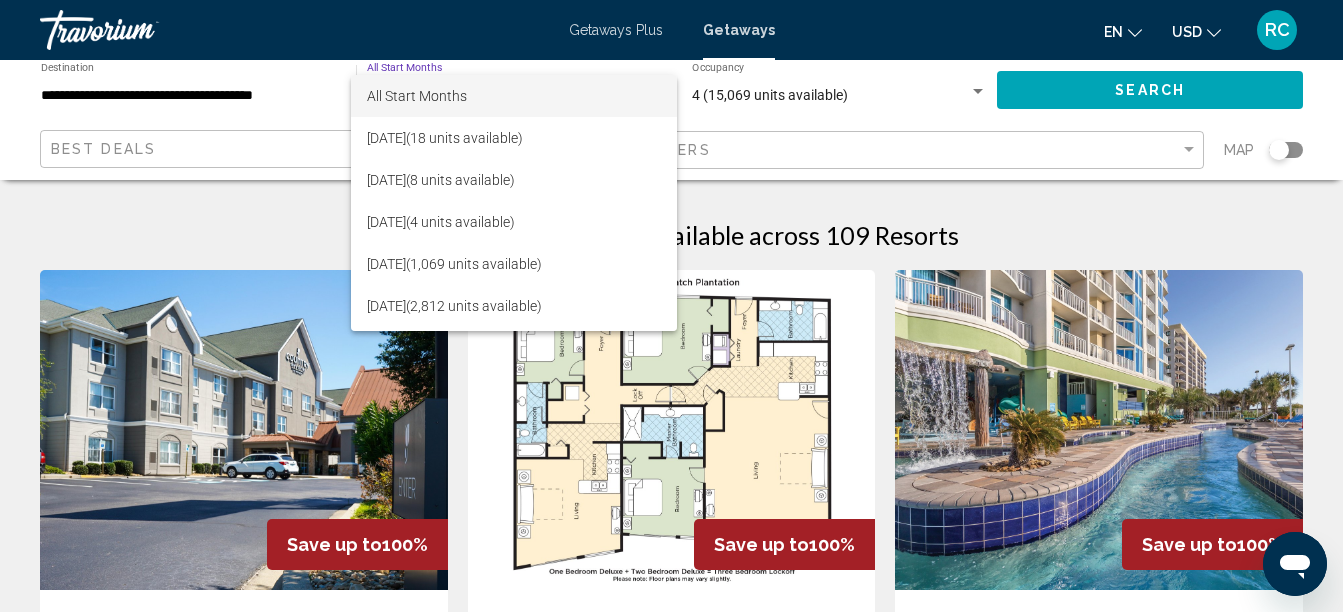 click at bounding box center (671, 306) 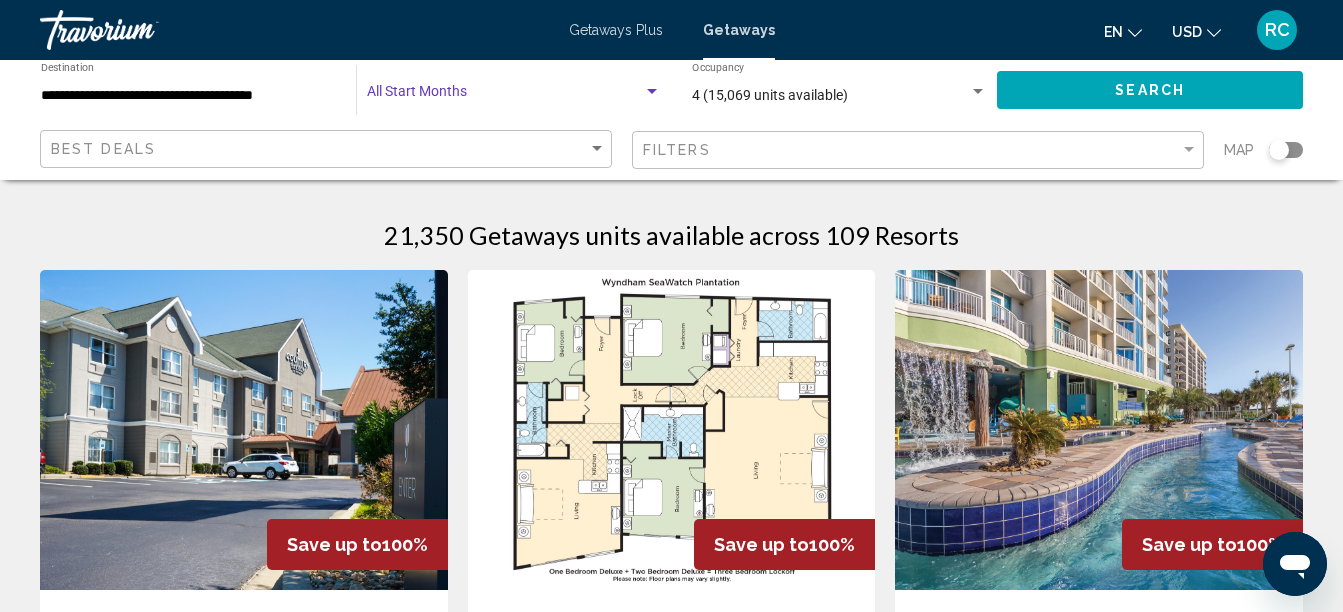 click at bounding box center [505, 96] 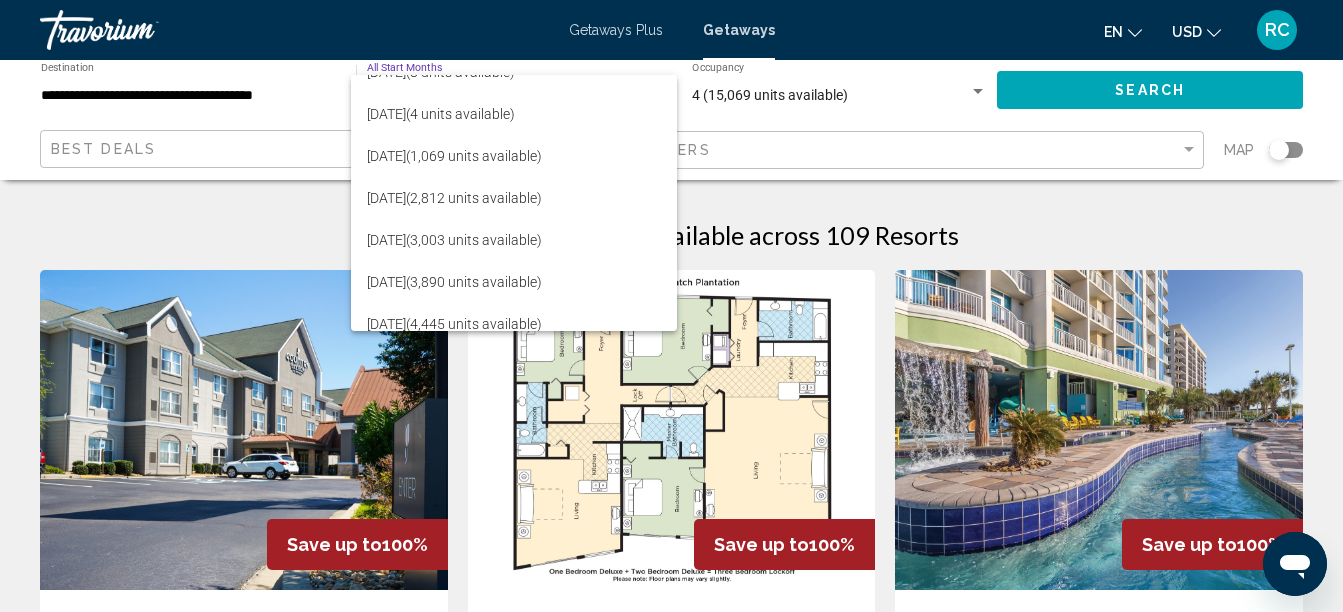 scroll, scrollTop: 104, scrollLeft: 0, axis: vertical 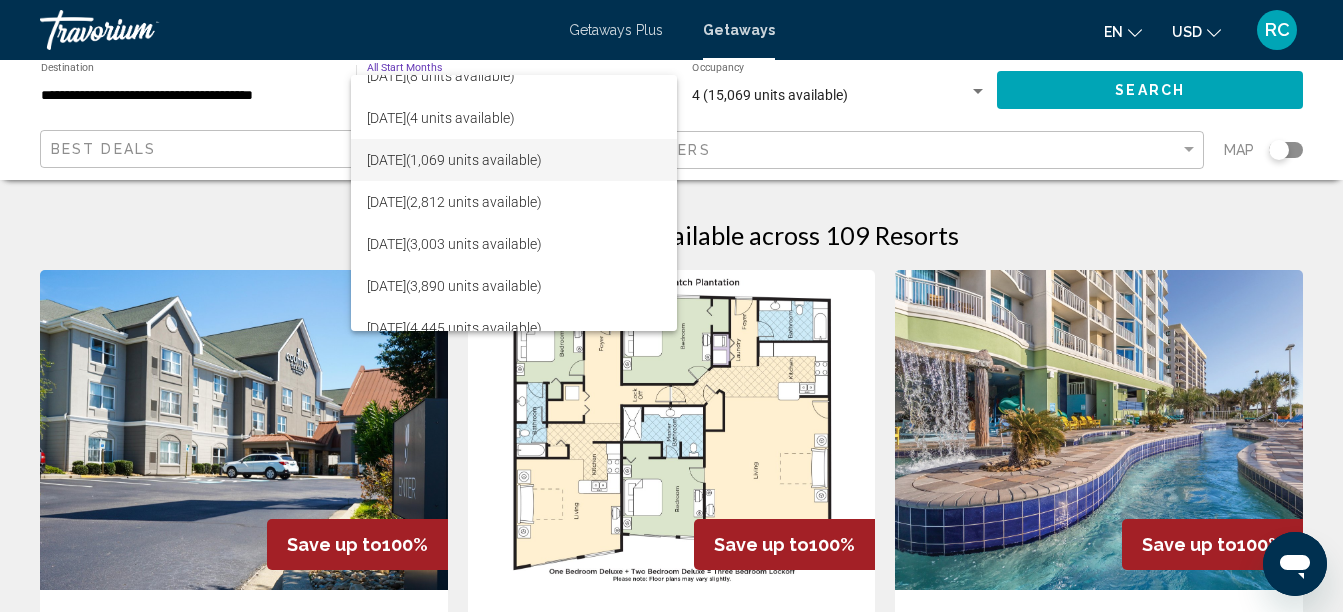 click on "July 2025  (1,069 units available)" at bounding box center (514, 160) 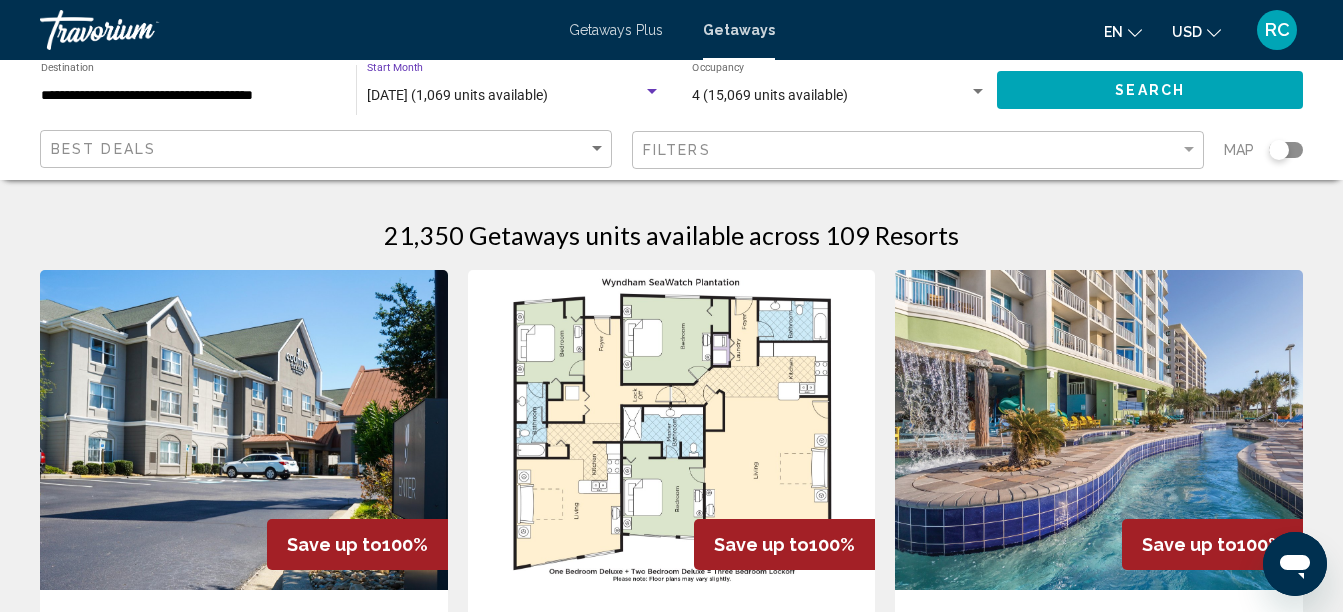 click on "Search" 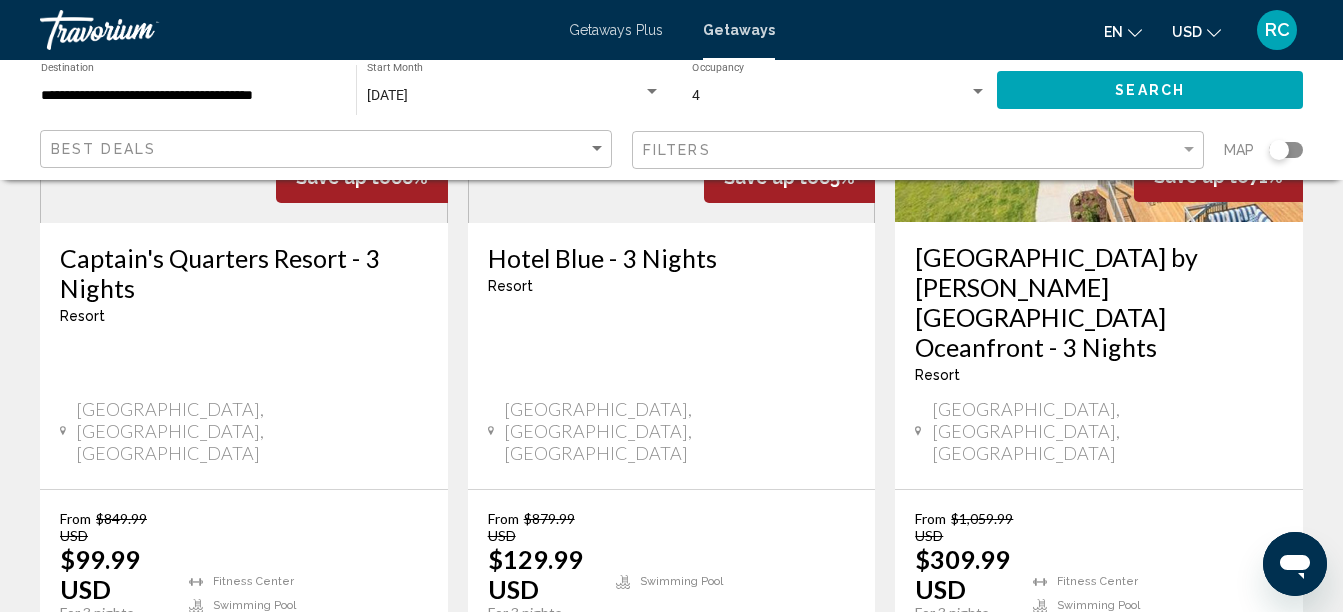 scroll, scrollTop: 1137, scrollLeft: 0, axis: vertical 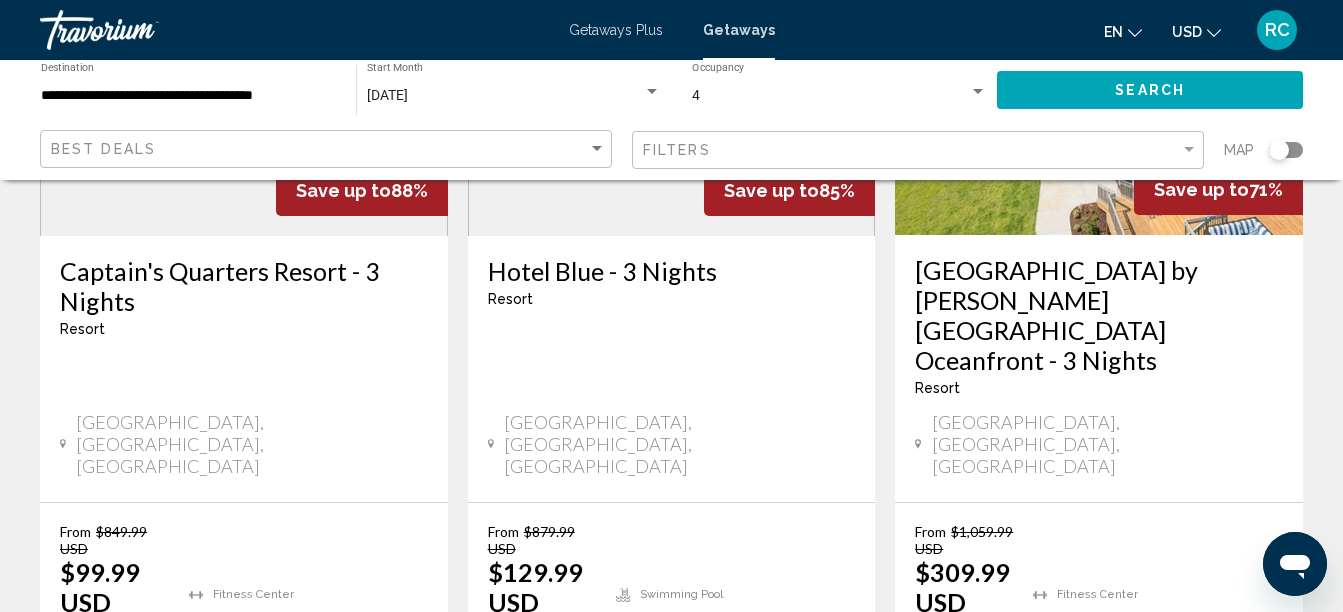 click on "DoubleTree Resort by Hilton Myrtle Beach Oceanfront - 3 Nights" at bounding box center (1099, 315) 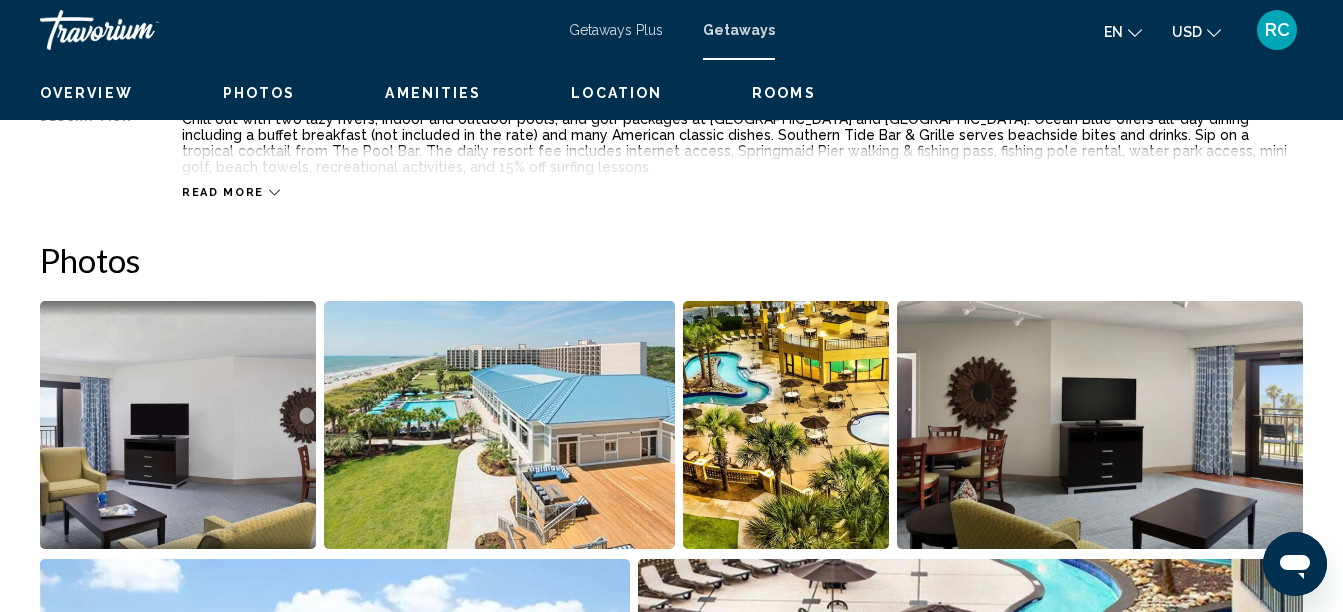 scroll, scrollTop: 229, scrollLeft: 0, axis: vertical 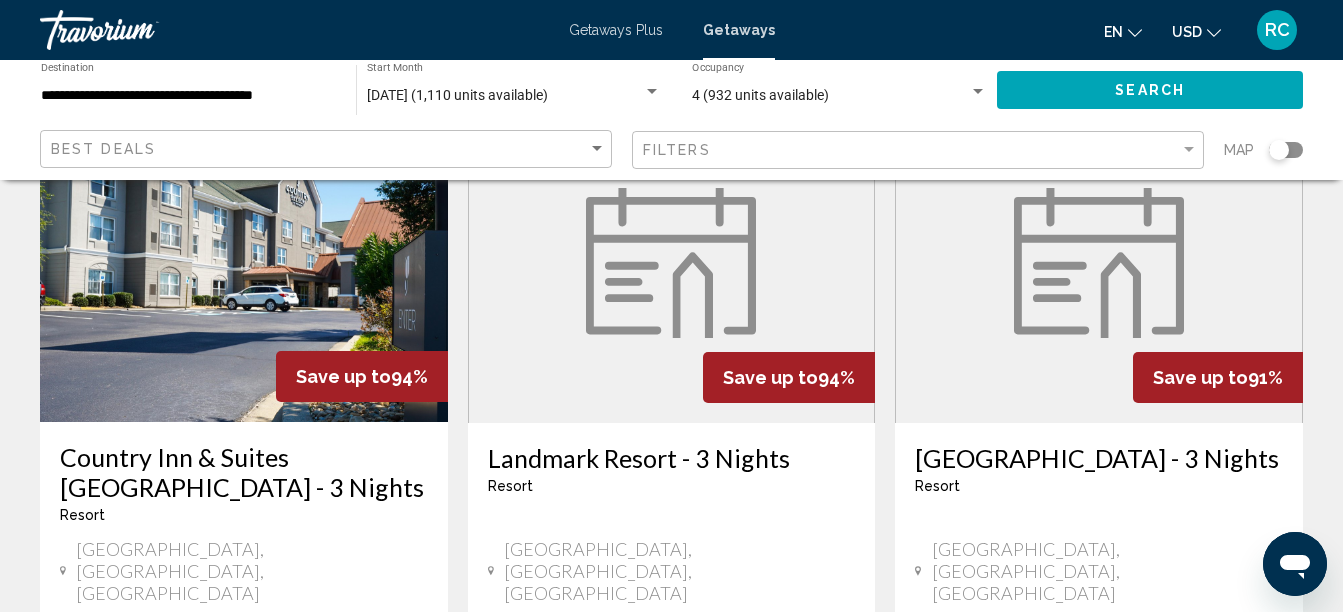 click at bounding box center [671, 263] 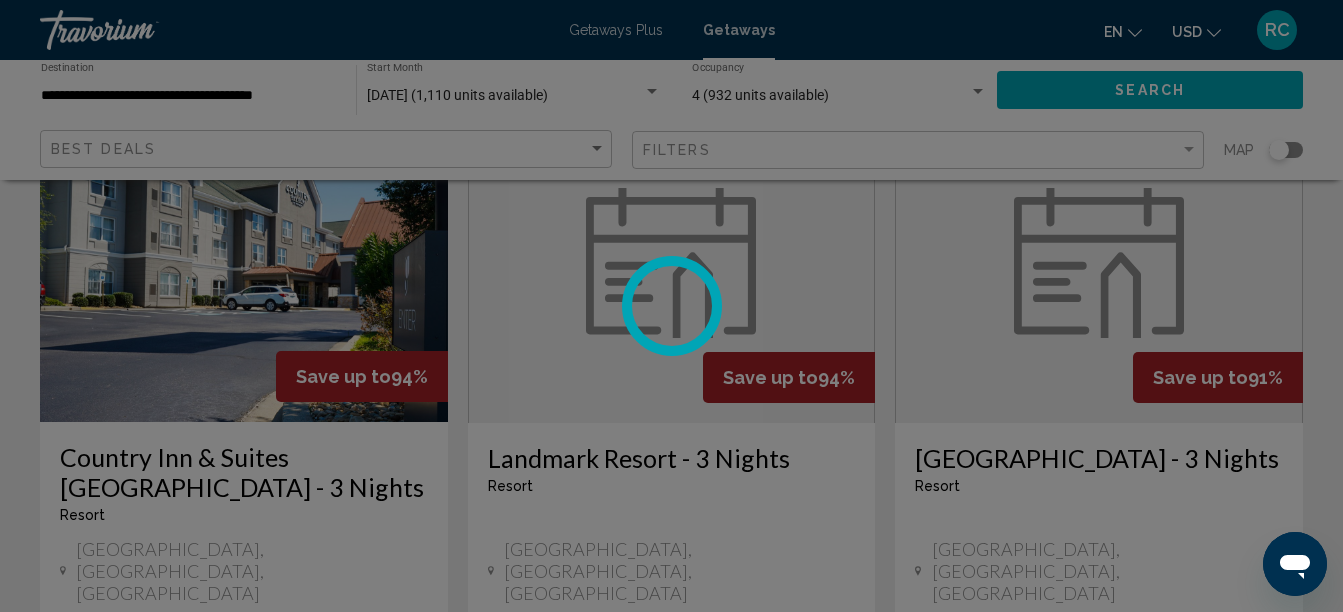 scroll, scrollTop: 0, scrollLeft: 0, axis: both 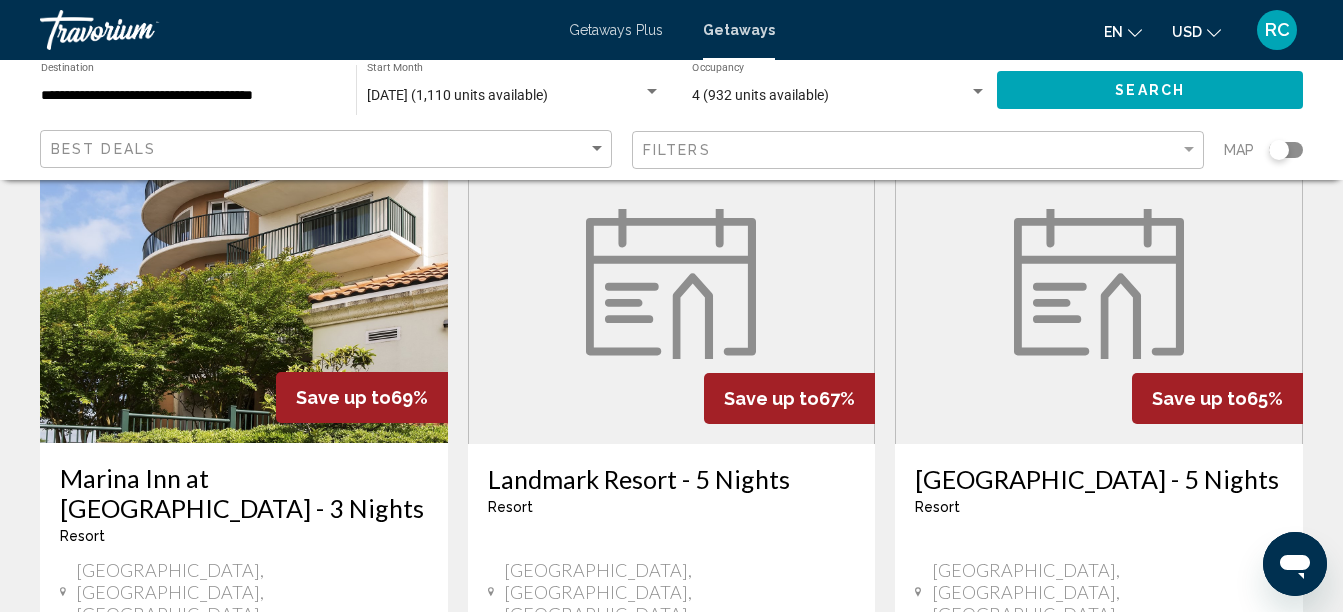 click on "Landmark Resort - 5 Nights" at bounding box center [672, 479] 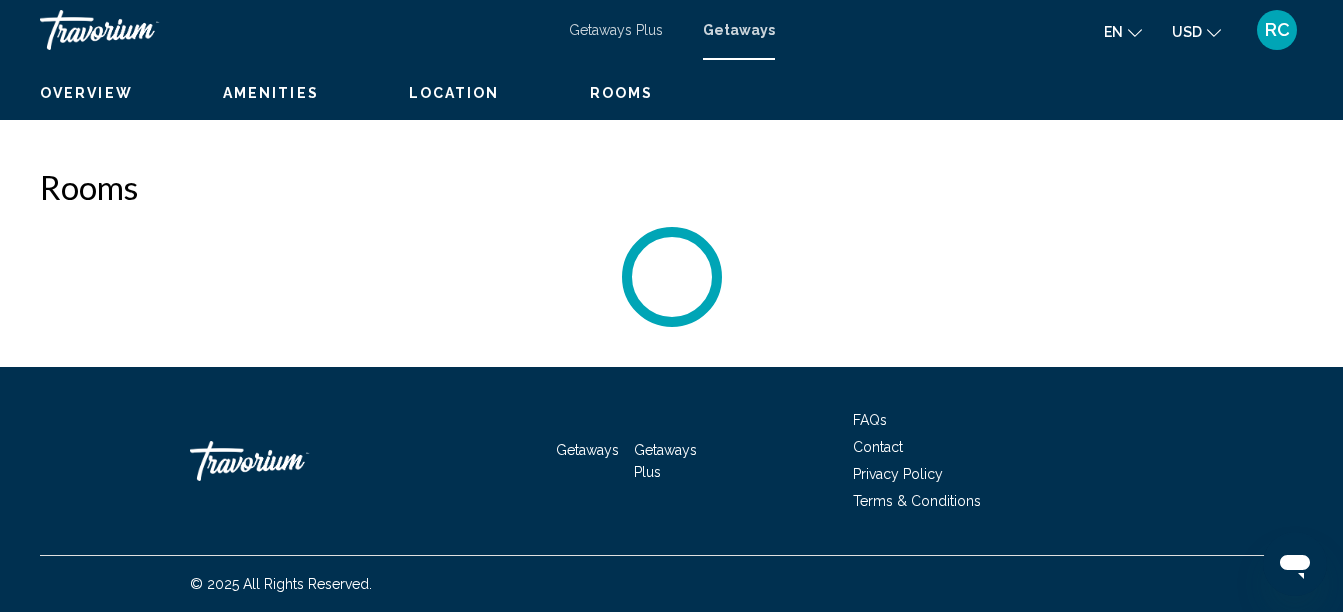 scroll, scrollTop: 0, scrollLeft: 0, axis: both 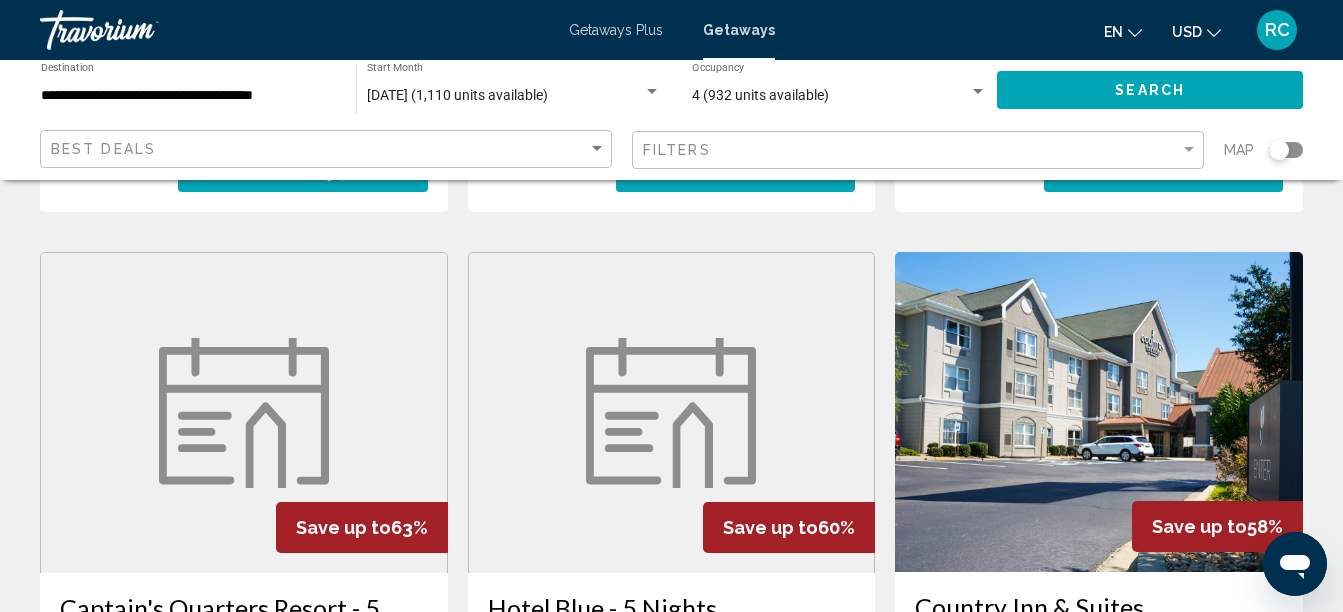 click at bounding box center (244, 413) 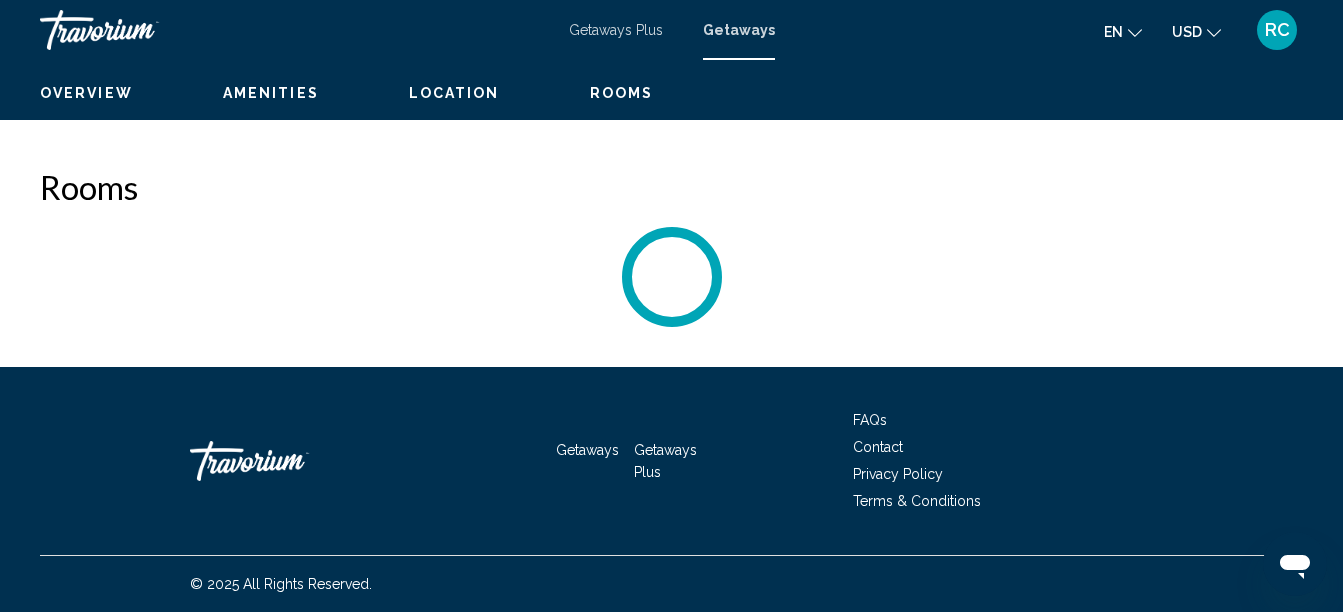 scroll, scrollTop: 0, scrollLeft: 0, axis: both 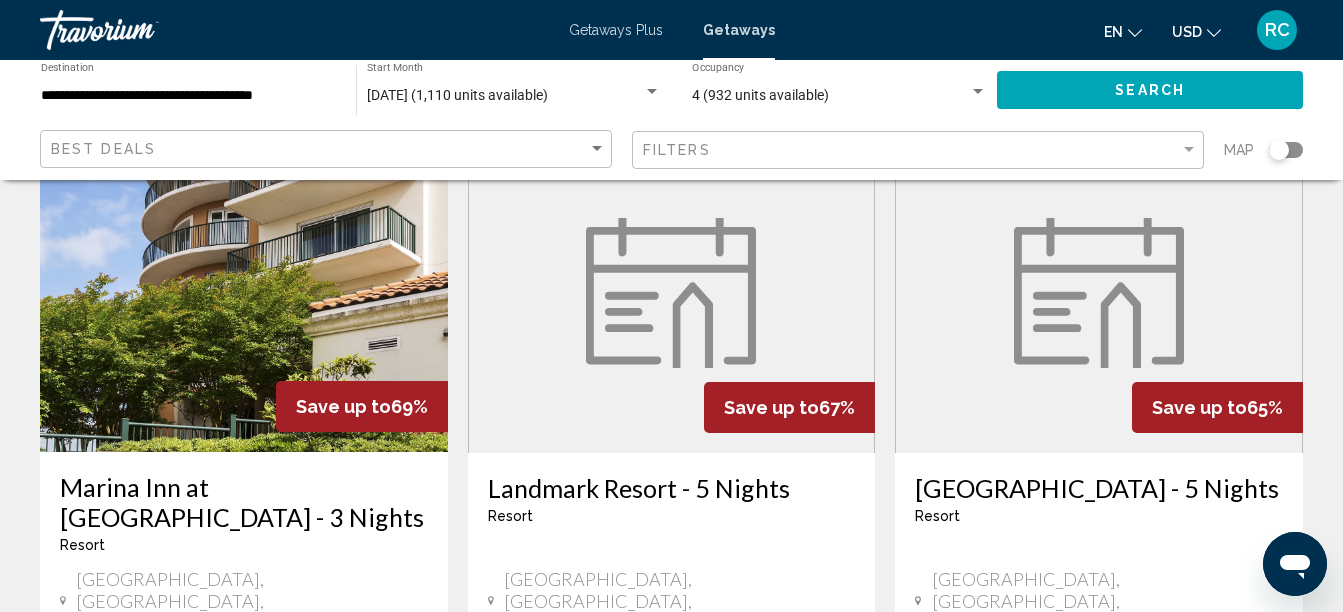 click on "[GEOGRAPHIC_DATA] - 5 Nights" at bounding box center [1099, 488] 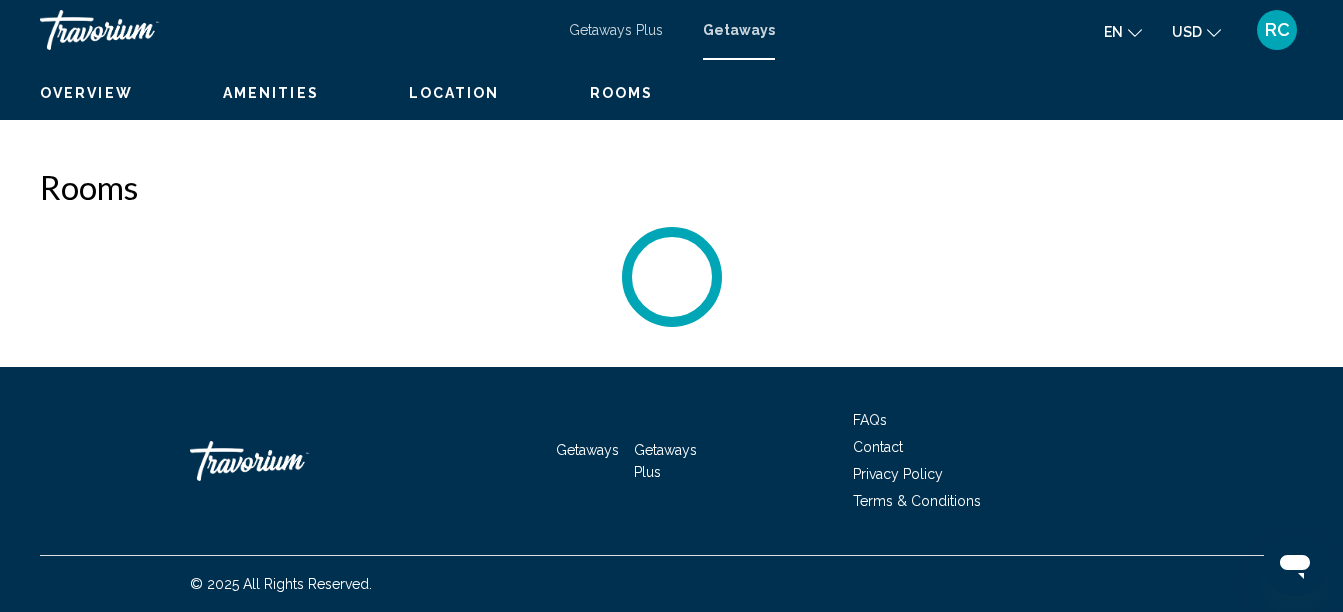 scroll, scrollTop: 0, scrollLeft: 0, axis: both 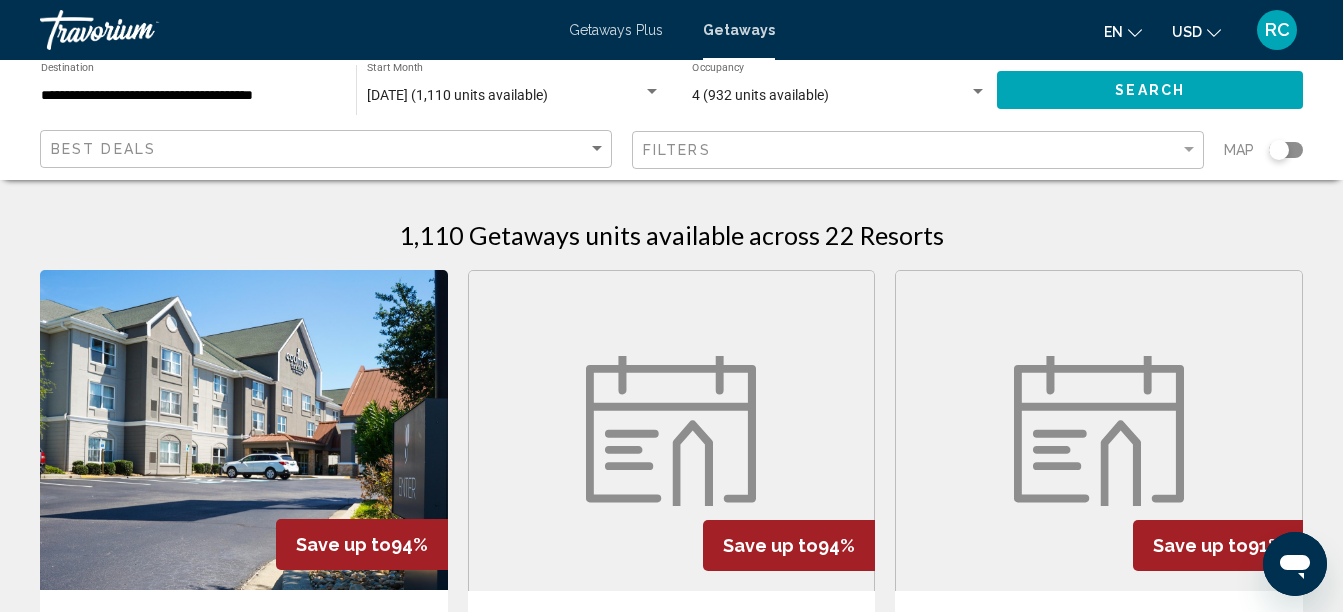 click on "Getaways Plus" at bounding box center [616, 30] 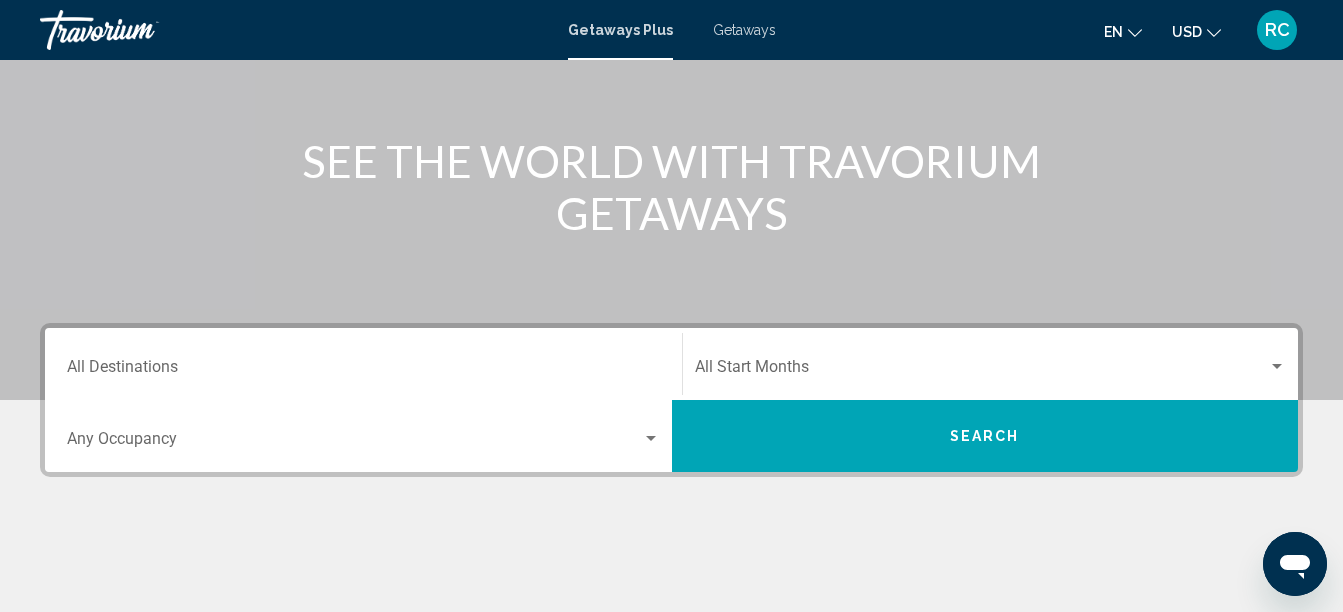 click on "Destination All Destinations" at bounding box center [363, 364] 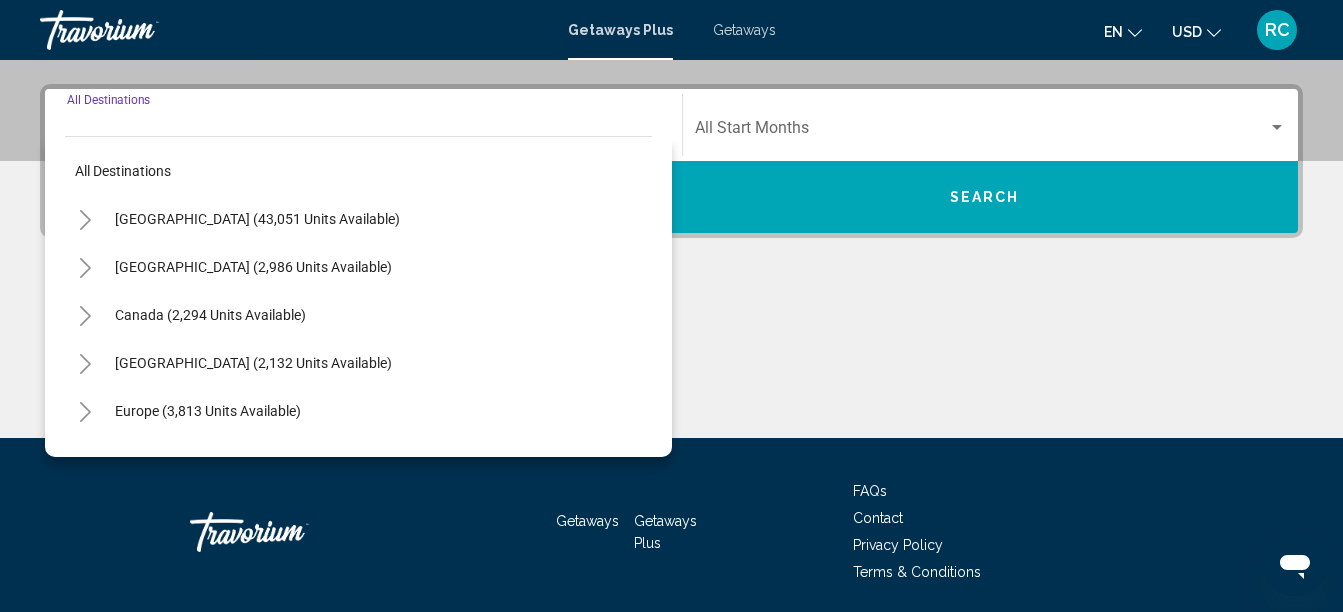 scroll, scrollTop: 458, scrollLeft: 0, axis: vertical 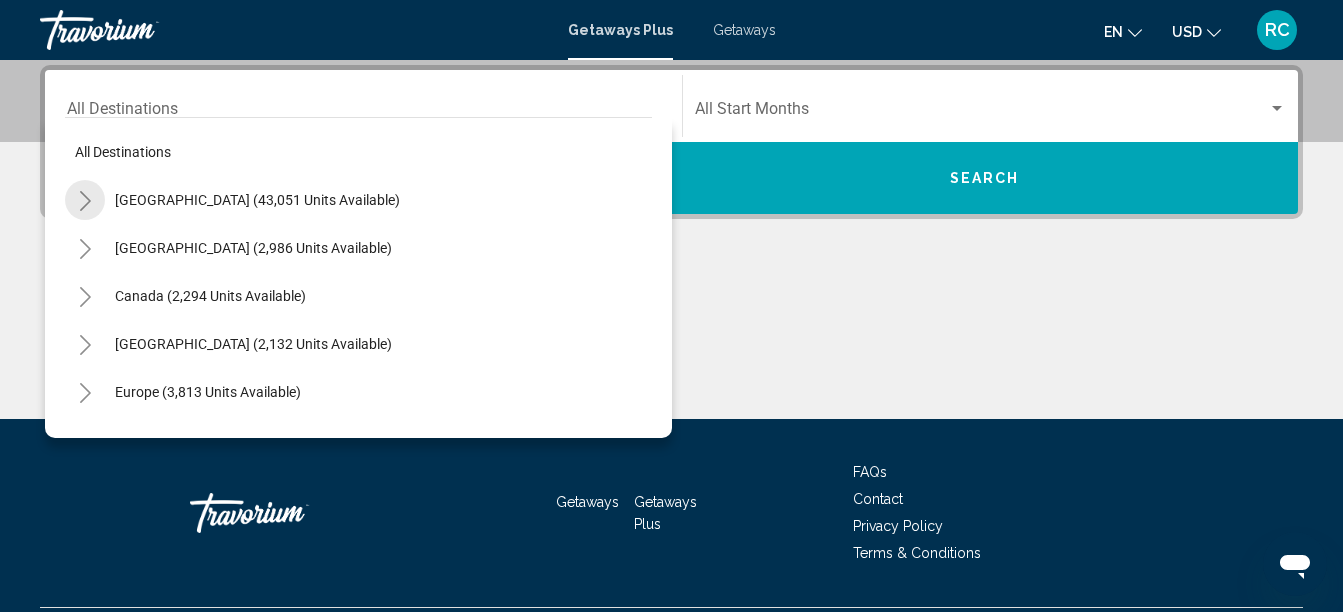 click 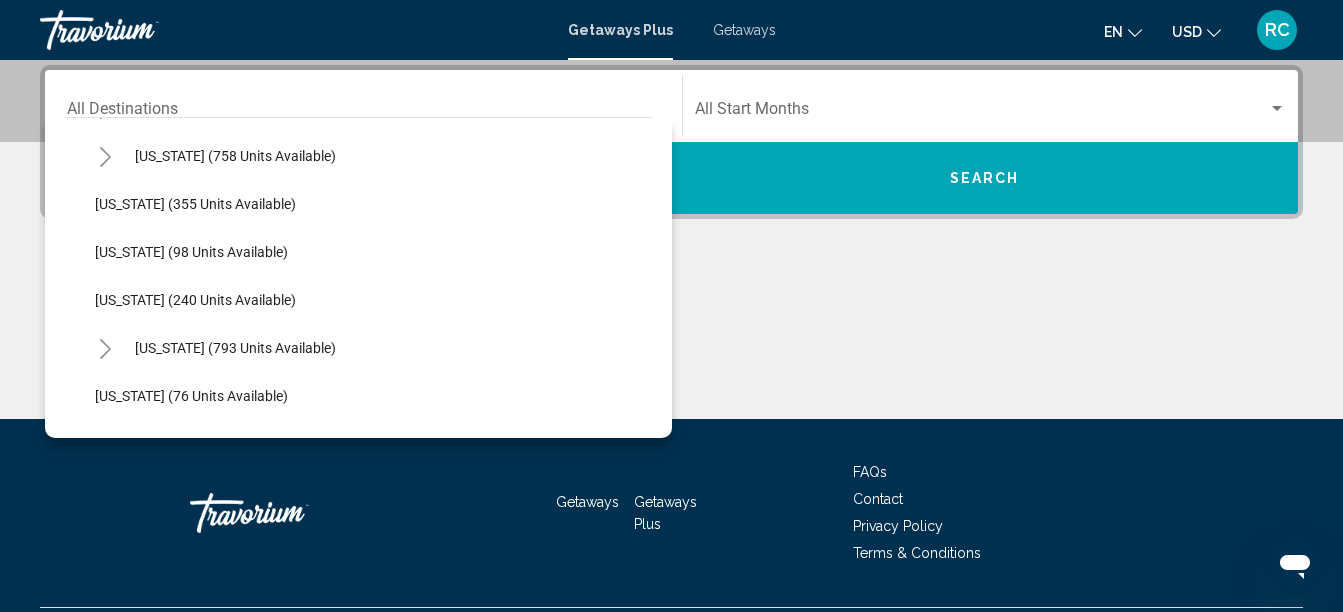 scroll, scrollTop: 1400, scrollLeft: 0, axis: vertical 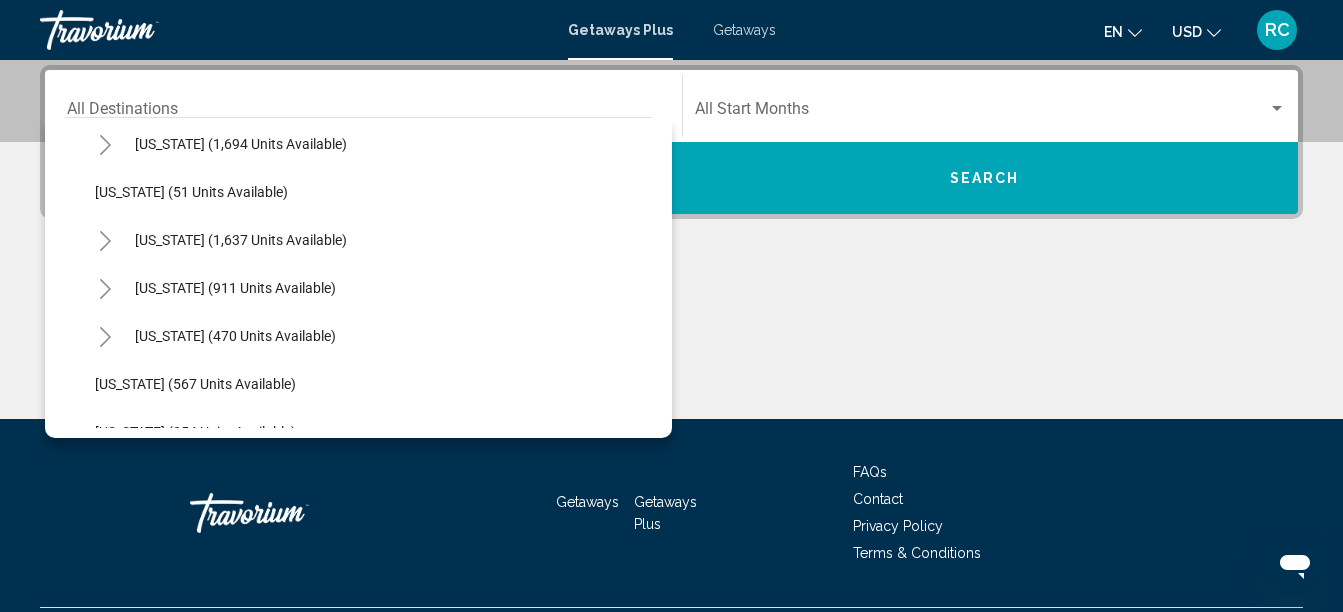 click 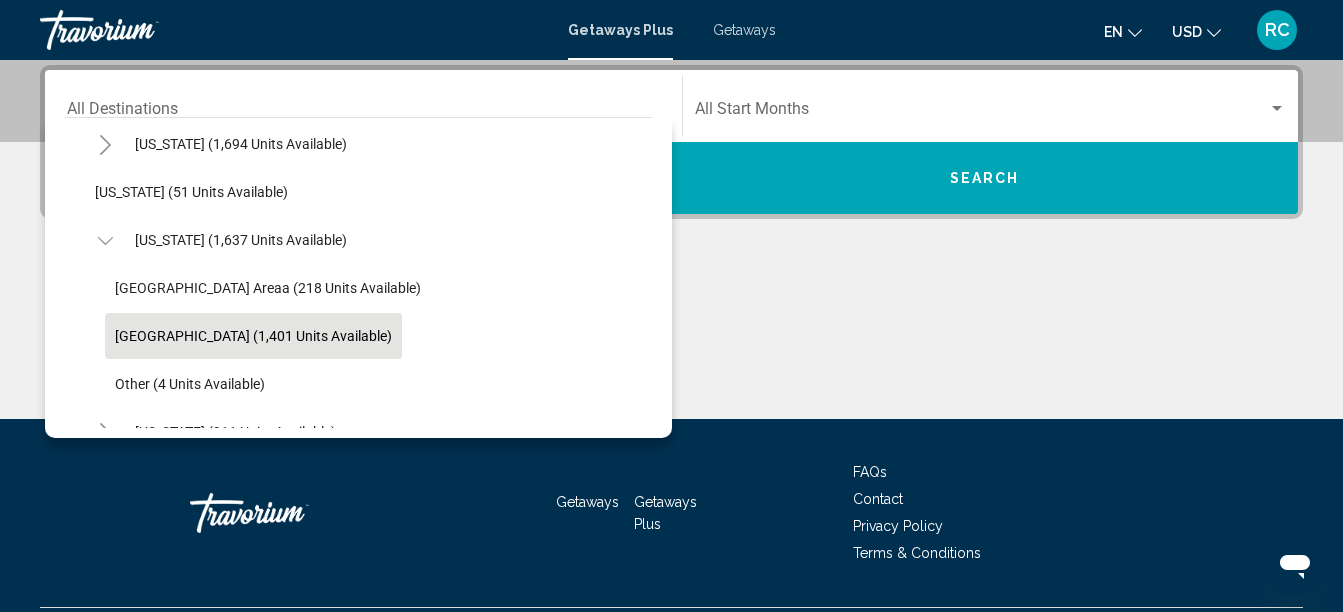 click on "Myrtle Beach Area (1,401 units available)" 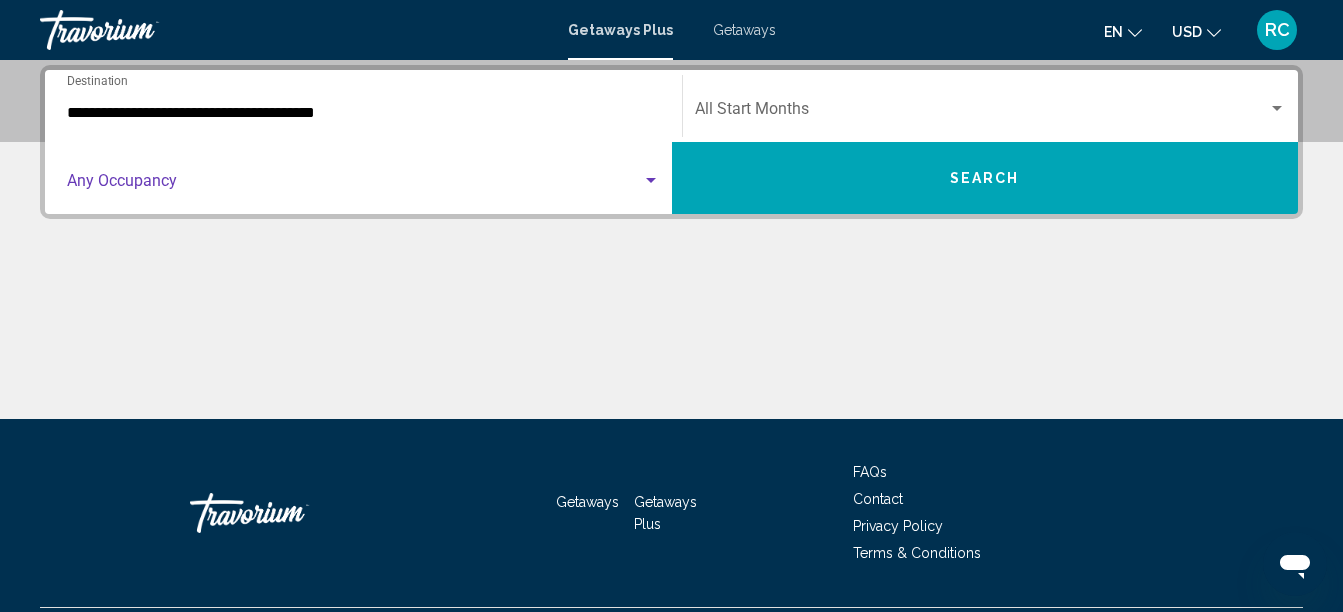 click at bounding box center (354, 185) 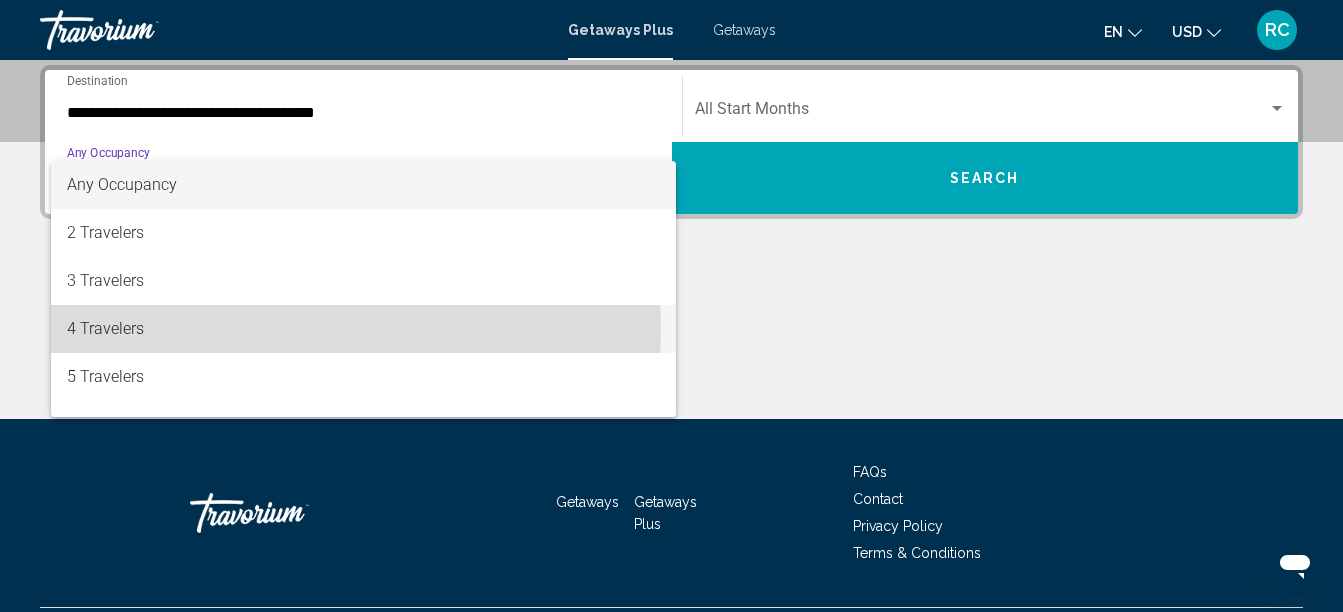 click on "4 Travelers" at bounding box center (363, 329) 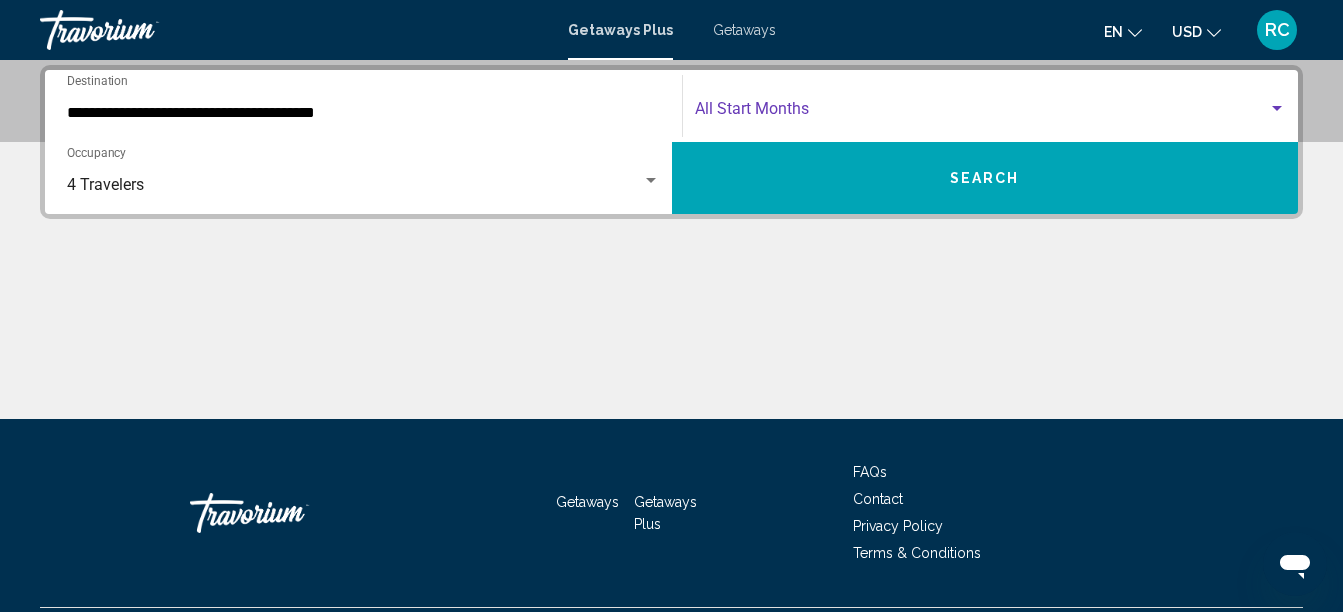 click at bounding box center (982, 113) 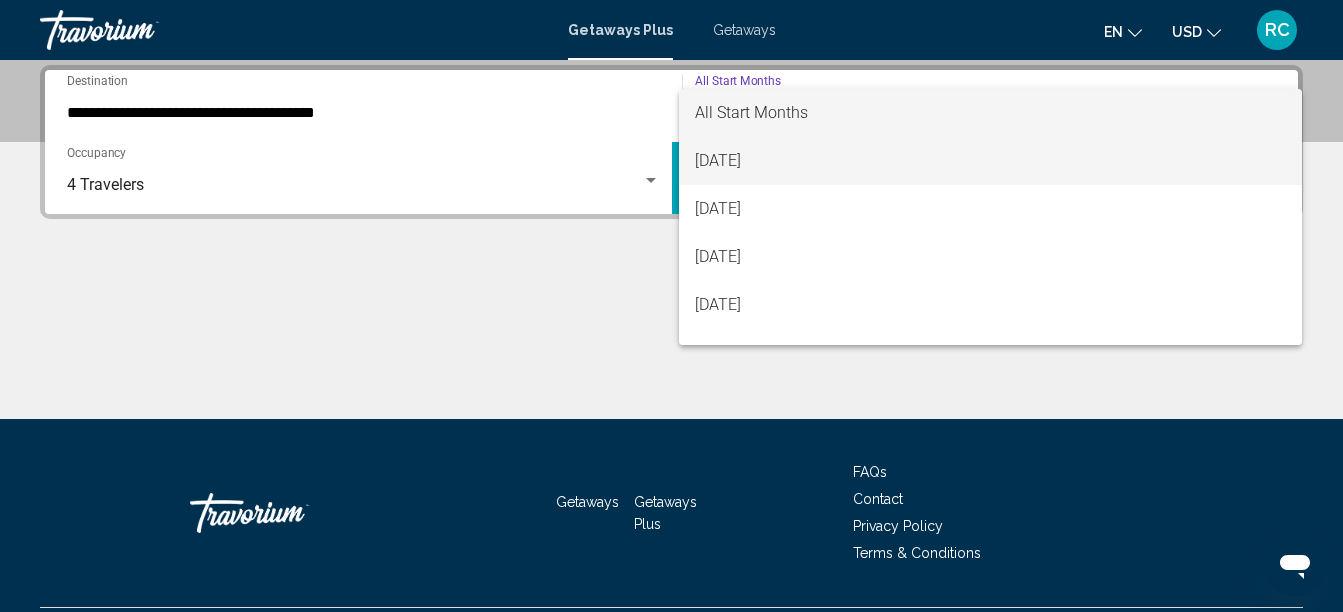 click on "[DATE]" at bounding box center [991, 161] 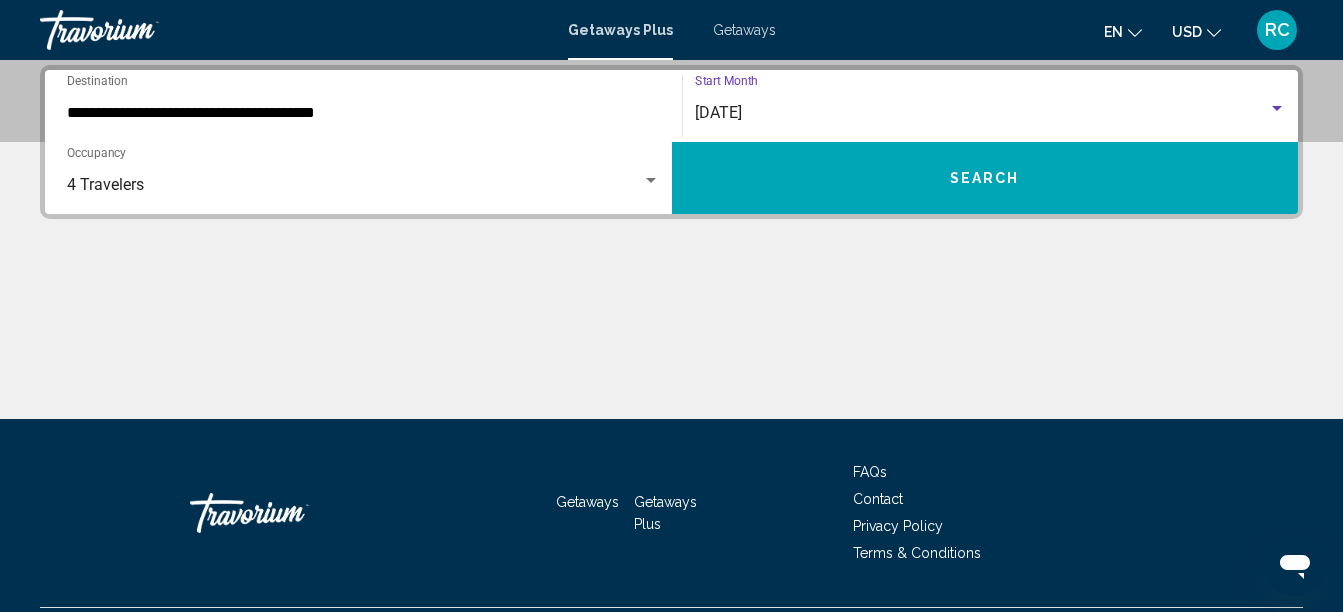 click on "Search" at bounding box center [985, 179] 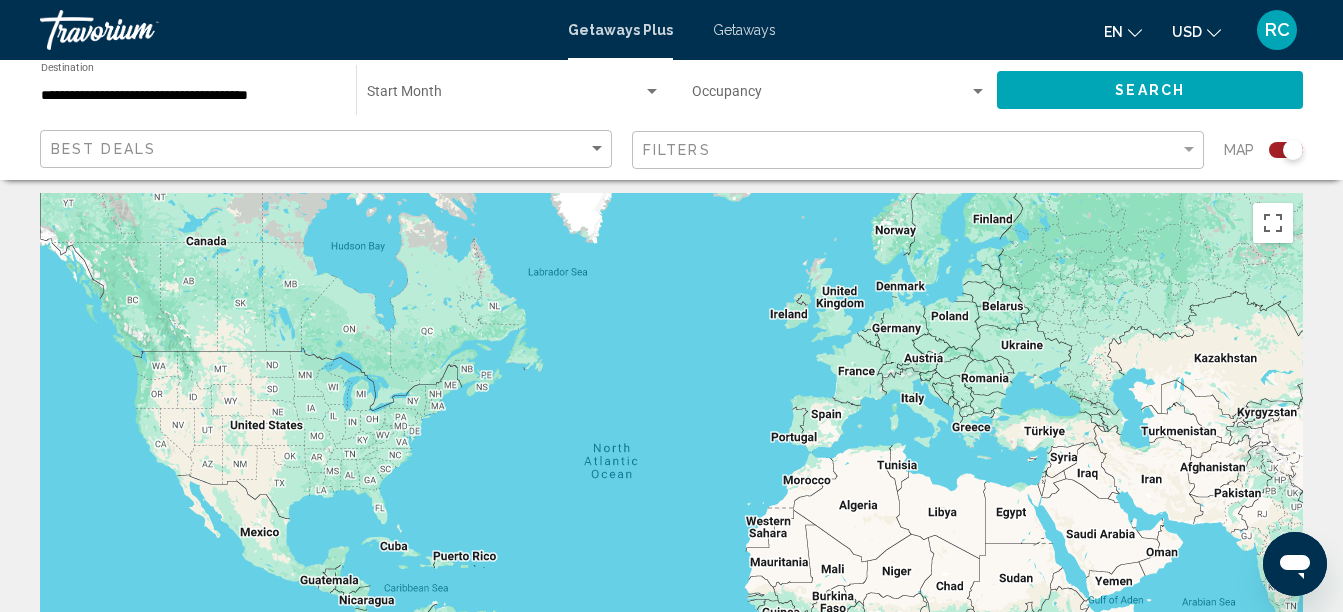 scroll, scrollTop: 0, scrollLeft: 0, axis: both 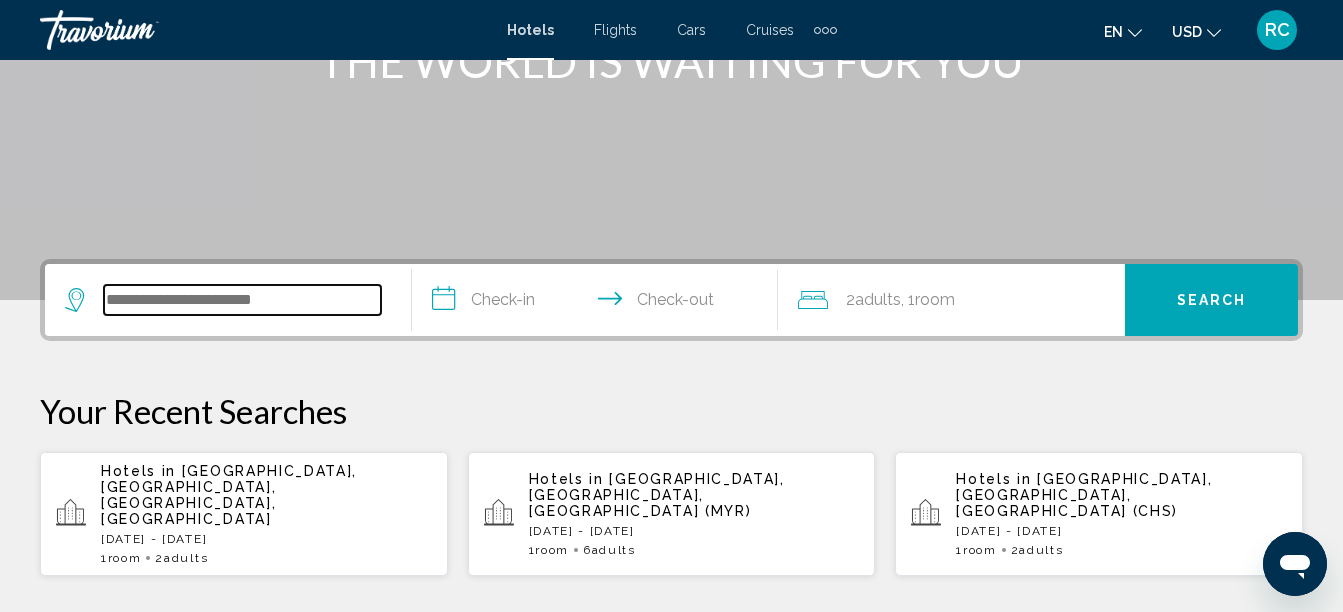 click at bounding box center (242, 300) 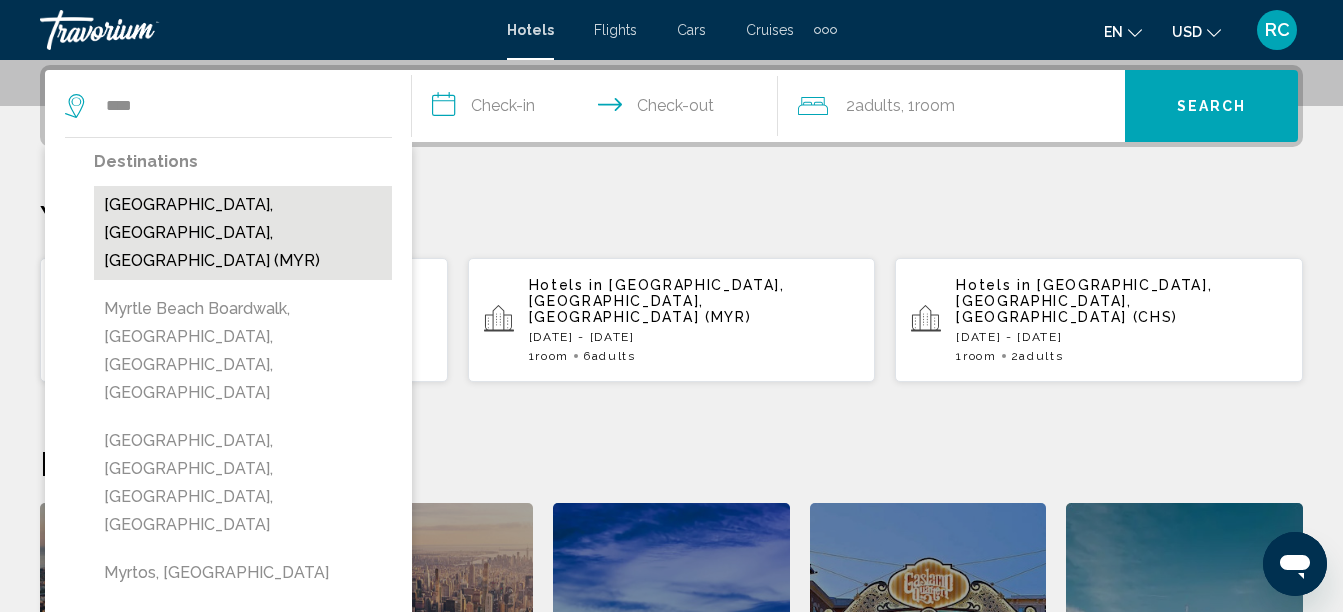 click on "Myrtle Beach, SC, United States (MYR)" at bounding box center (243, 233) 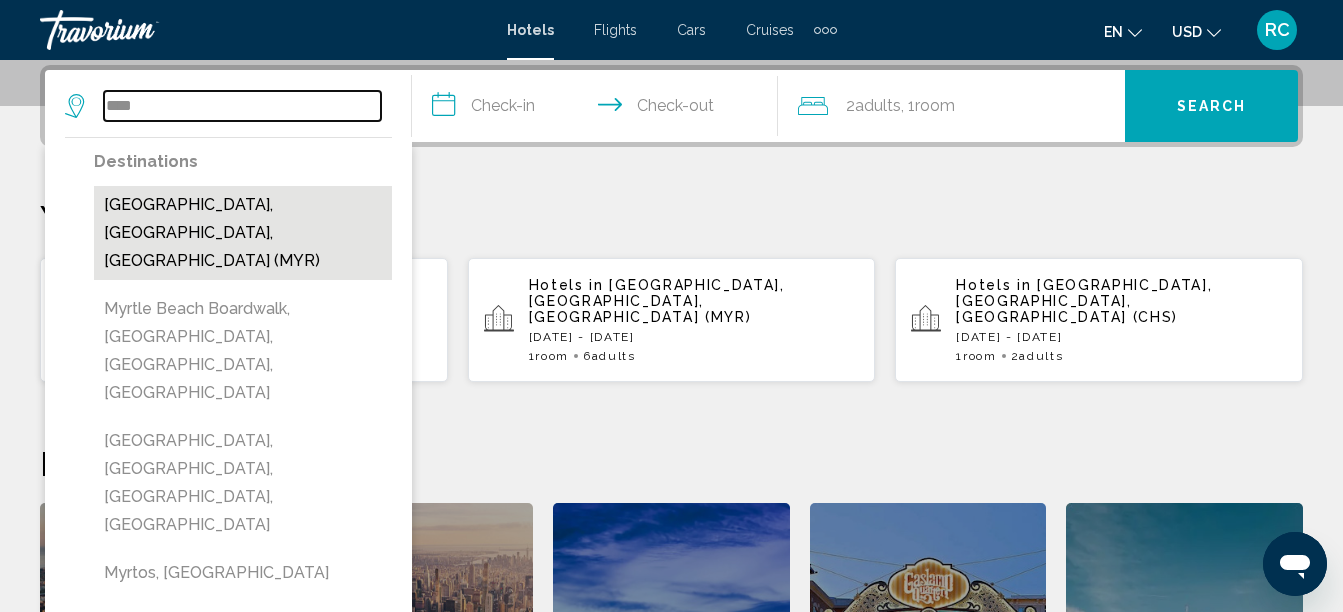 type on "**********" 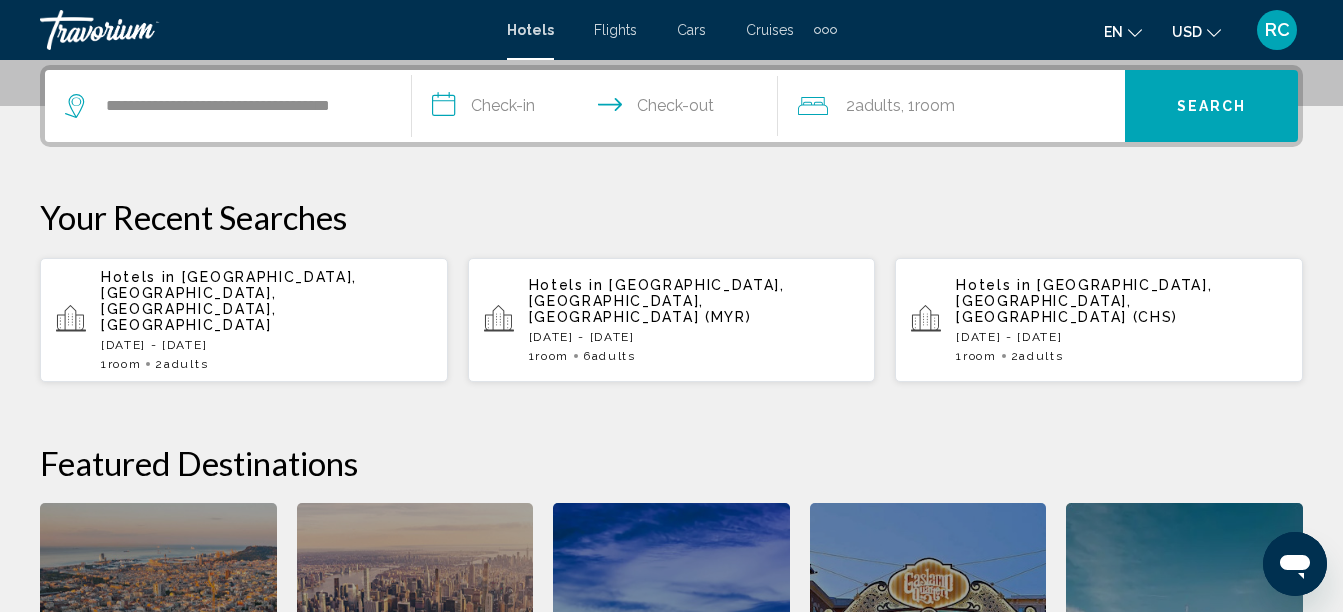 click on "**********" at bounding box center [599, 109] 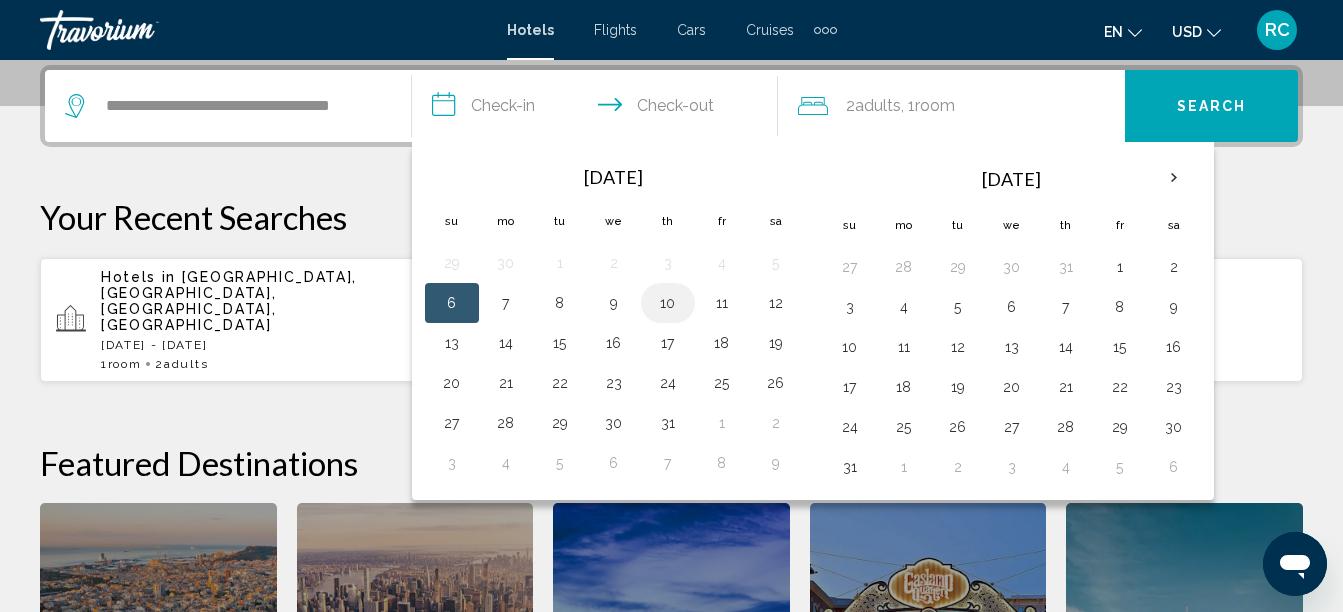 click on "10" at bounding box center [668, 303] 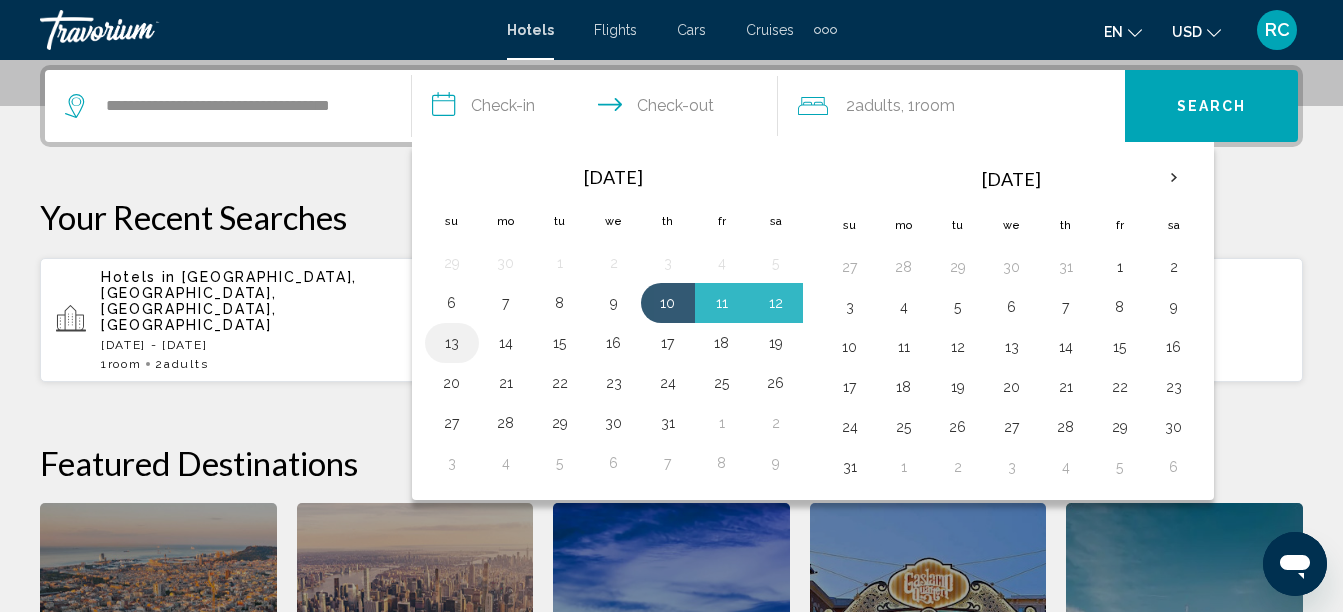 click on "13" at bounding box center (452, 343) 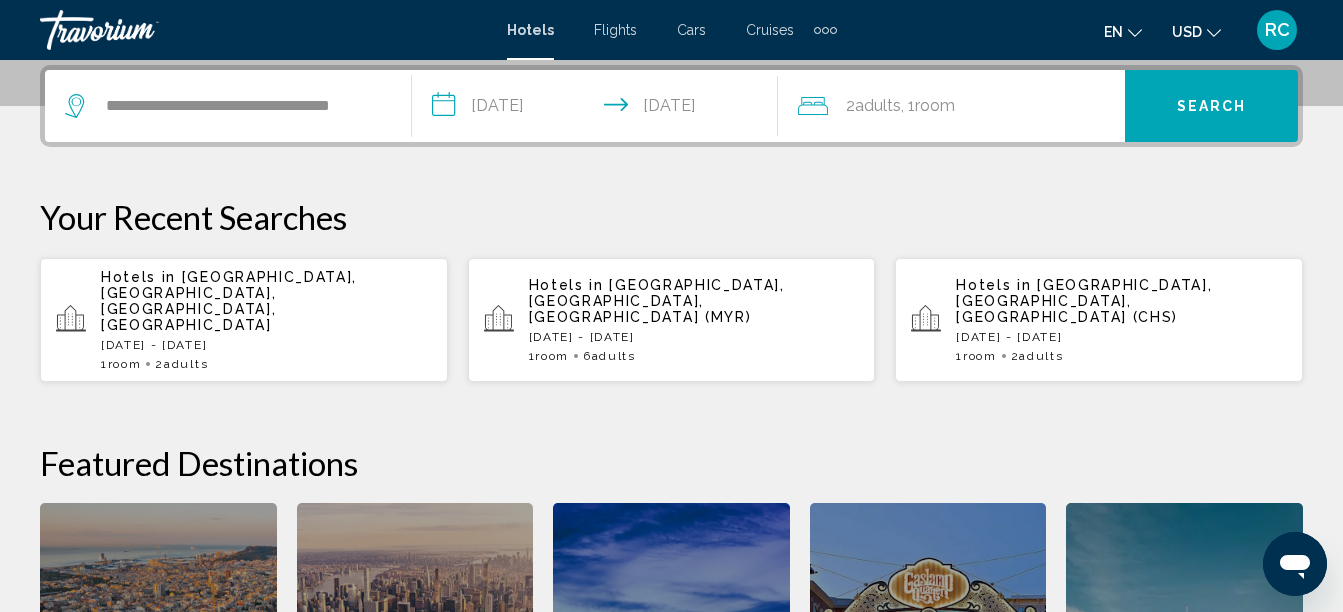 click on "2  Adult Adults , 1  Room rooms" 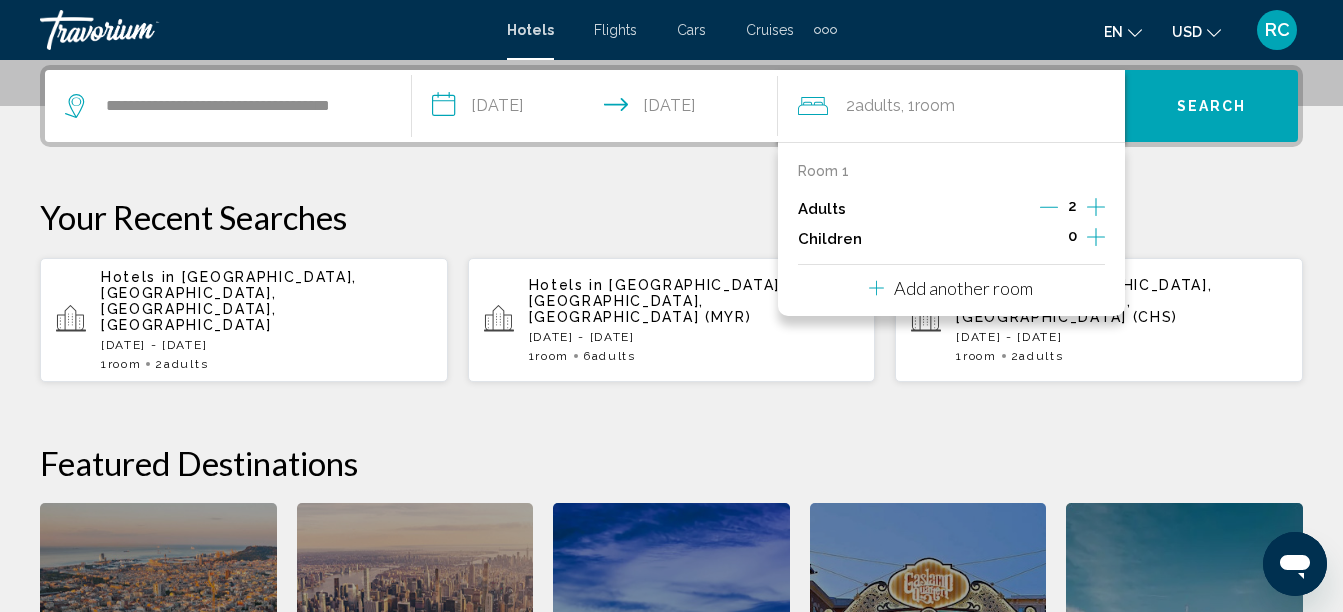 click 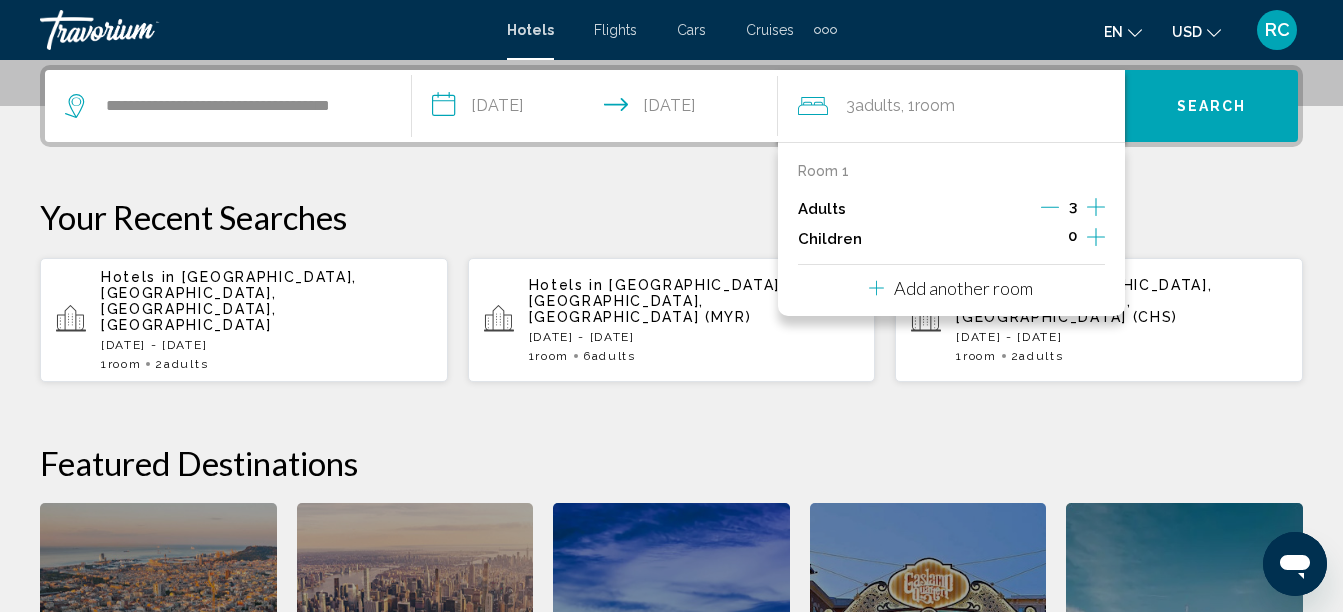 click 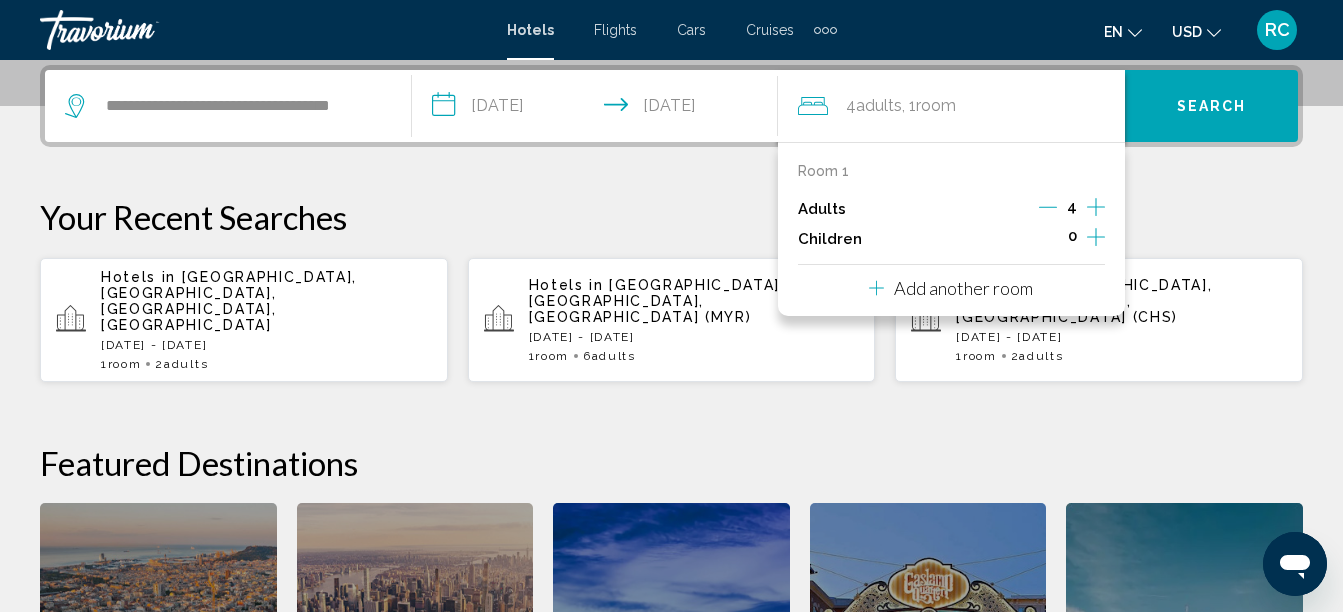 click 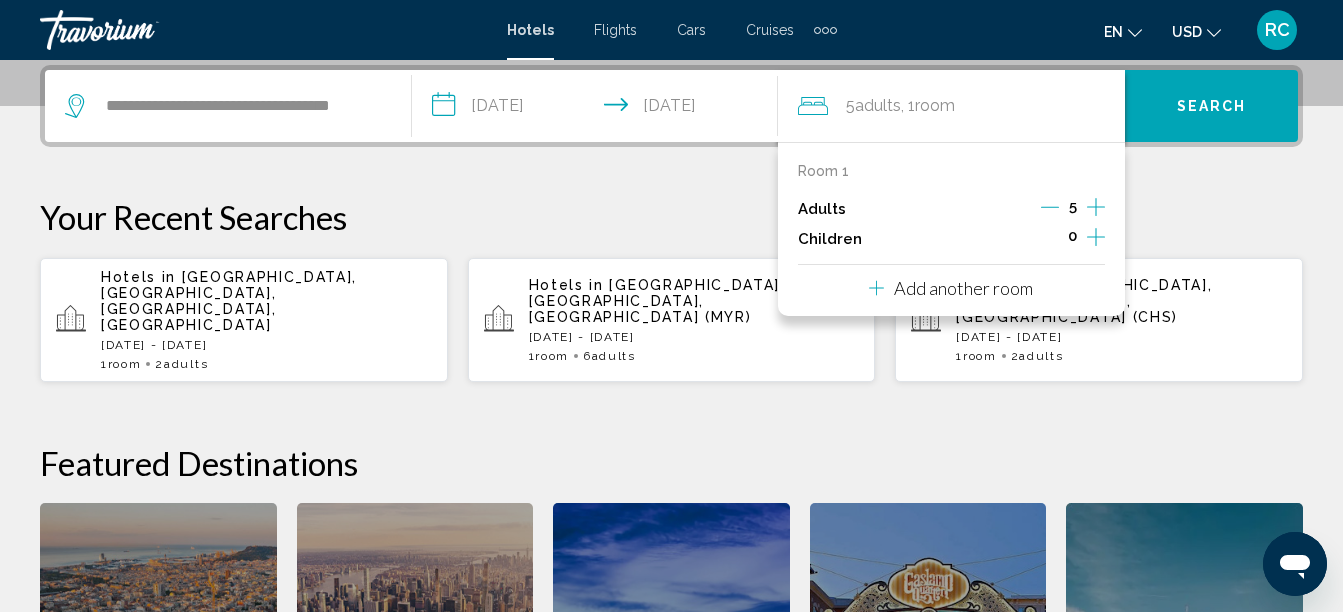 click 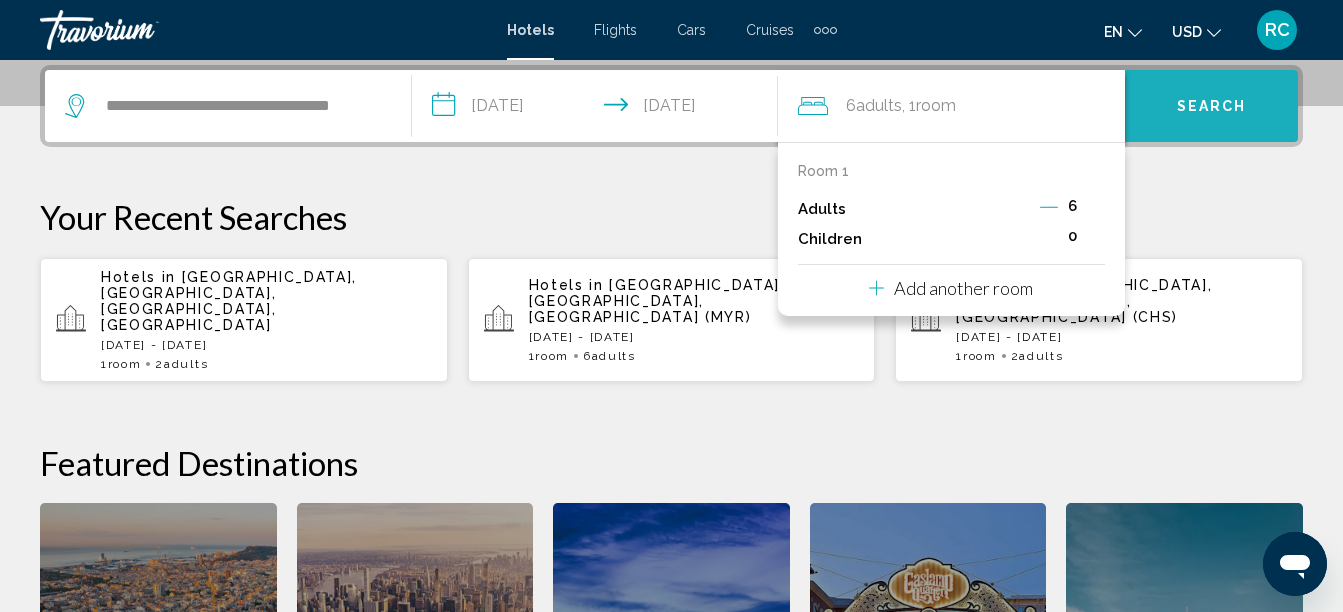 click on "Search" at bounding box center [1211, 106] 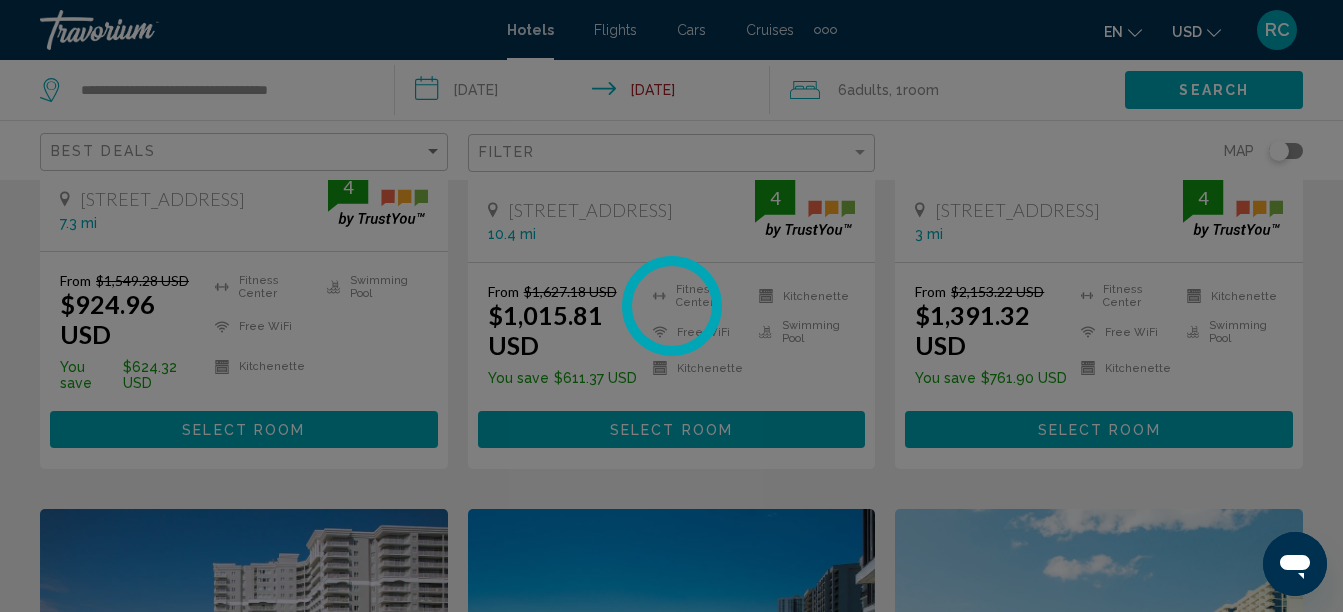 scroll, scrollTop: 0, scrollLeft: 0, axis: both 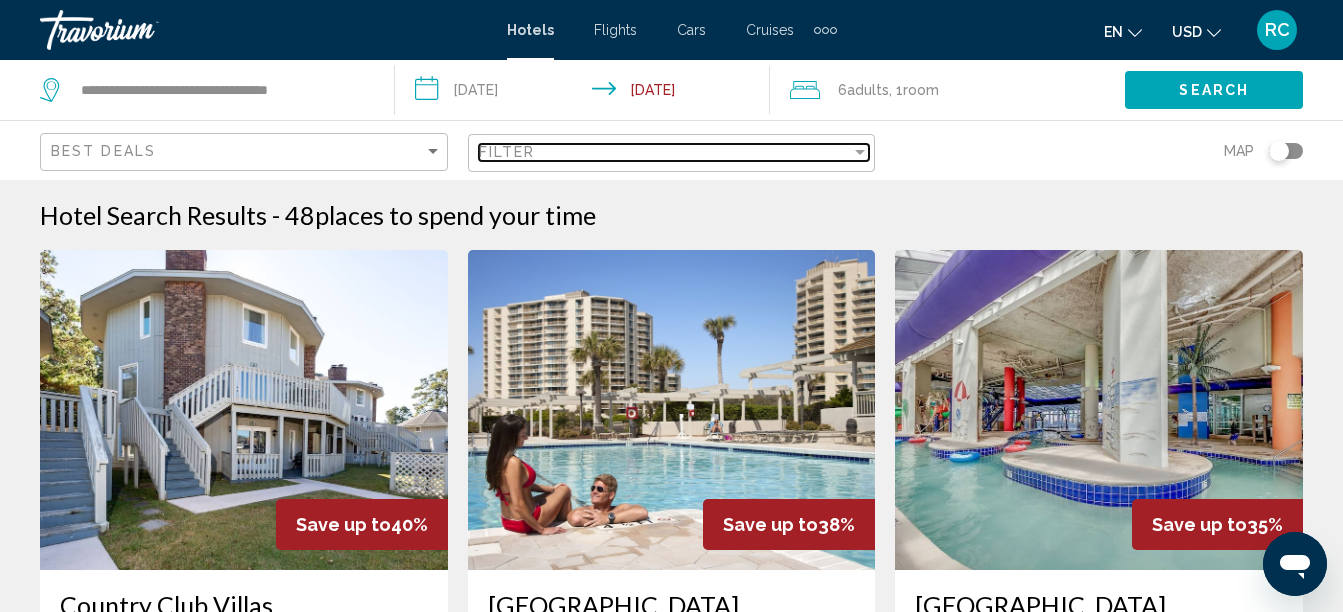 click on "Filter" at bounding box center [665, 152] 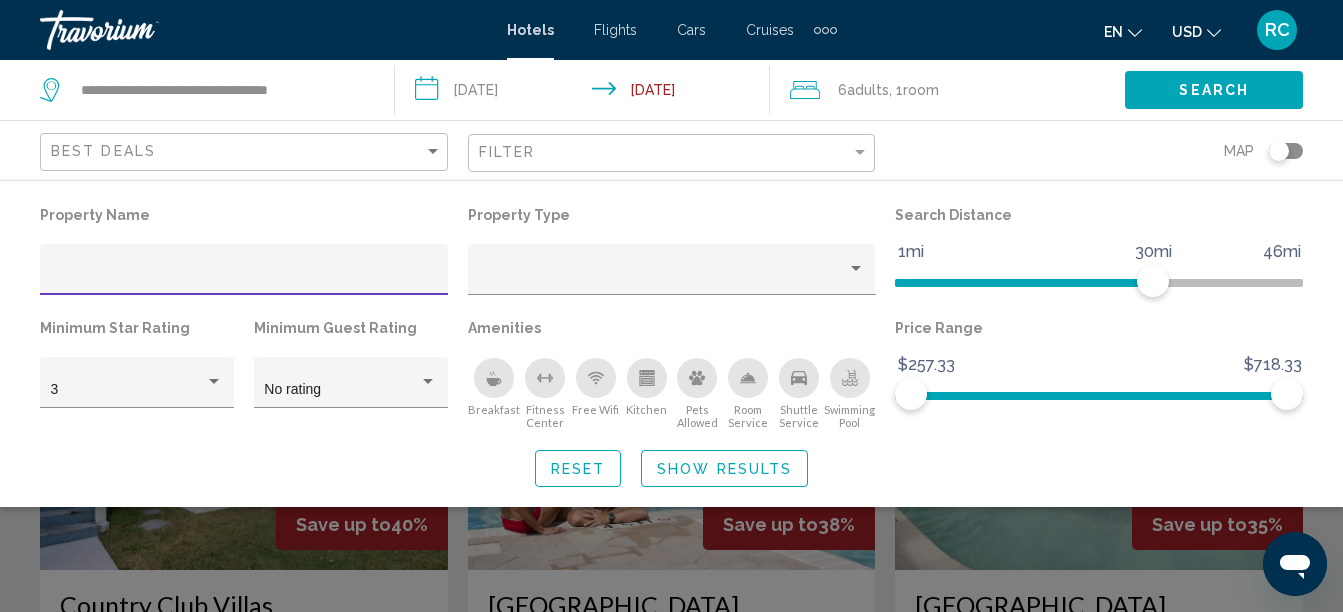 click 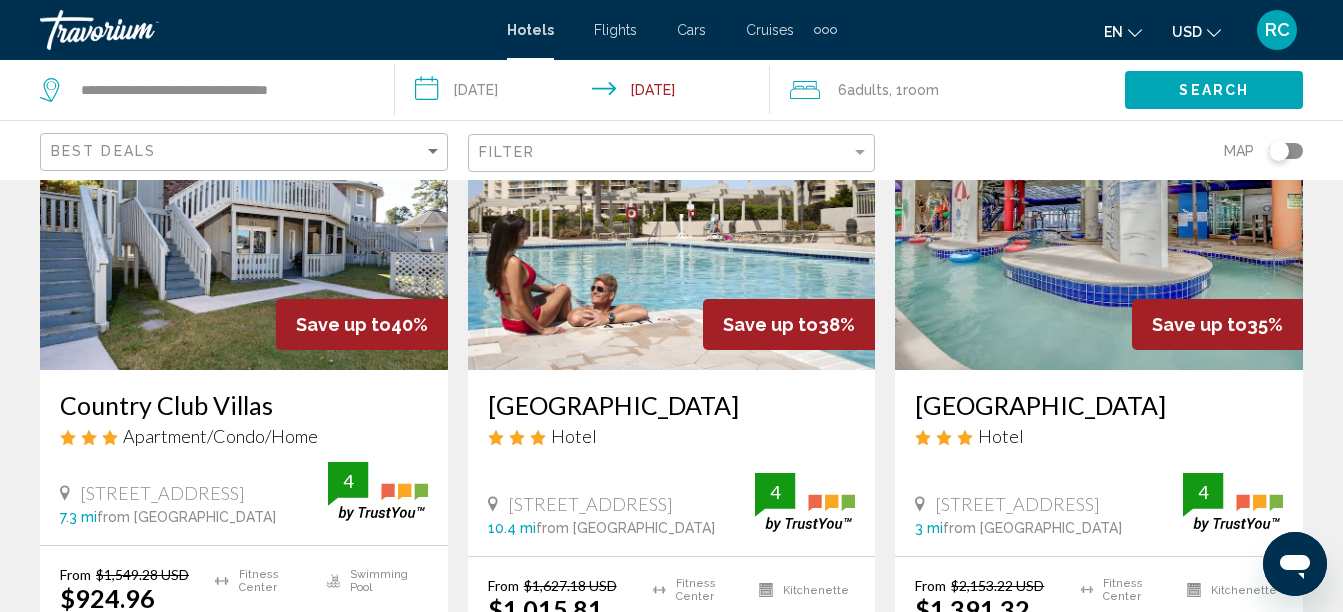 scroll, scrollTop: 300, scrollLeft: 0, axis: vertical 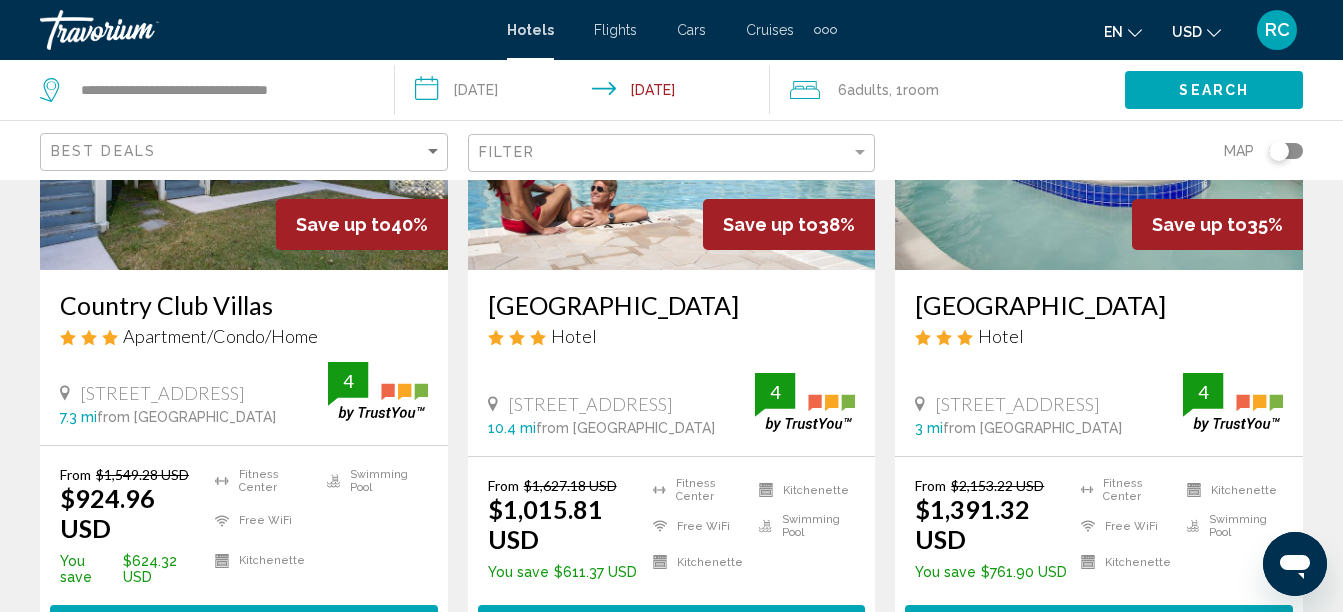 click at bounding box center (244, 110) 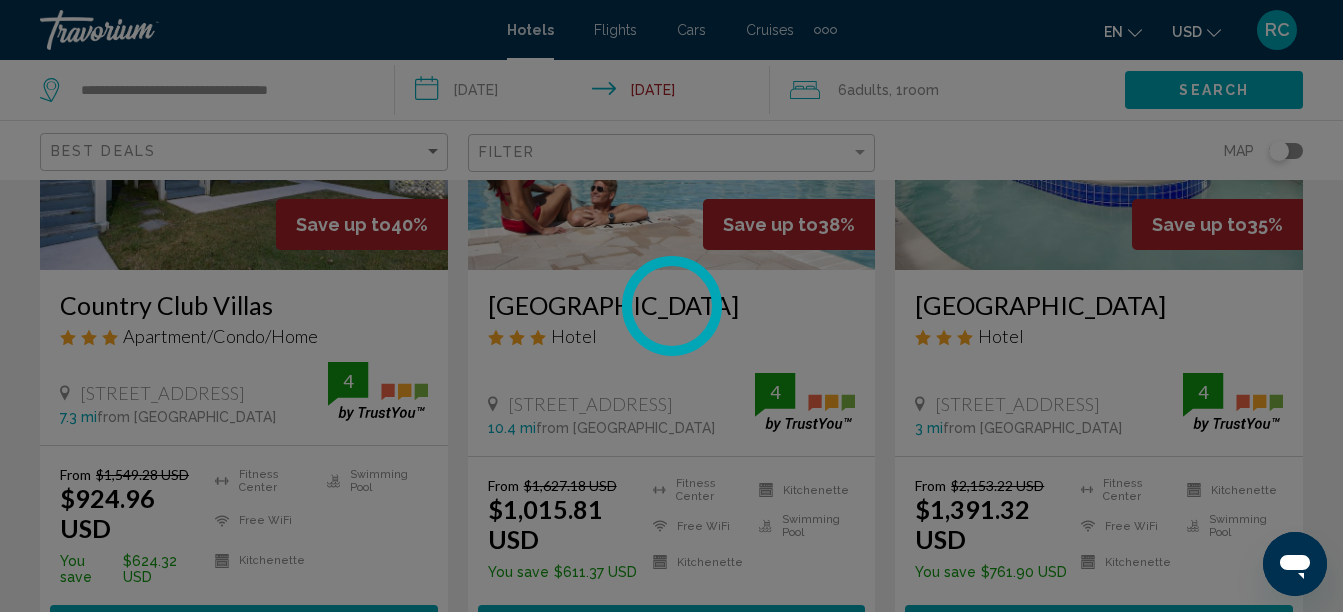 scroll, scrollTop: 229, scrollLeft: 0, axis: vertical 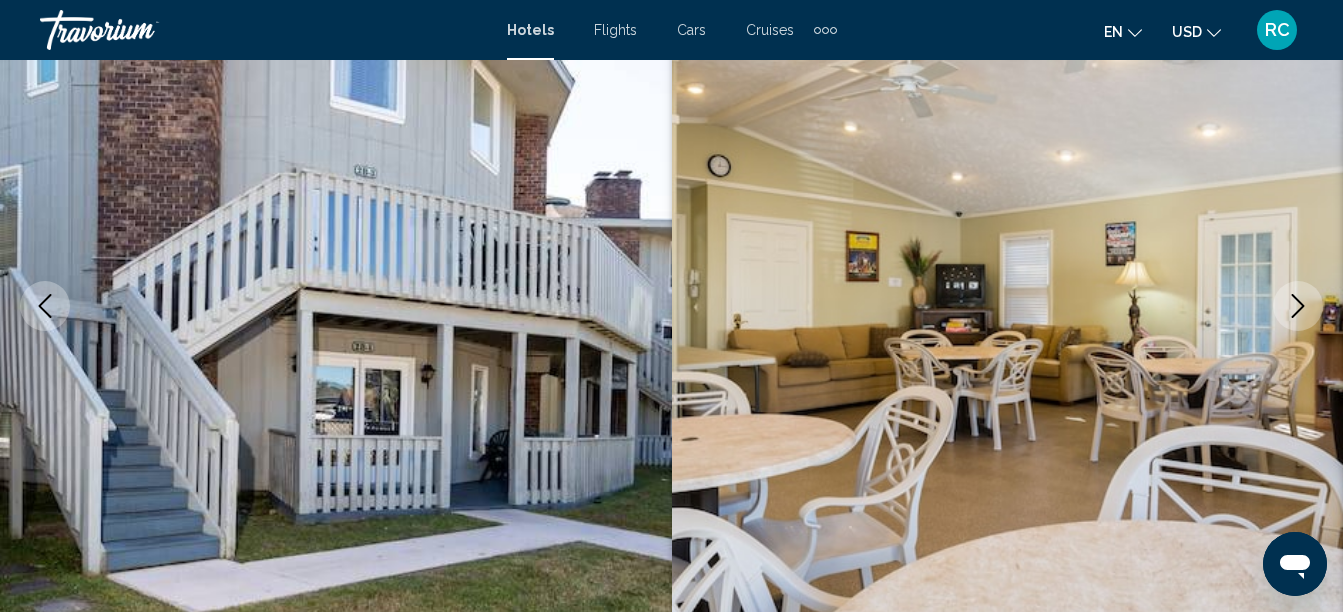 click 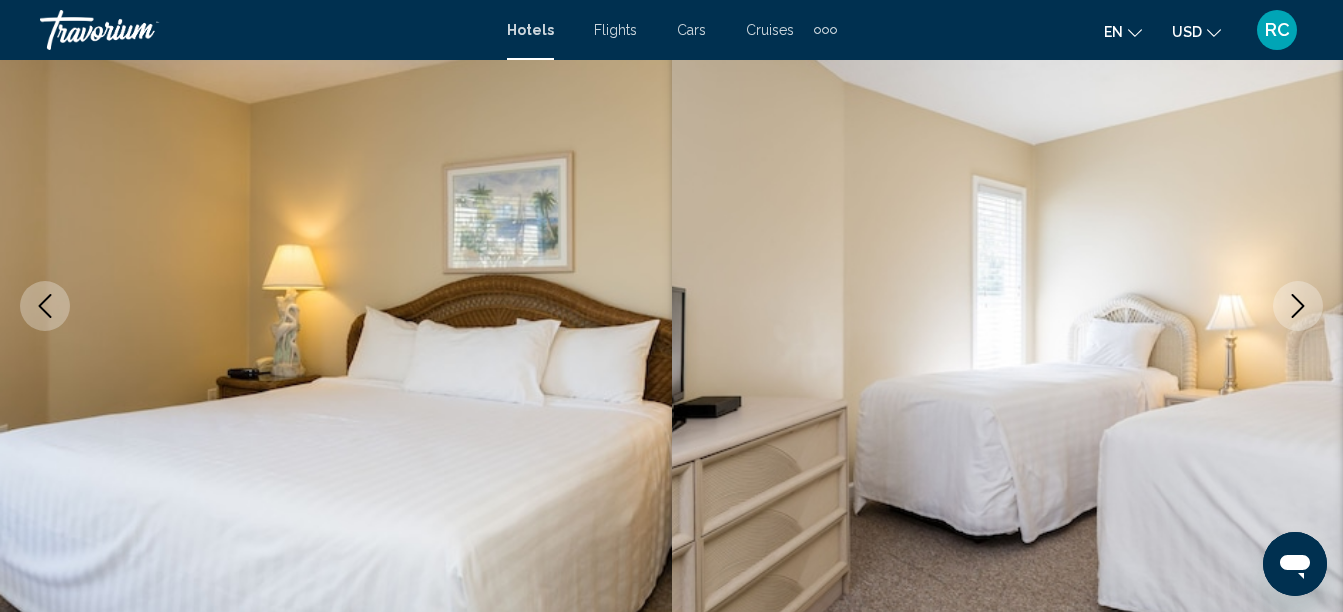 click 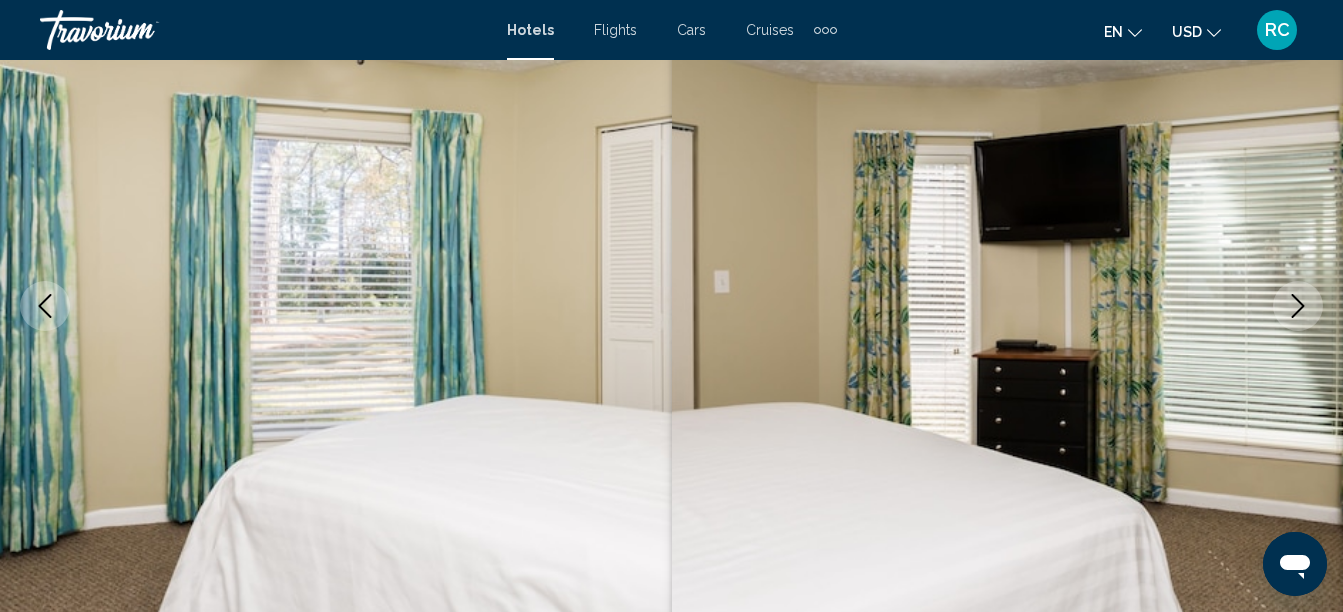 click 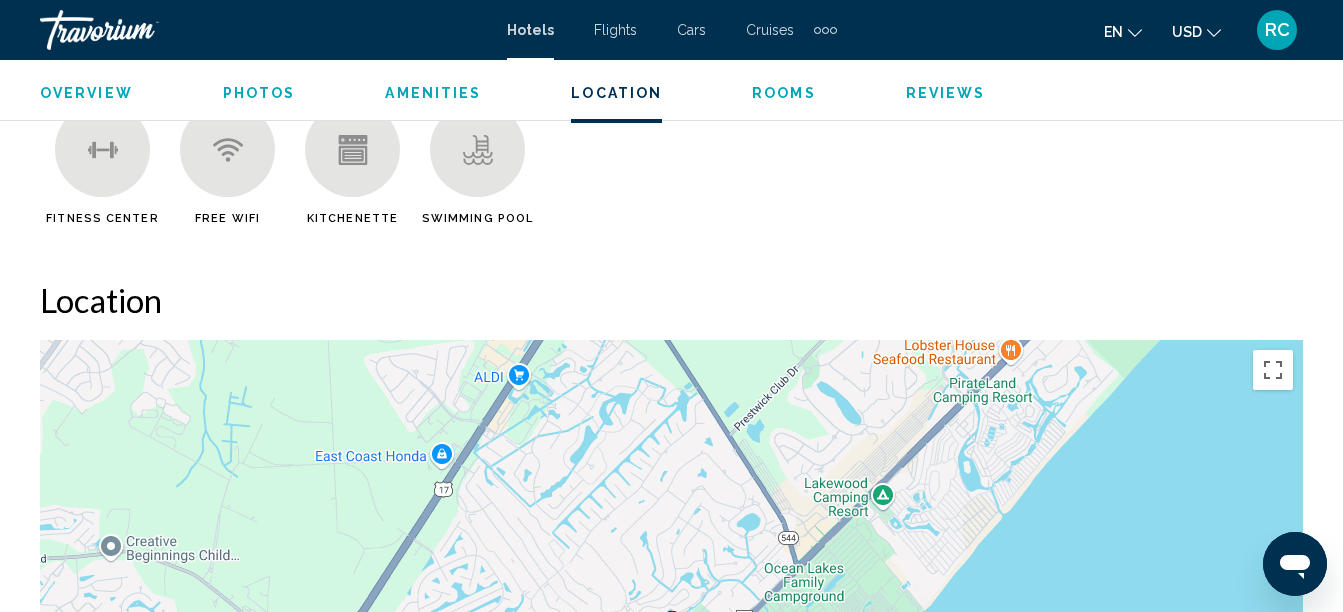 scroll, scrollTop: 2423, scrollLeft: 0, axis: vertical 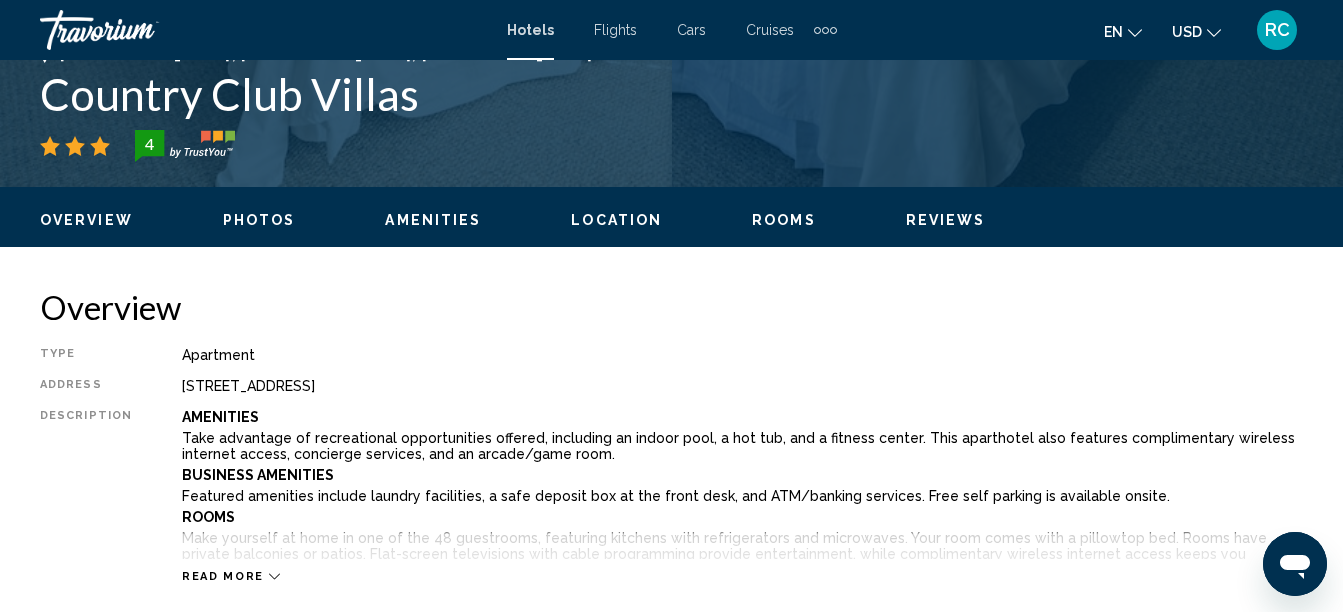 drag, startPoint x: 176, startPoint y: 385, endPoint x: 445, endPoint y: 392, distance: 269.09106 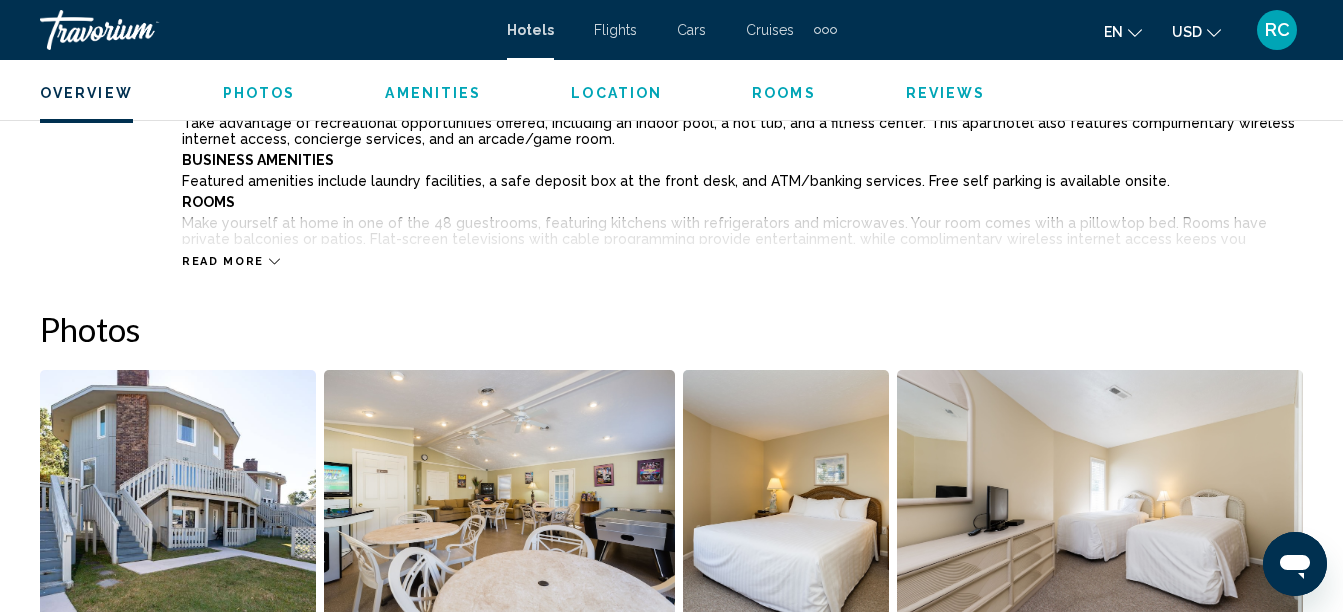 scroll, scrollTop: 1123, scrollLeft: 0, axis: vertical 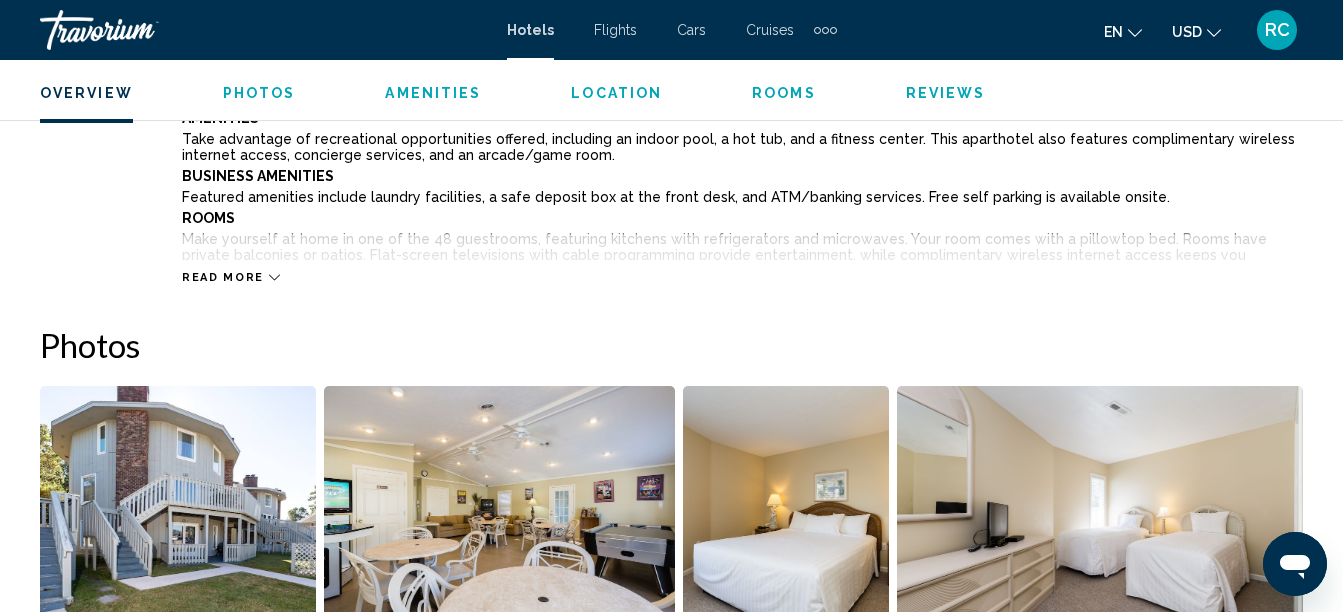 click on "Overview
Photos
Amenities
Location
Rooms
Reviews
Check Availability" 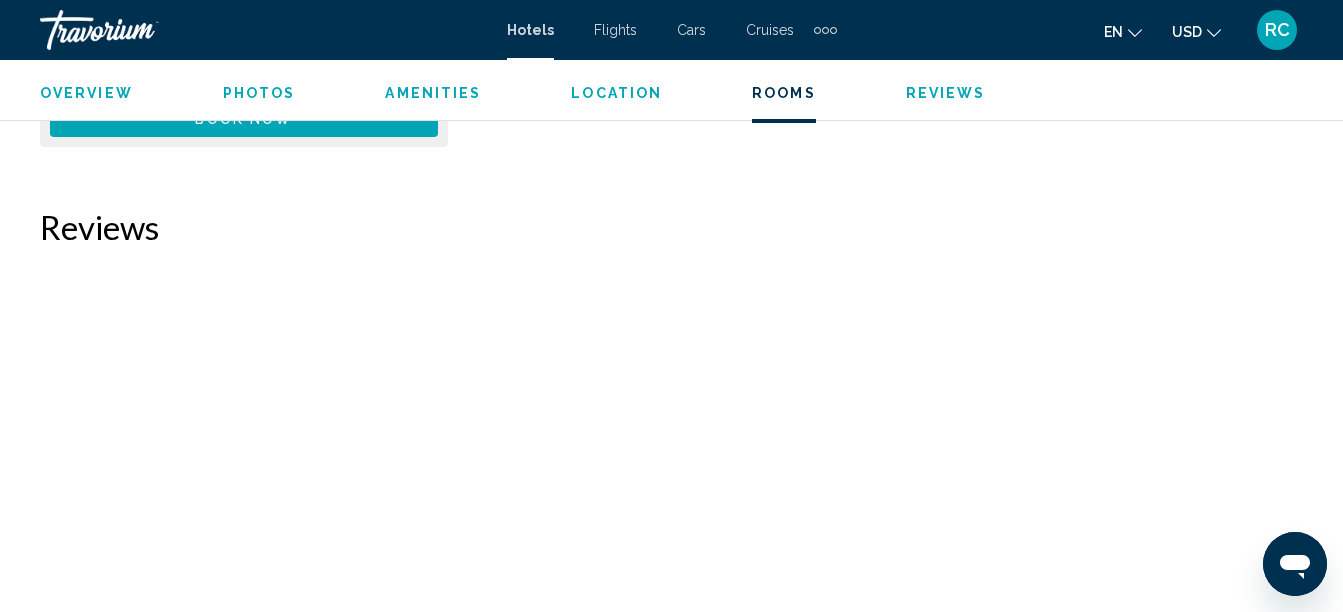 scroll, scrollTop: 3408, scrollLeft: 0, axis: vertical 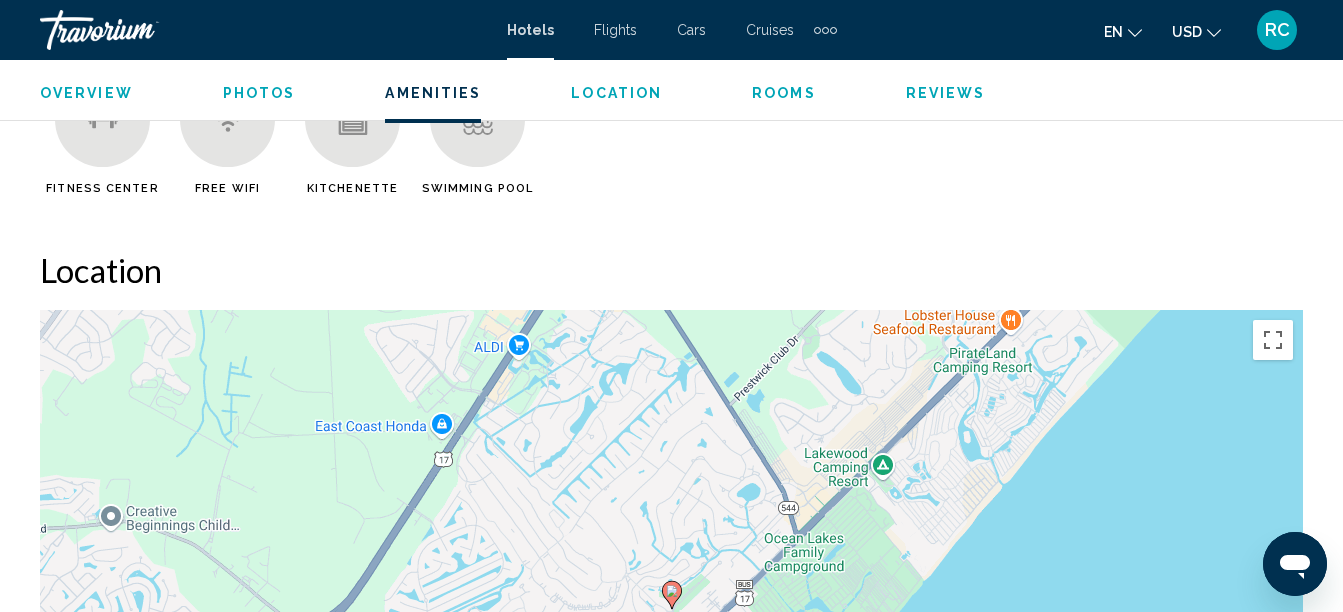 click on "Overview
Photos
Amenities
Location
Rooms
Reviews
Check Availability" 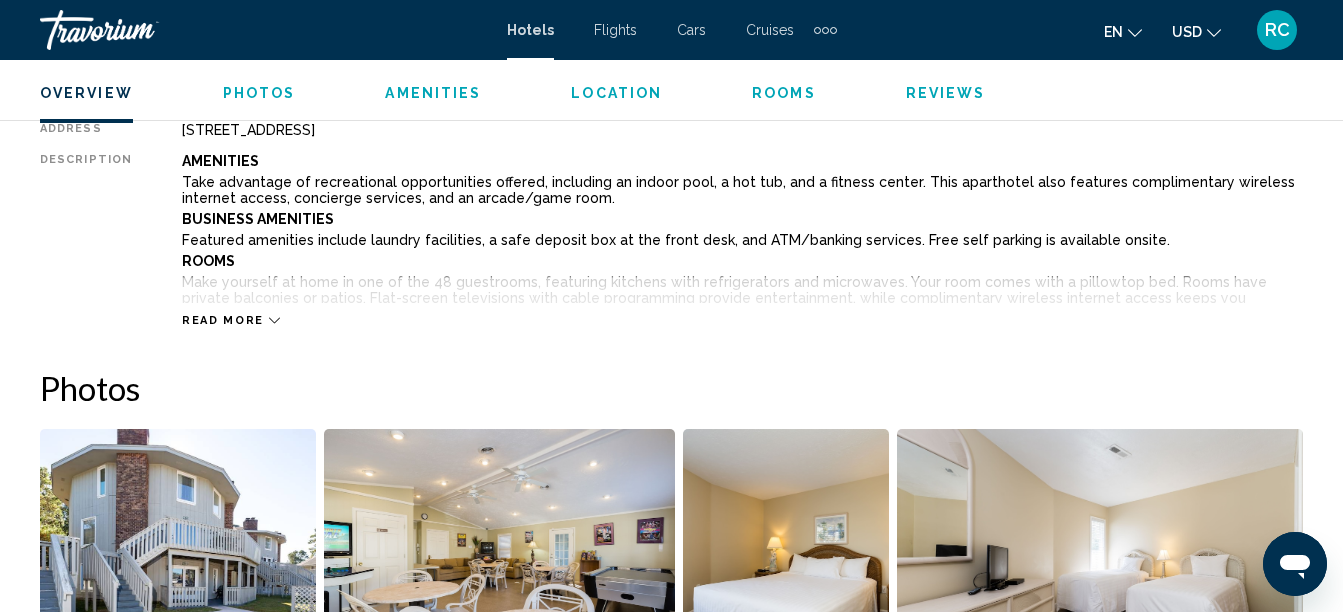 scroll, scrollTop: 991, scrollLeft: 0, axis: vertical 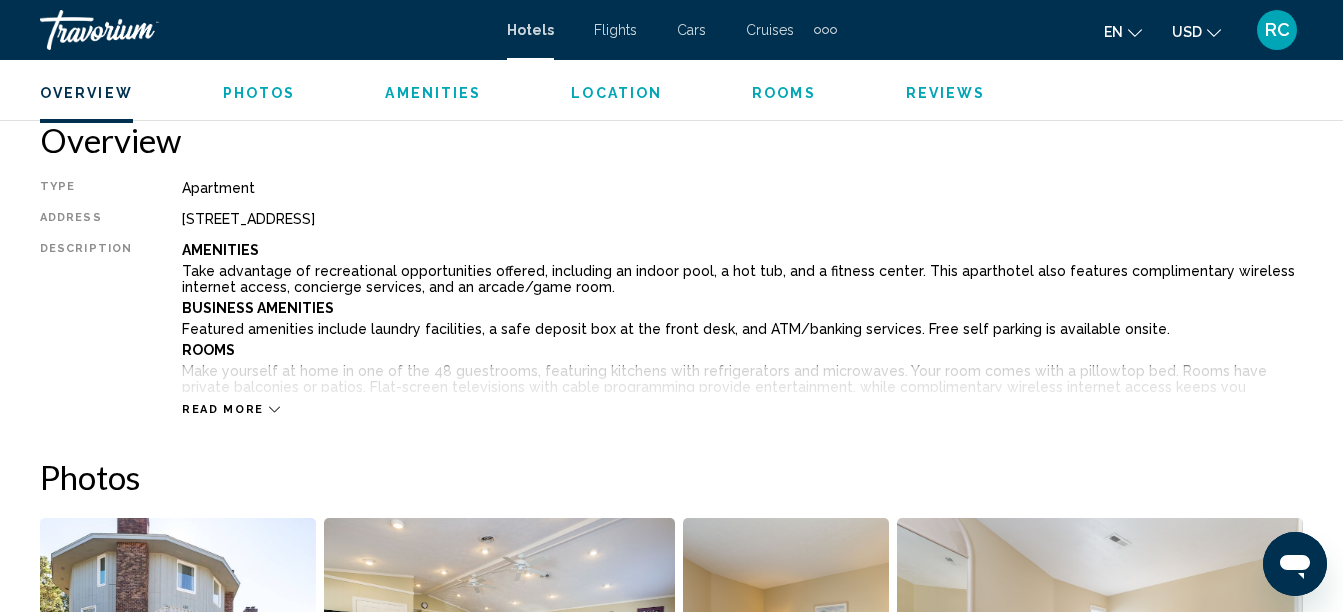 click on "Read more" at bounding box center [223, 409] 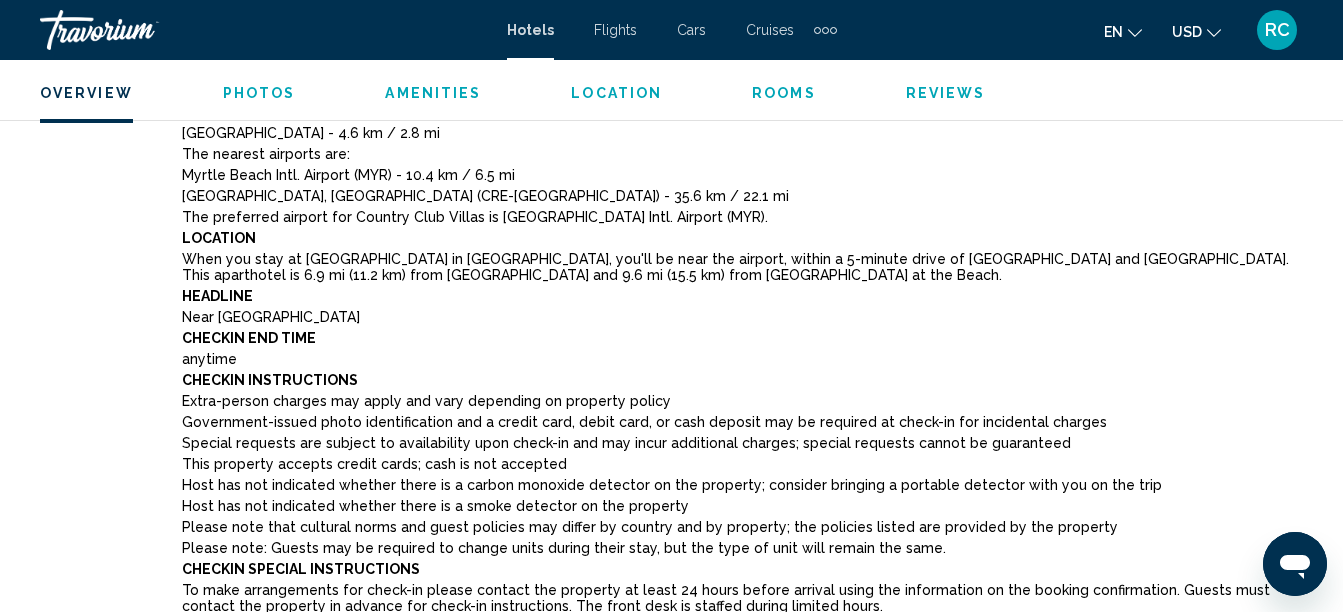 scroll, scrollTop: 1639, scrollLeft: 0, axis: vertical 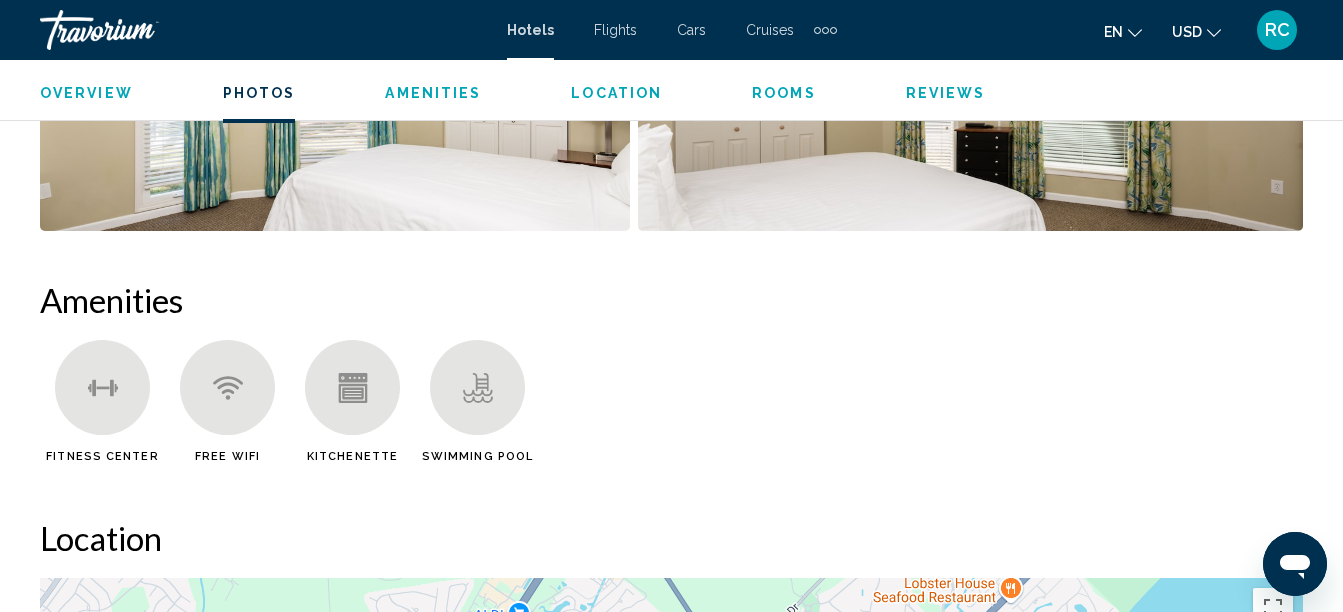 click on "Rooms" at bounding box center (784, 93) 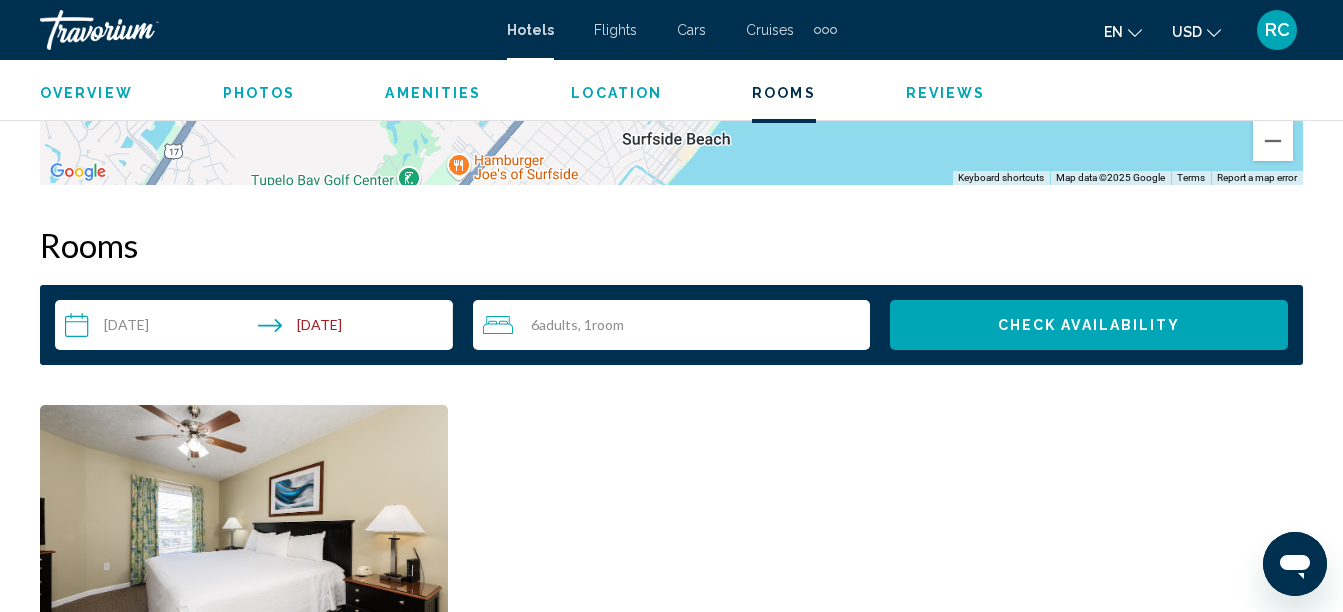 scroll, scrollTop: 3736, scrollLeft: 0, axis: vertical 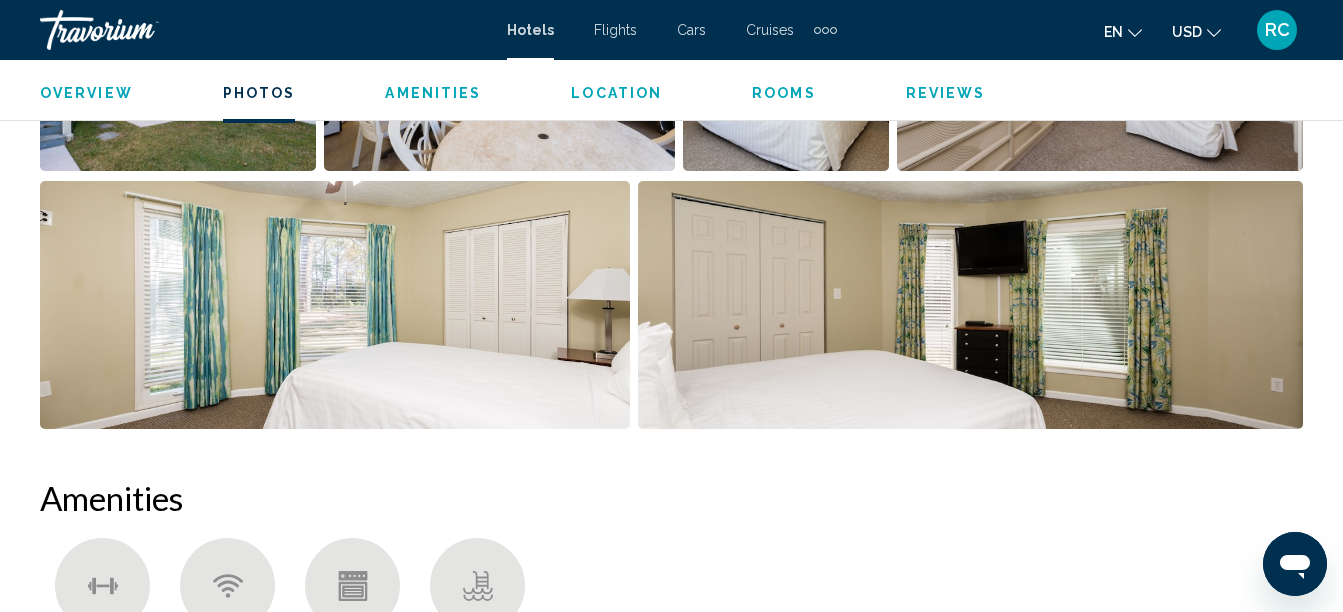 click at bounding box center [178, 47] 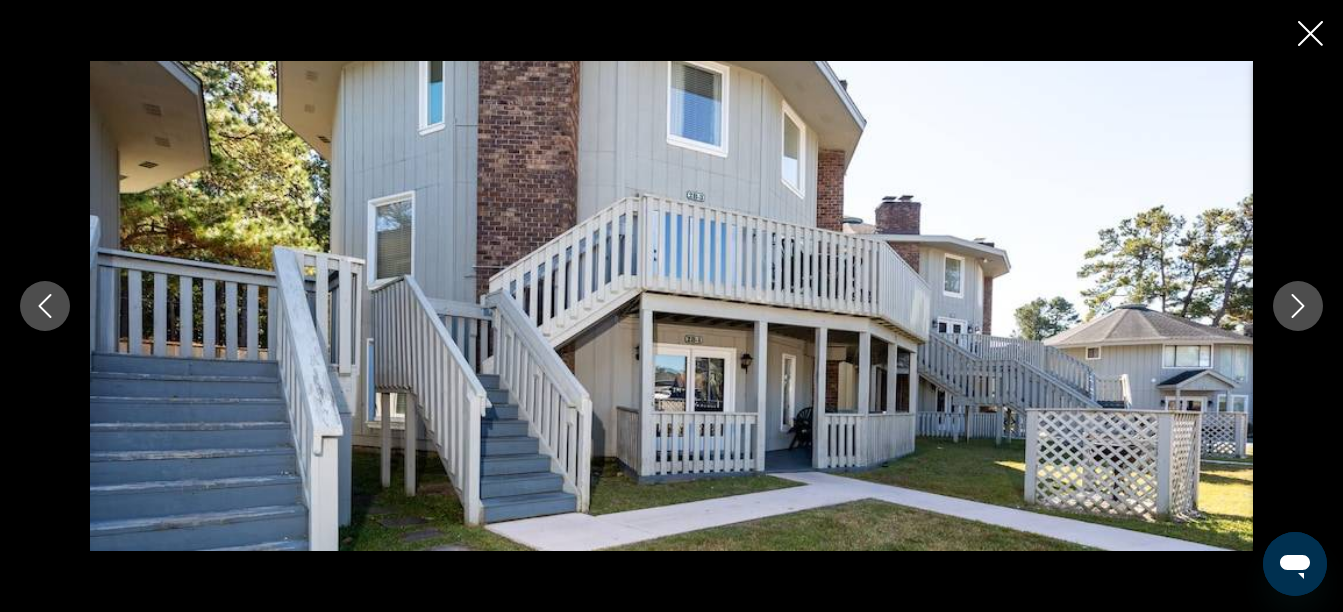 click 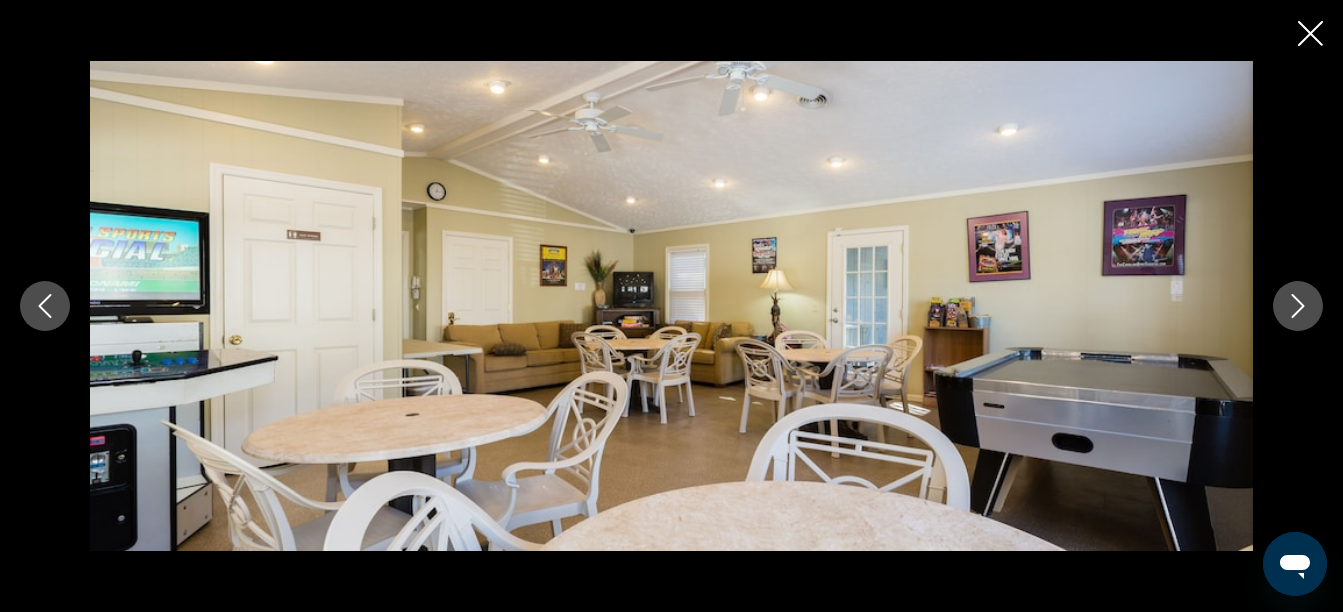 click 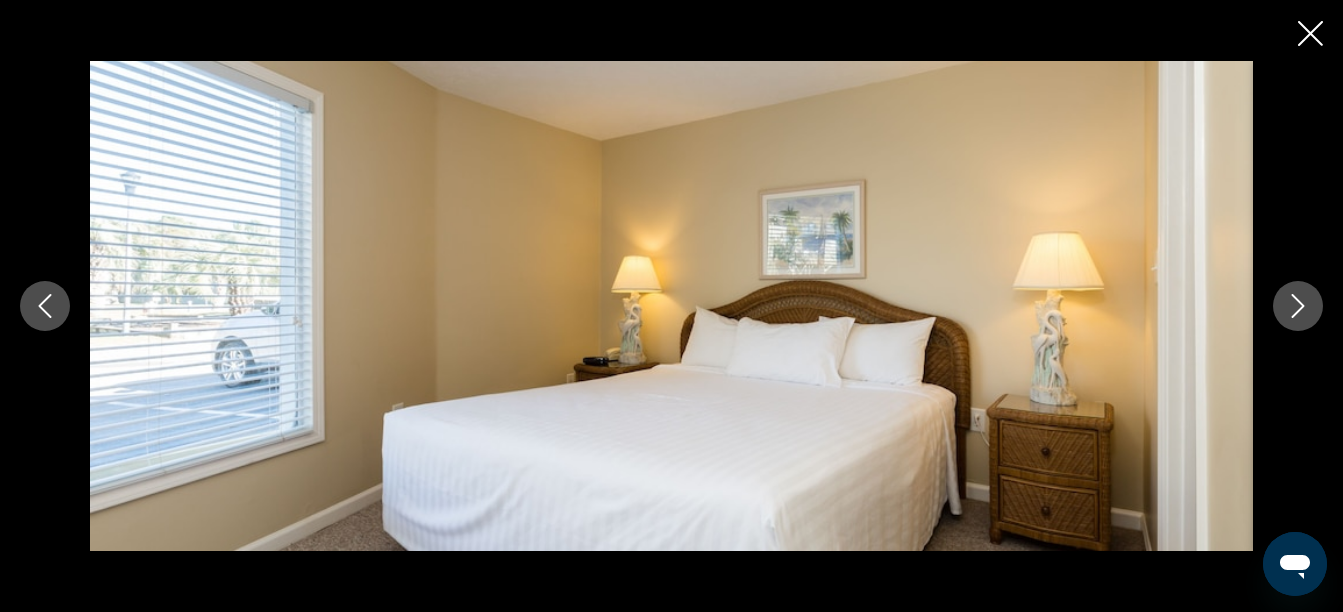 click 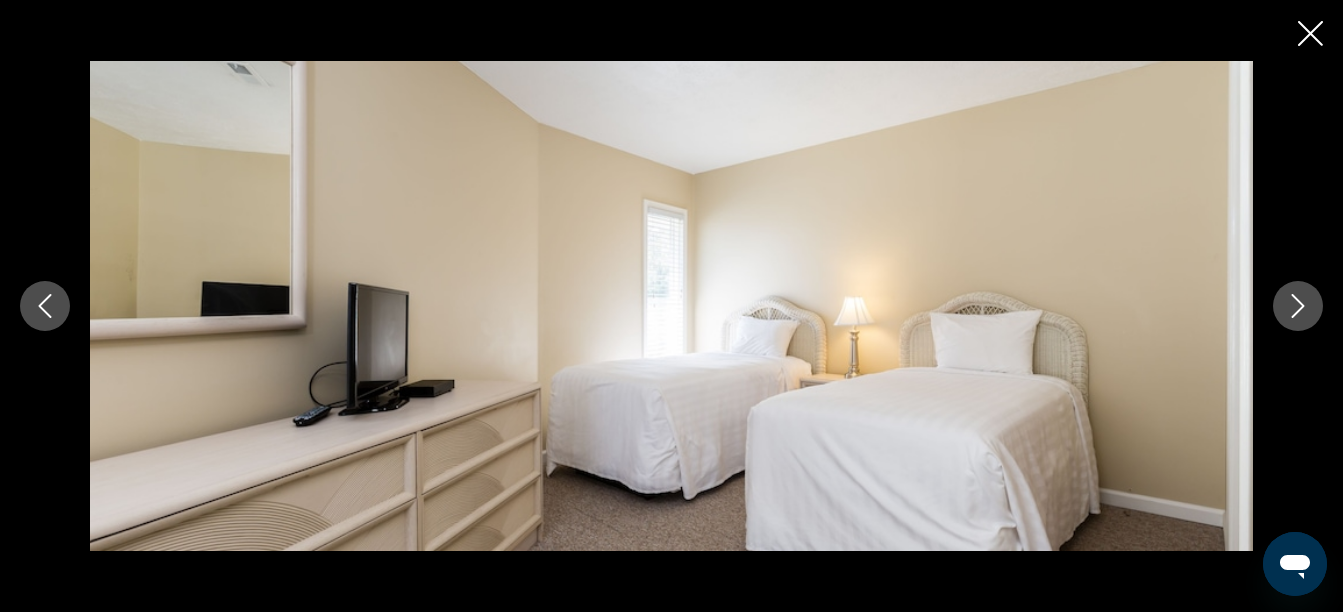 click 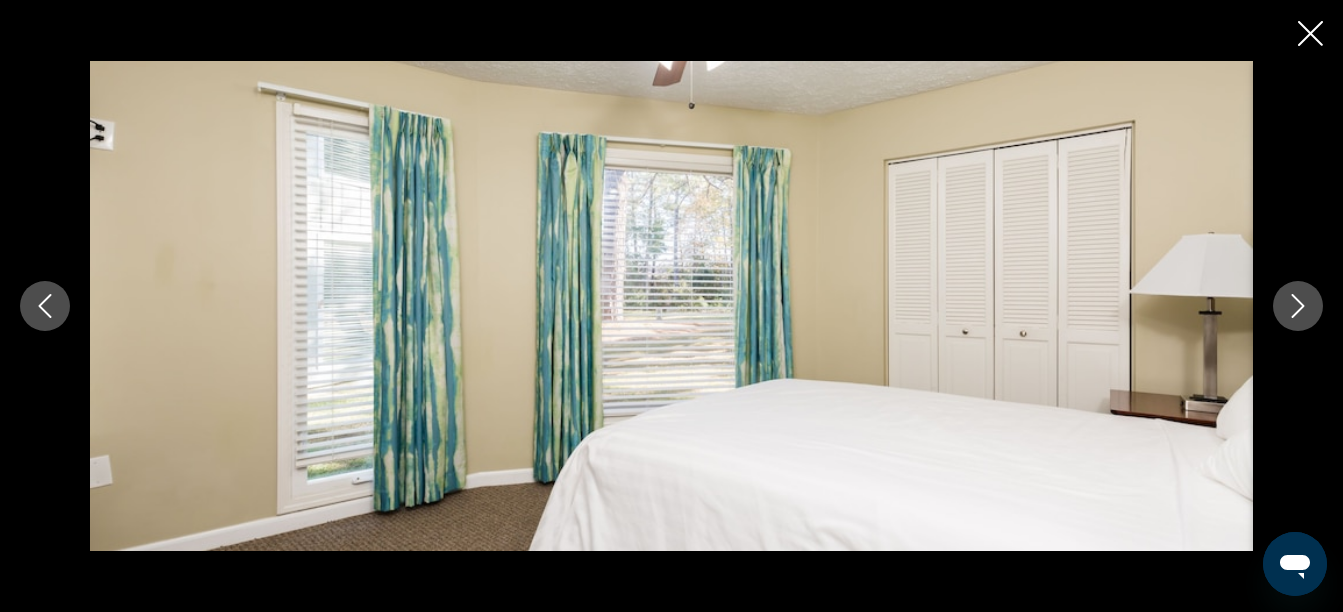 click 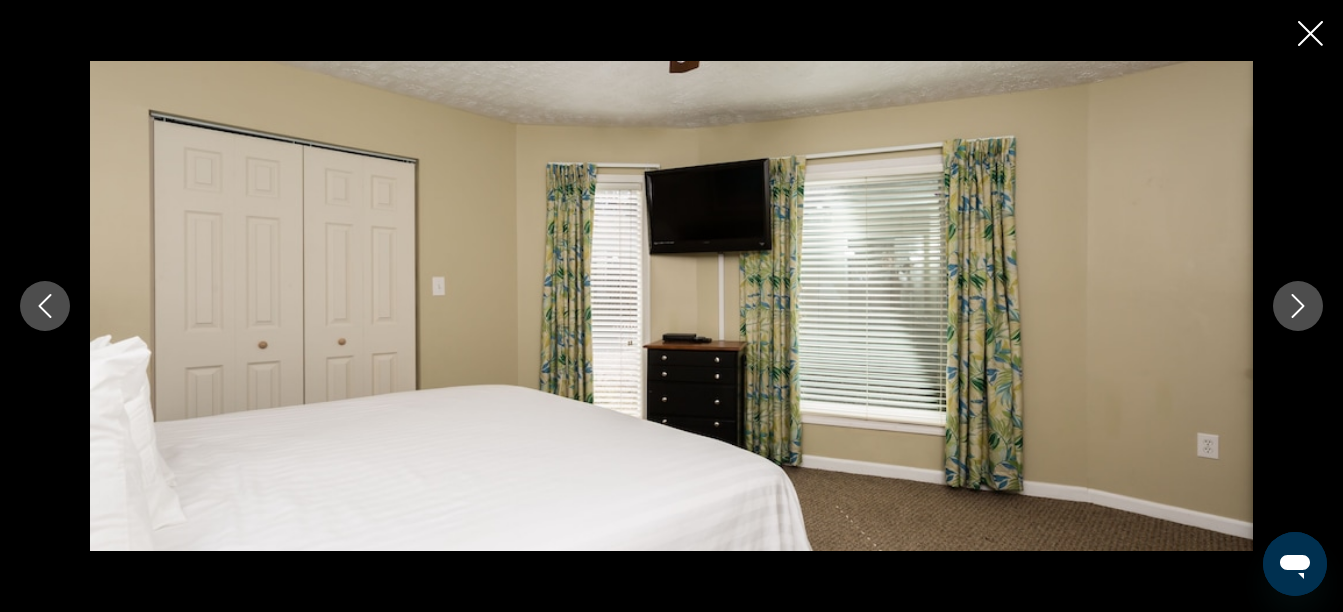 click 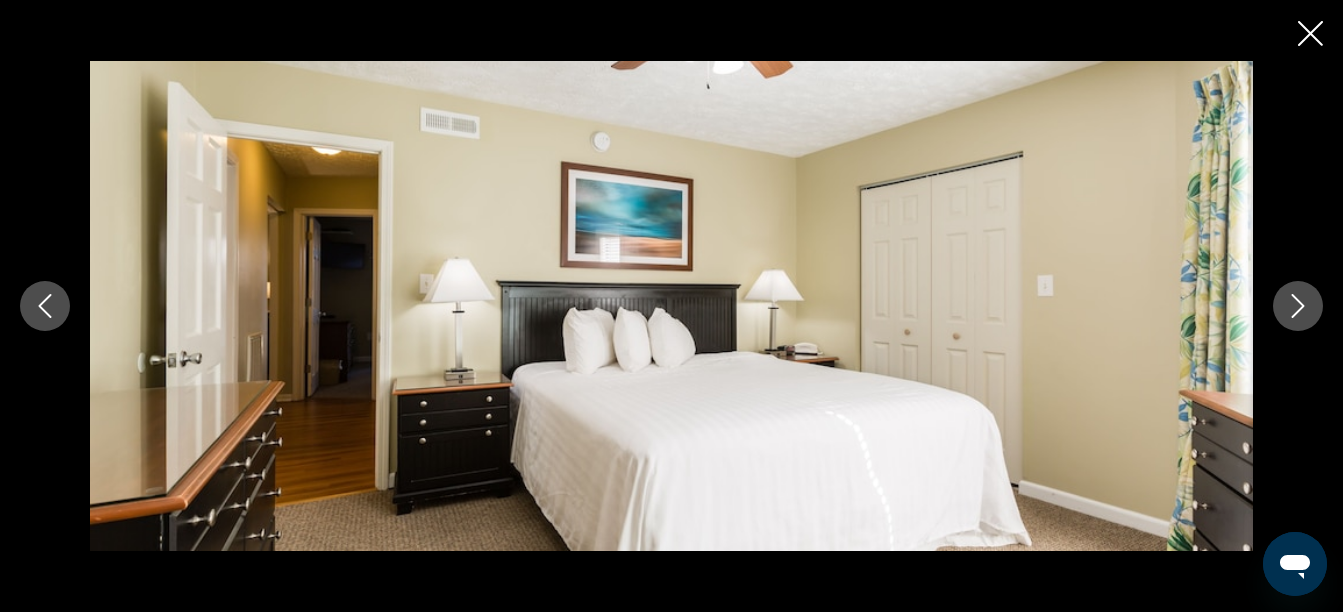 click 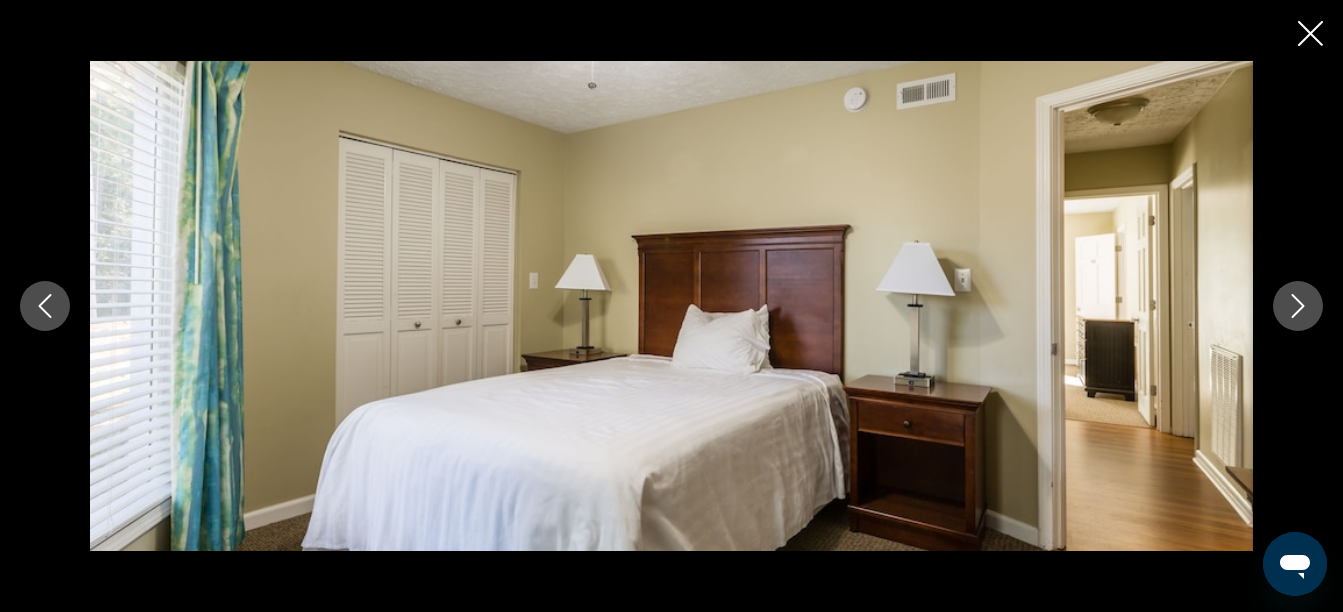 click 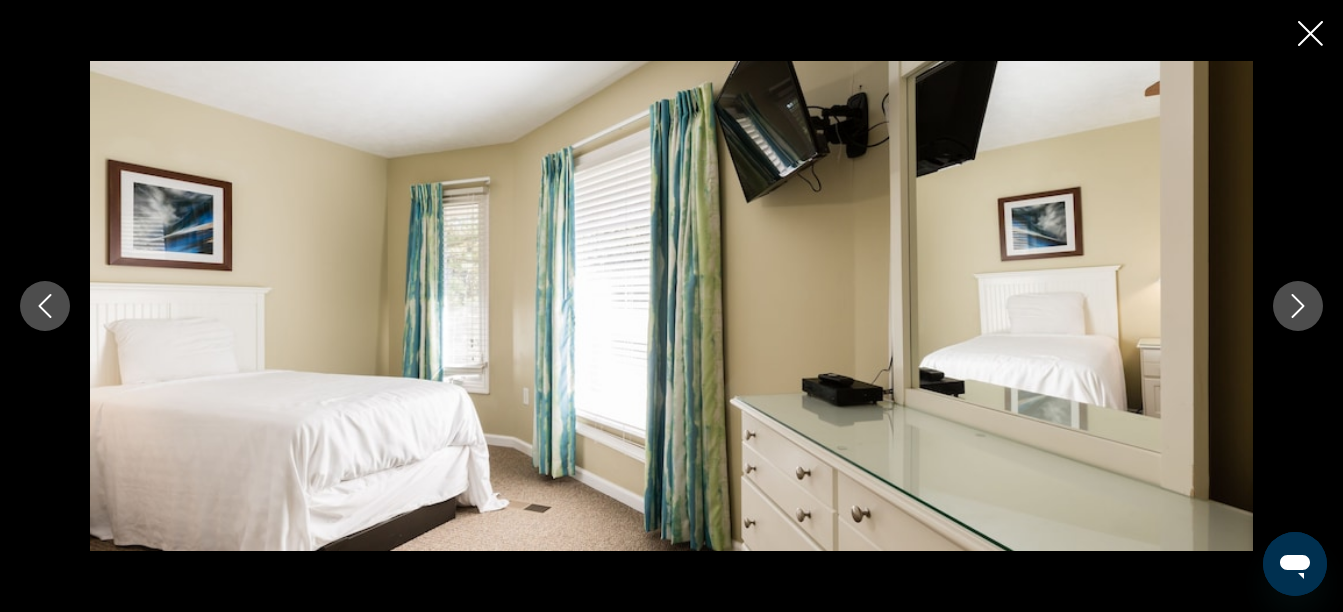 click 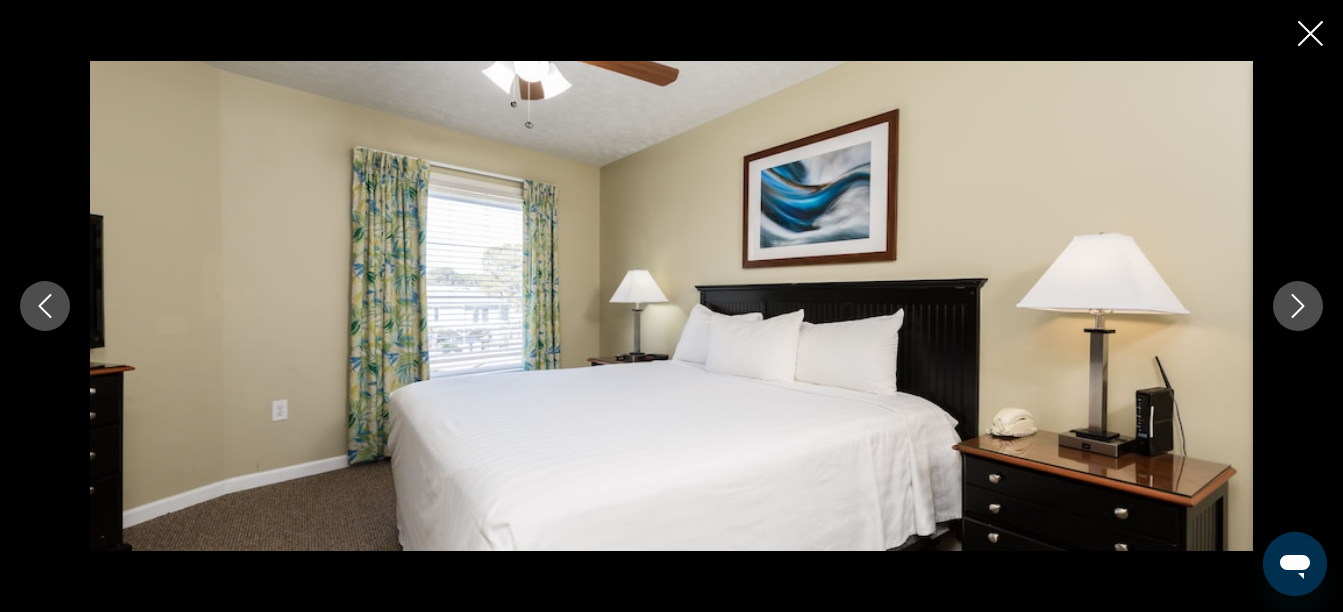 click 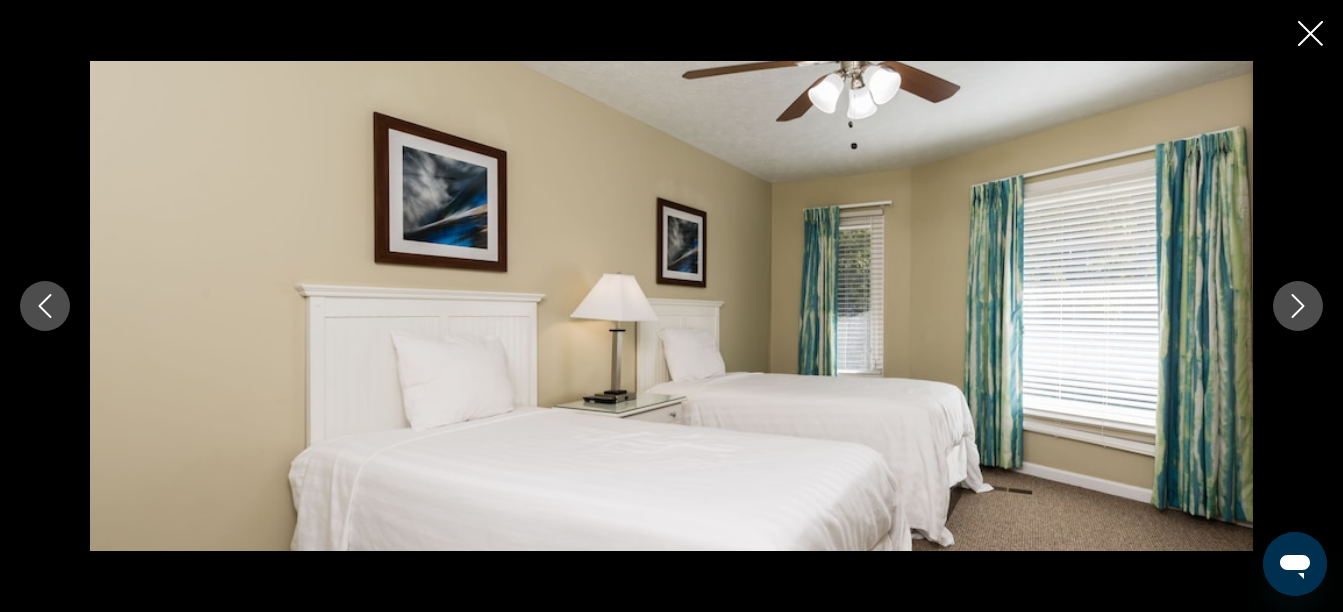click 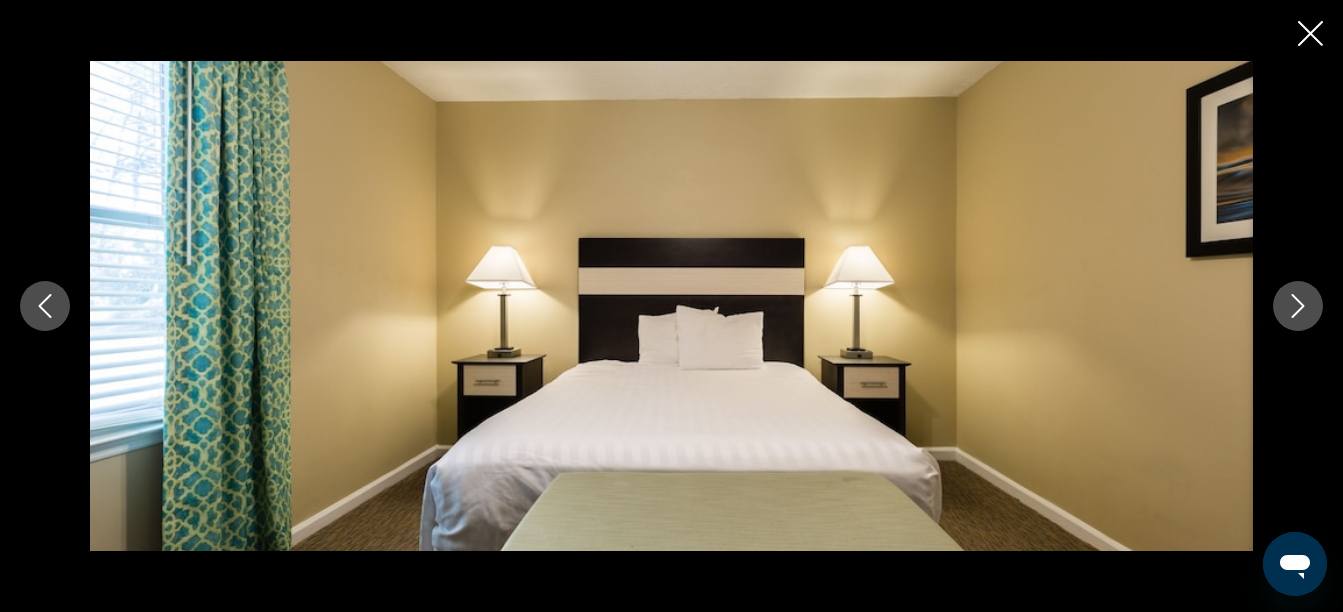 click 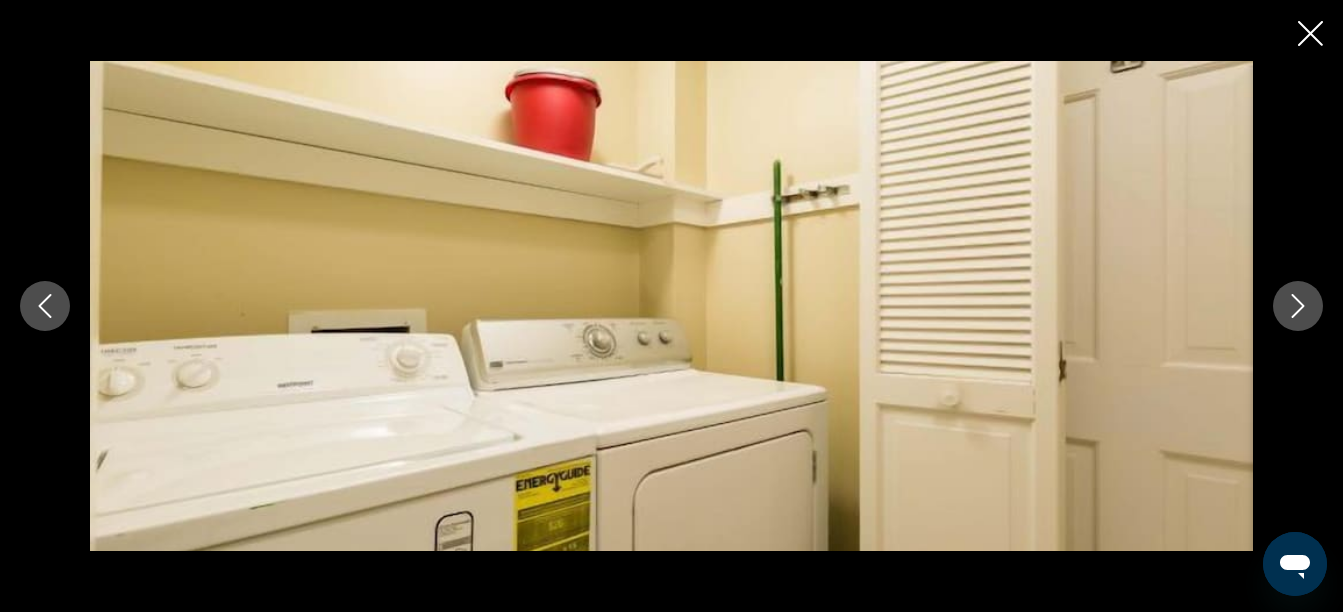 click 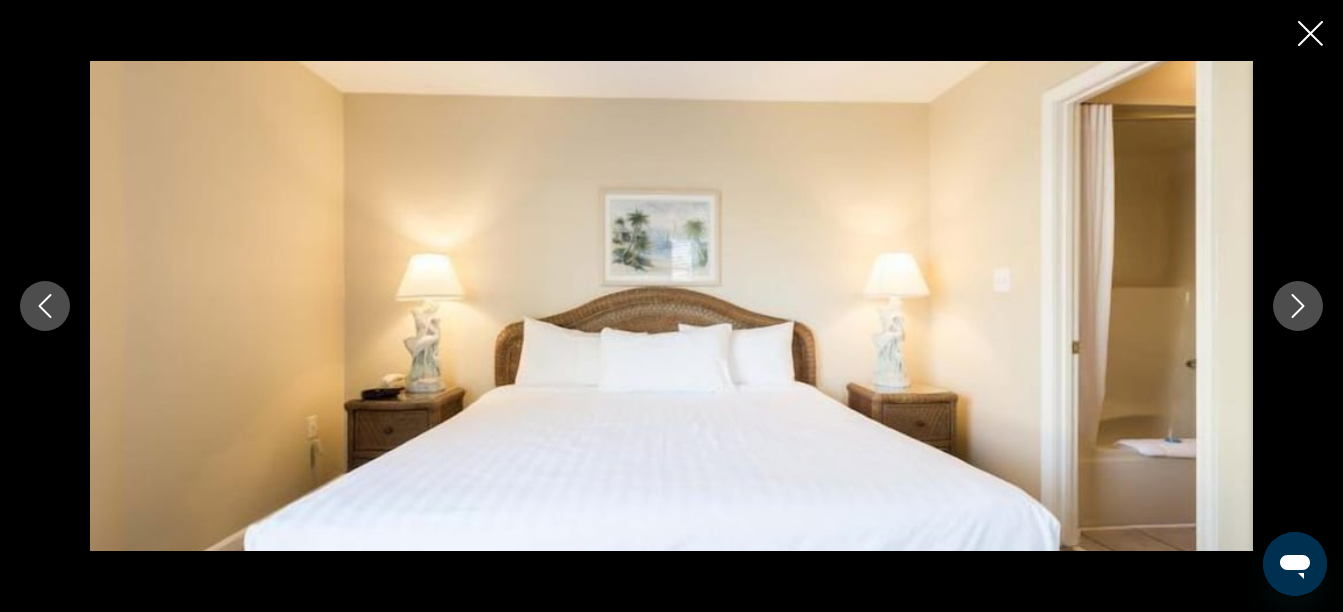 click 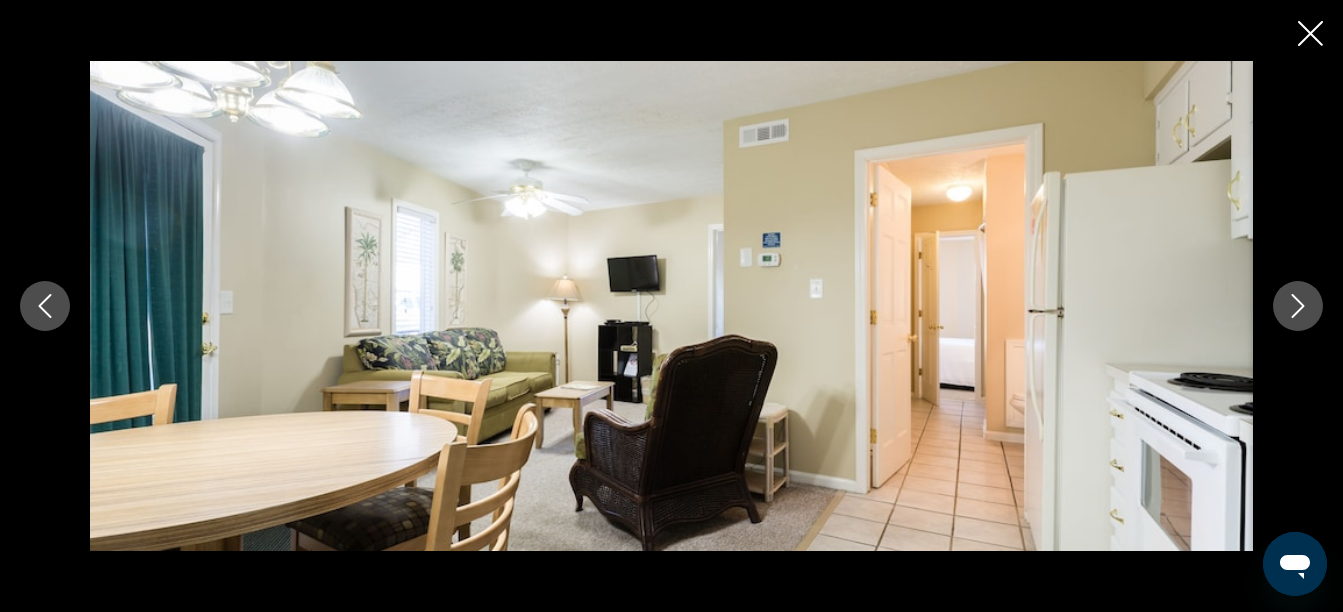 click 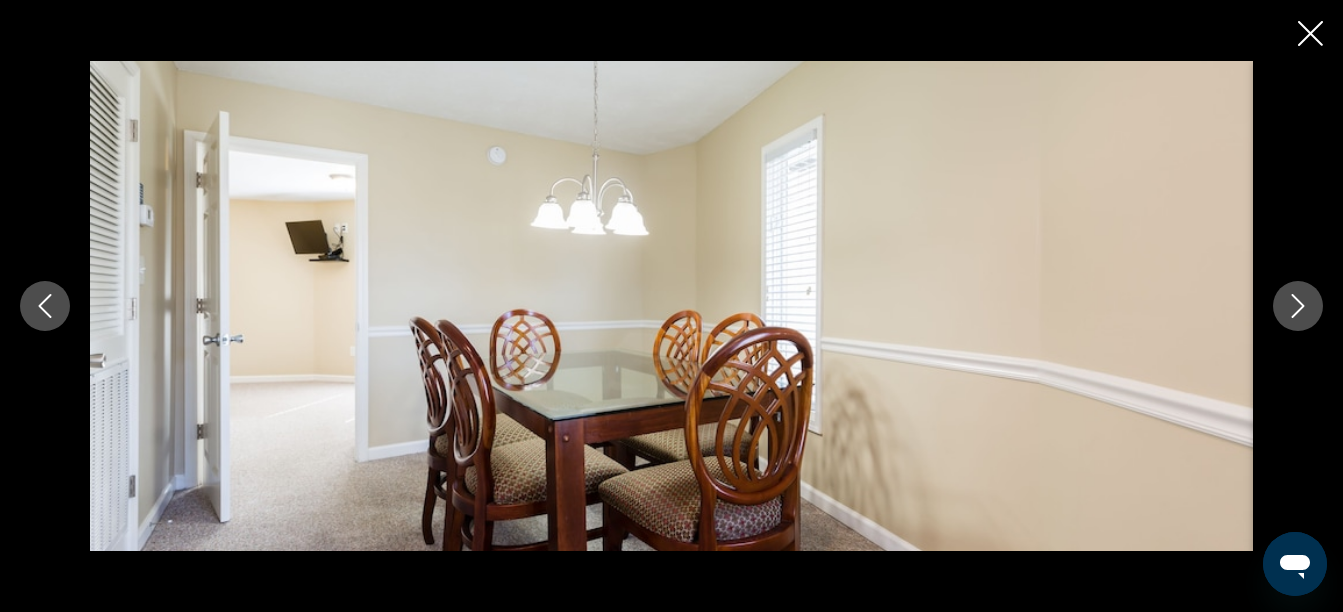 click 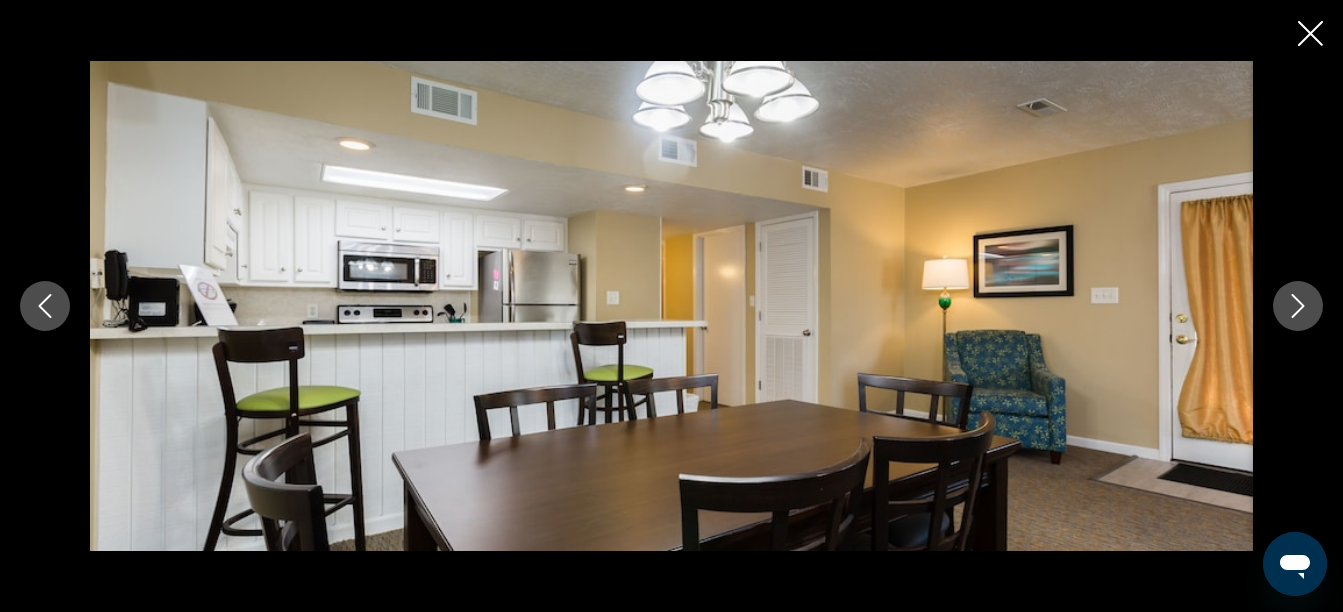 click 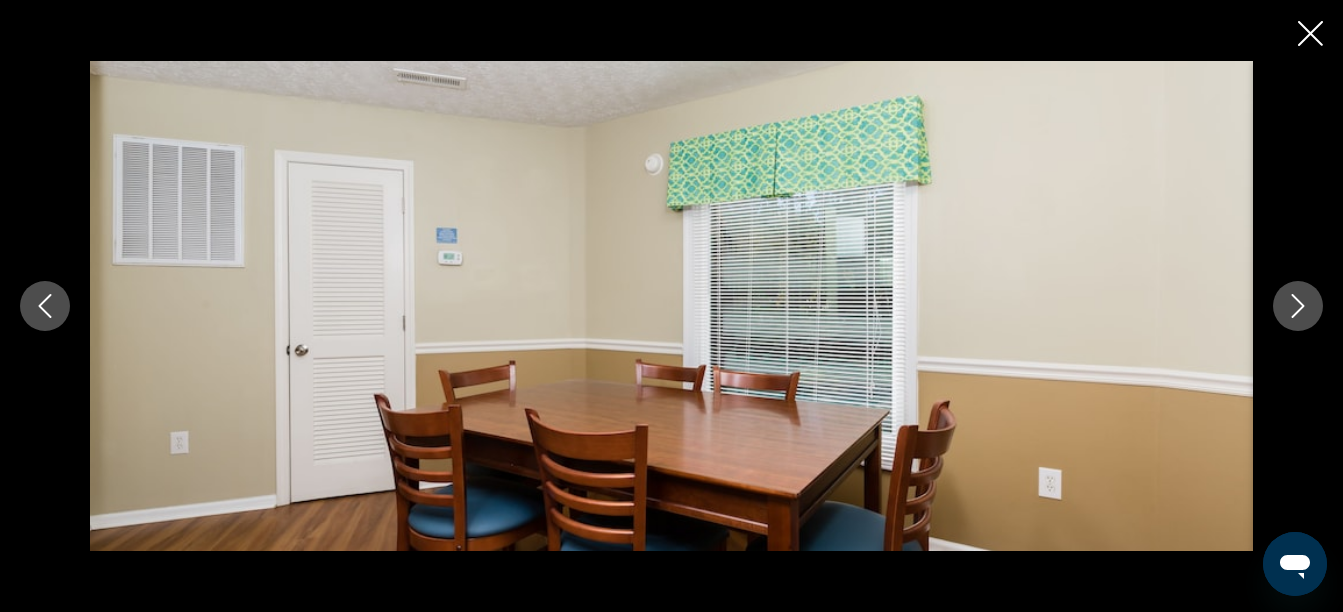 click 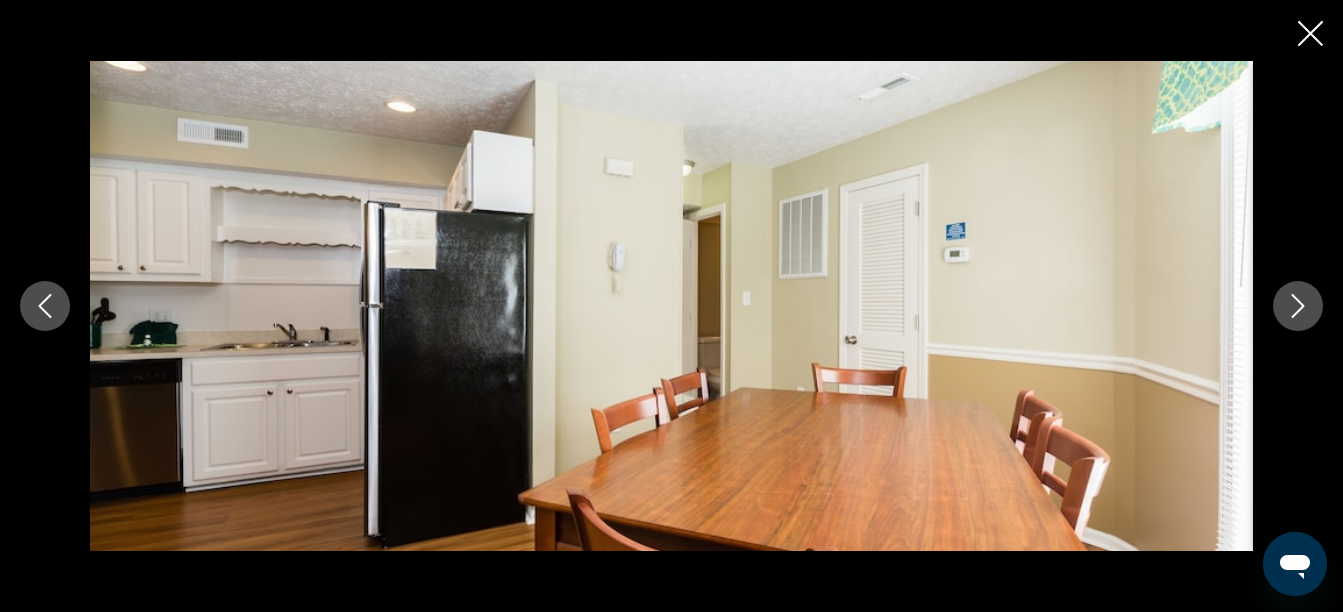 click 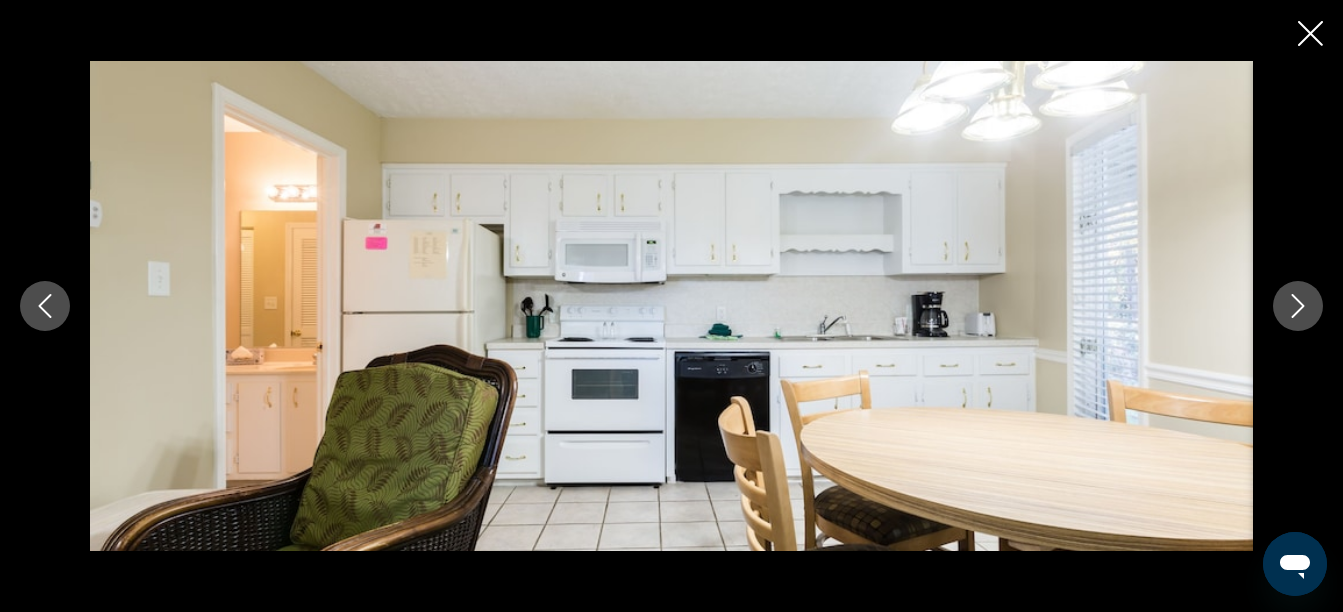 click 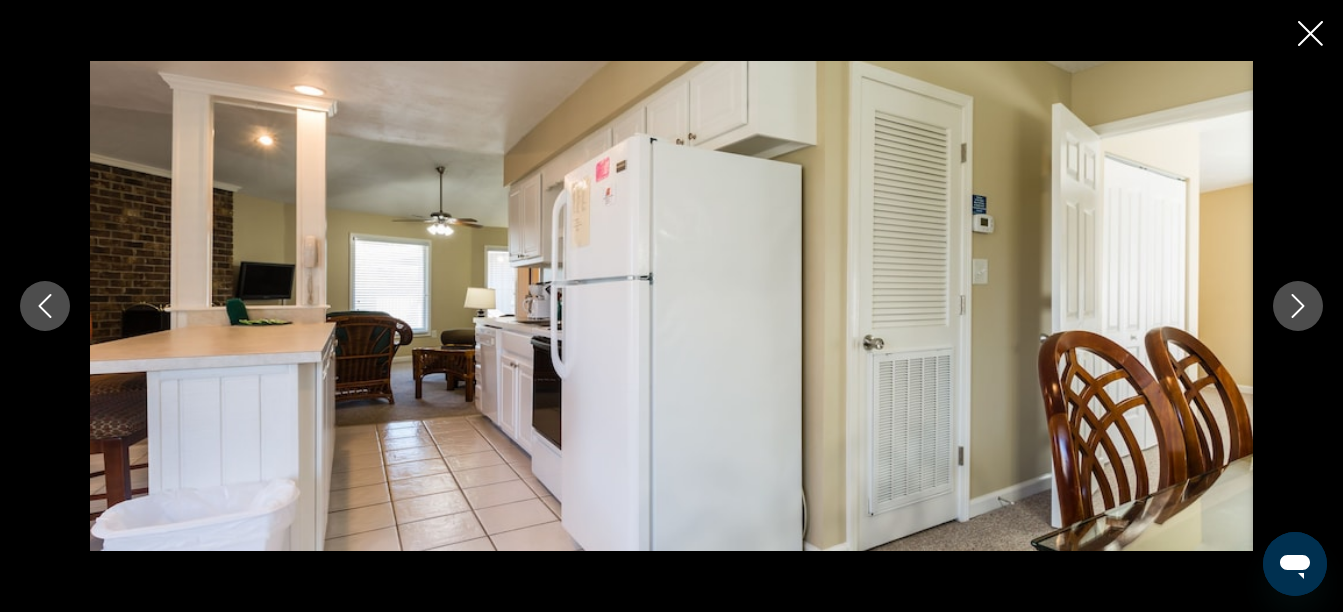 click 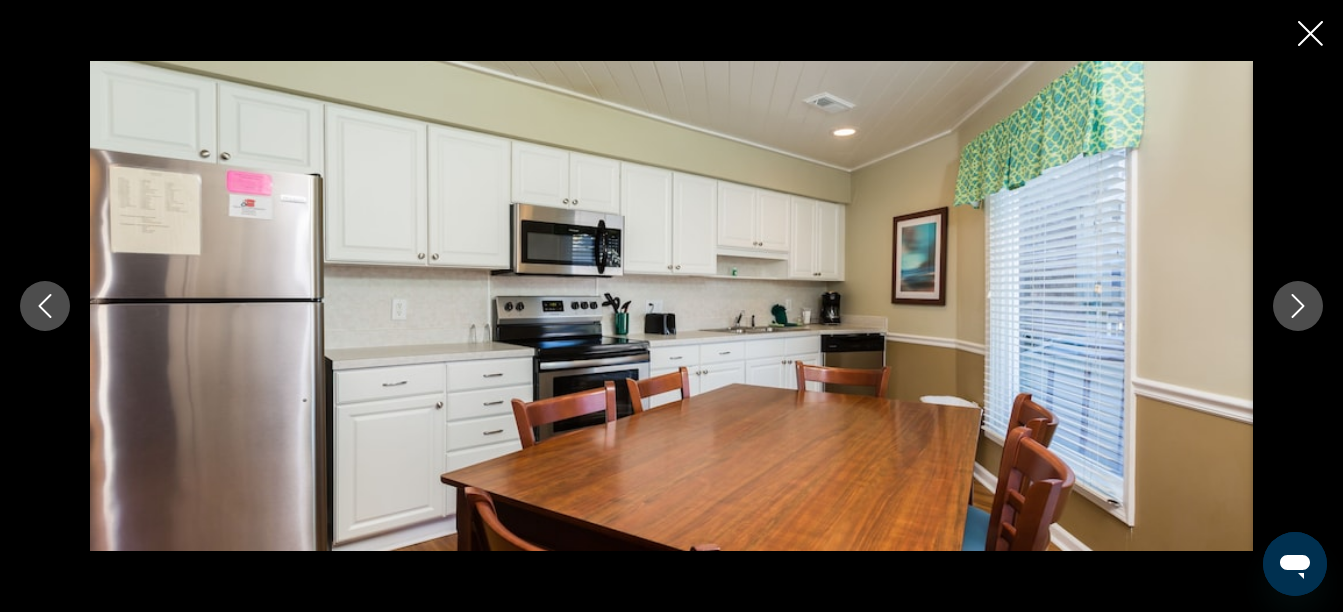 click 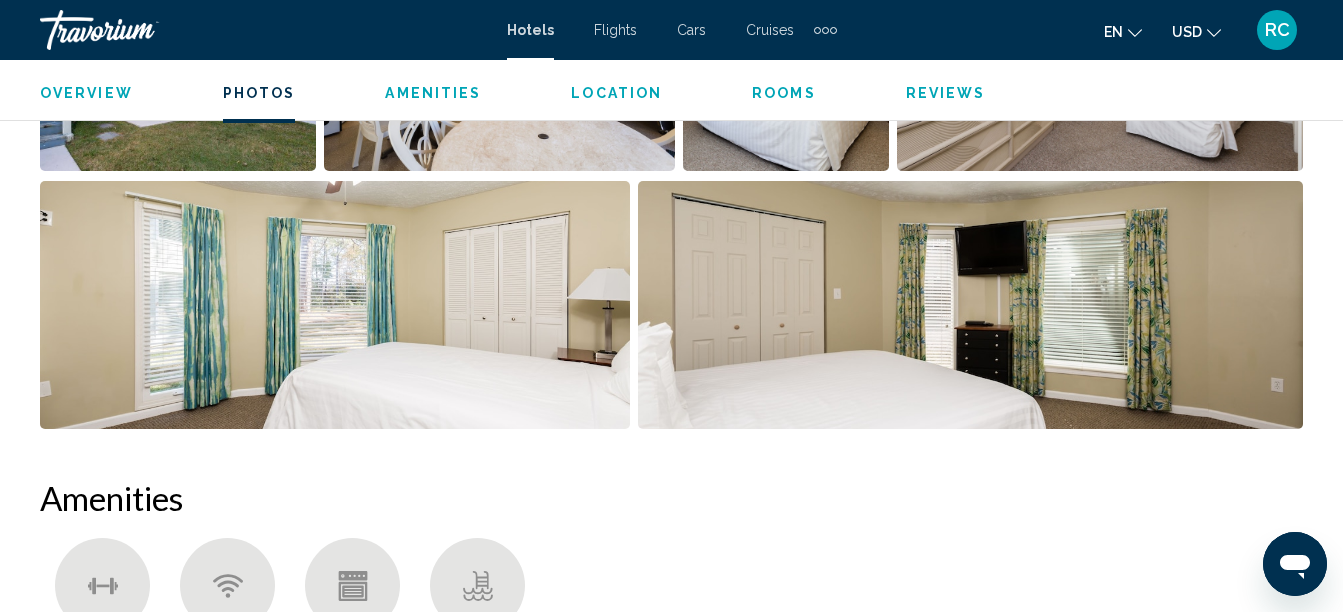 click on "Amenities" at bounding box center [433, 93] 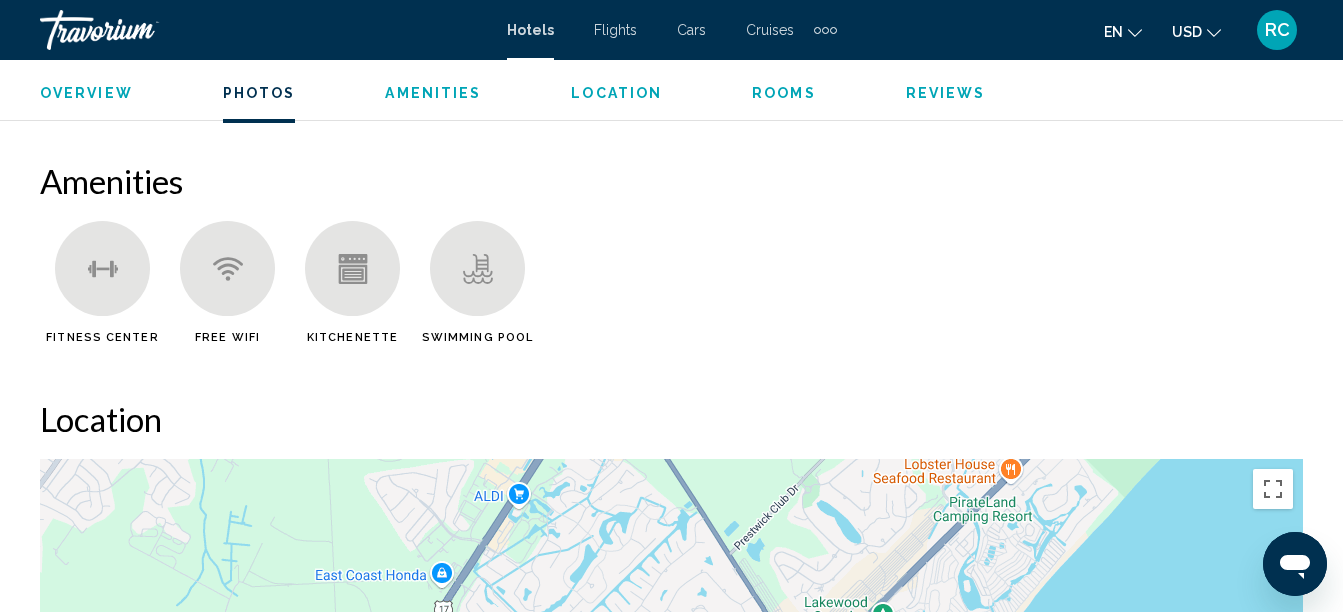 scroll, scrollTop: 2798, scrollLeft: 0, axis: vertical 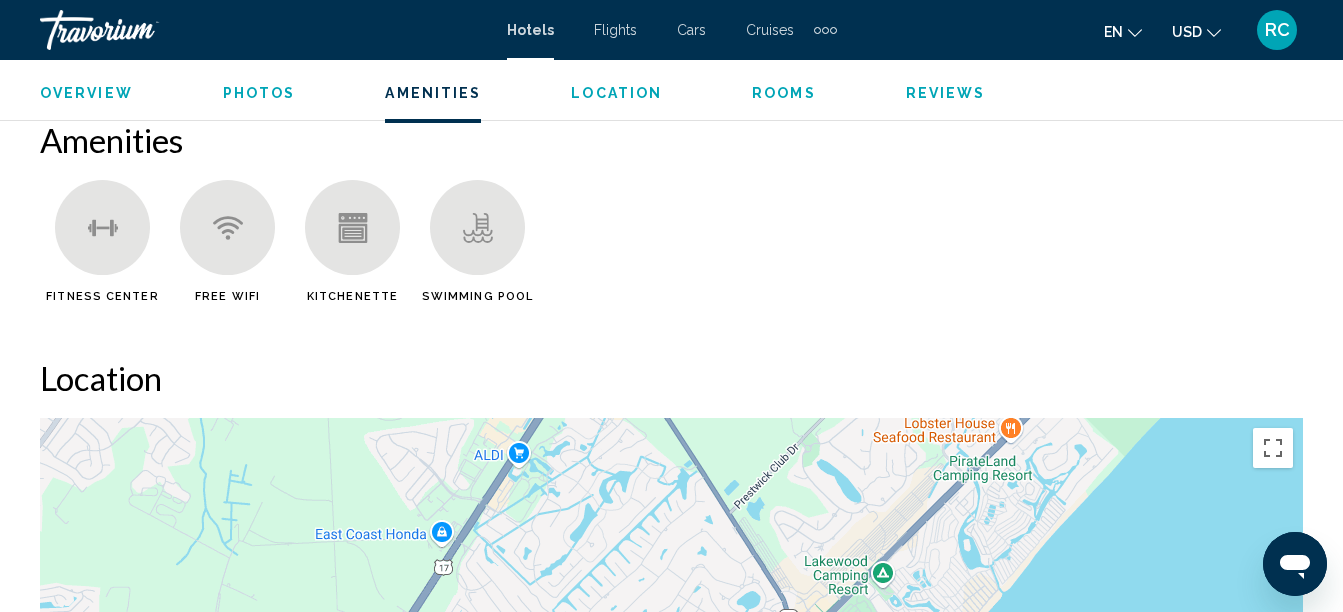 click on "Location" at bounding box center [616, 93] 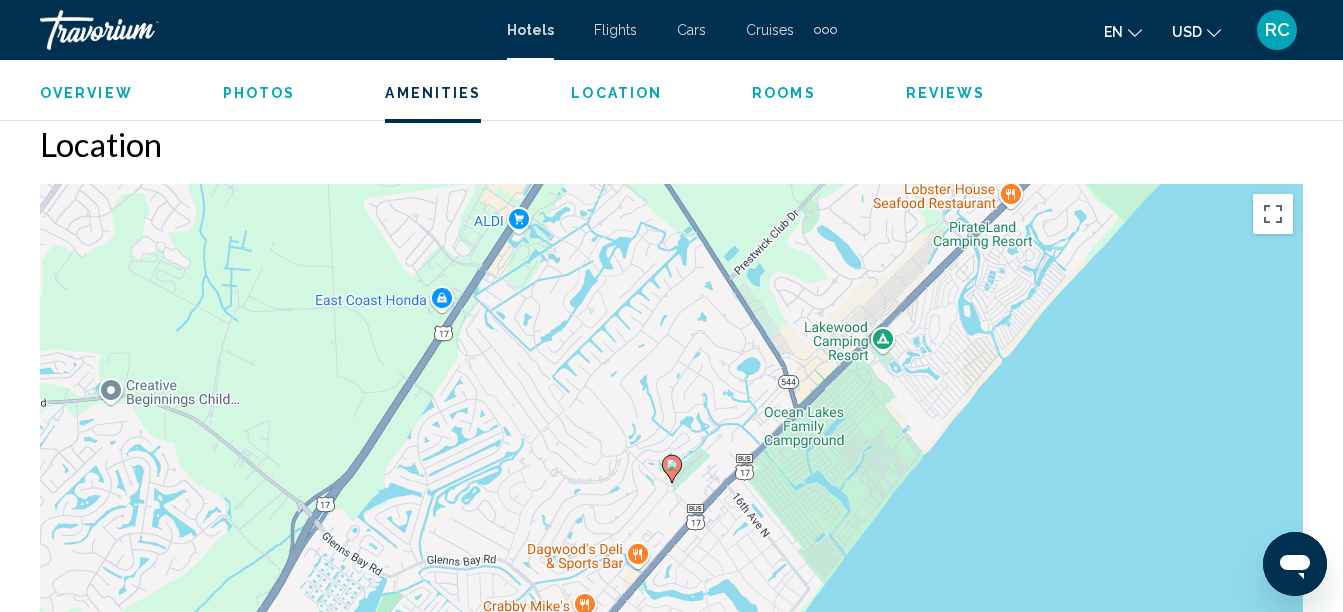 scroll, scrollTop: 3036, scrollLeft: 0, axis: vertical 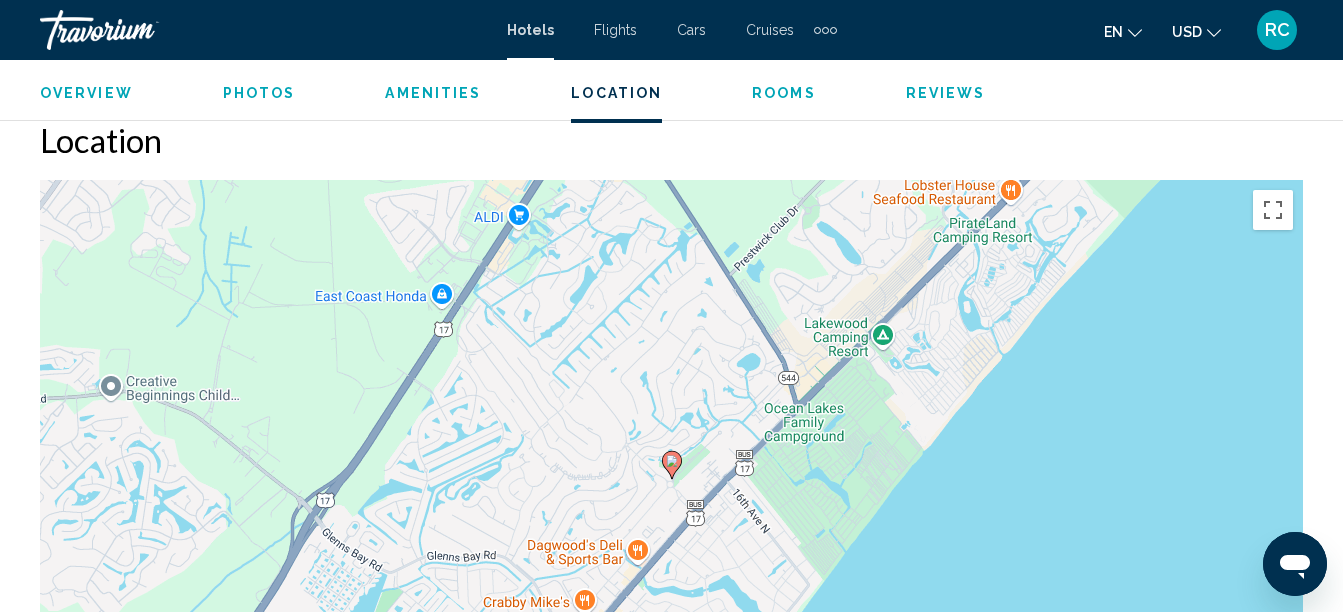 click on "Overview
Photos
Amenities
Location
Rooms
Reviews
Check Availability" 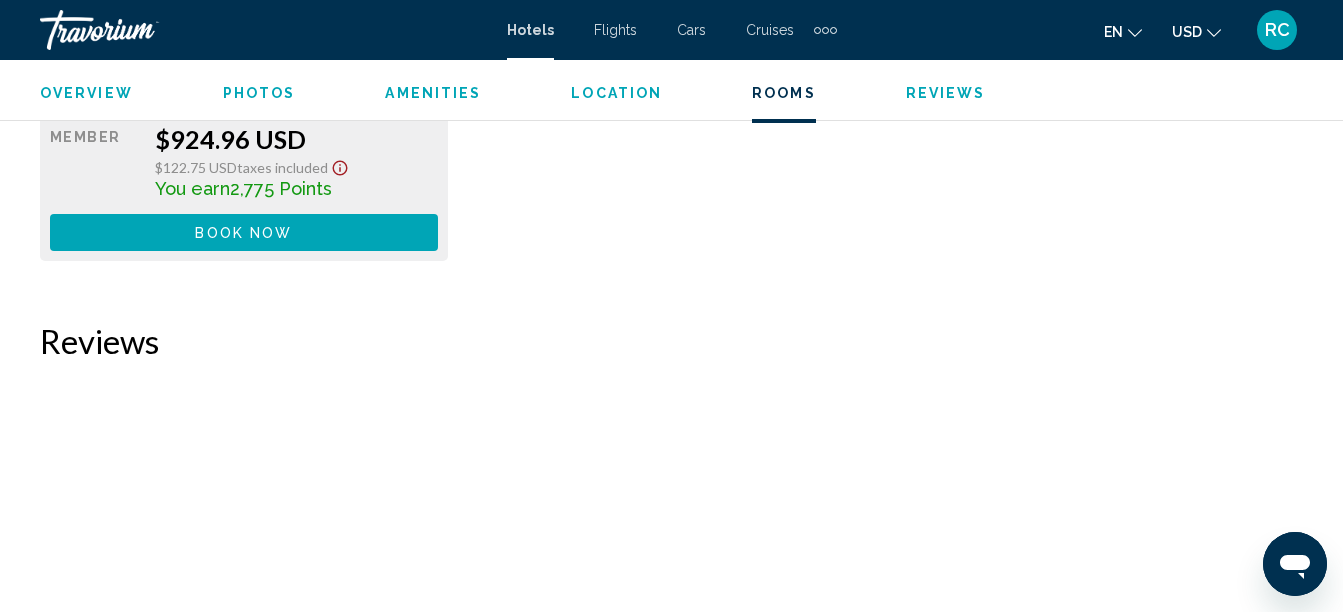 scroll, scrollTop: 4240, scrollLeft: 0, axis: vertical 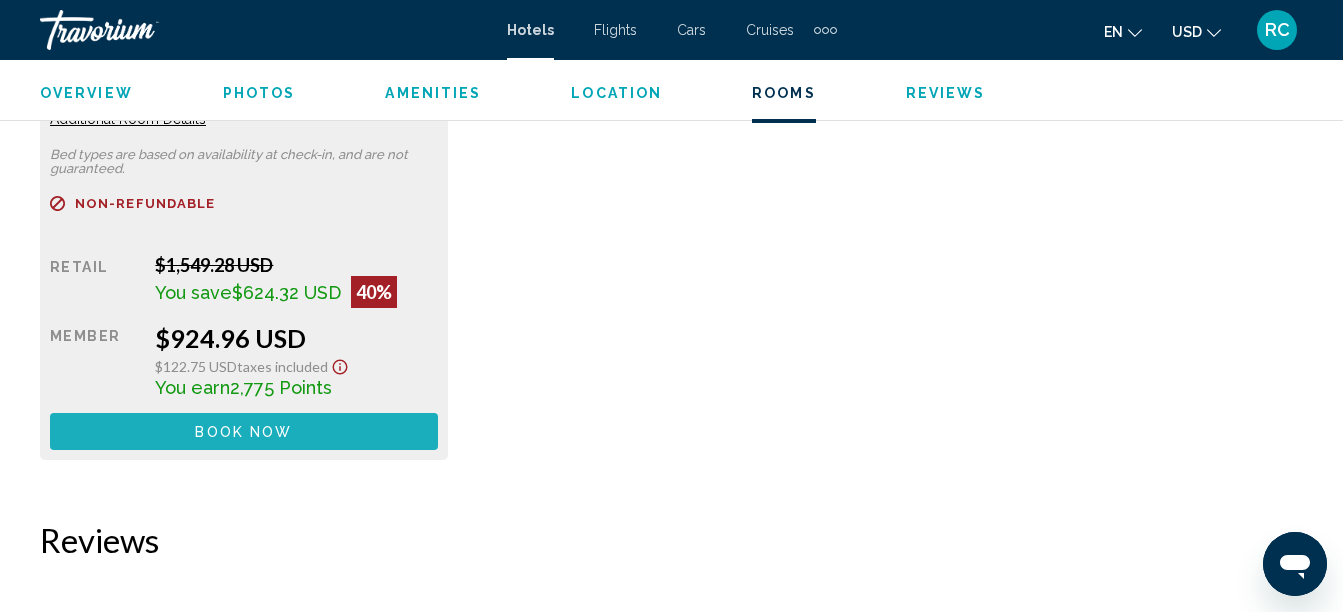 click on "Book now" at bounding box center [243, 432] 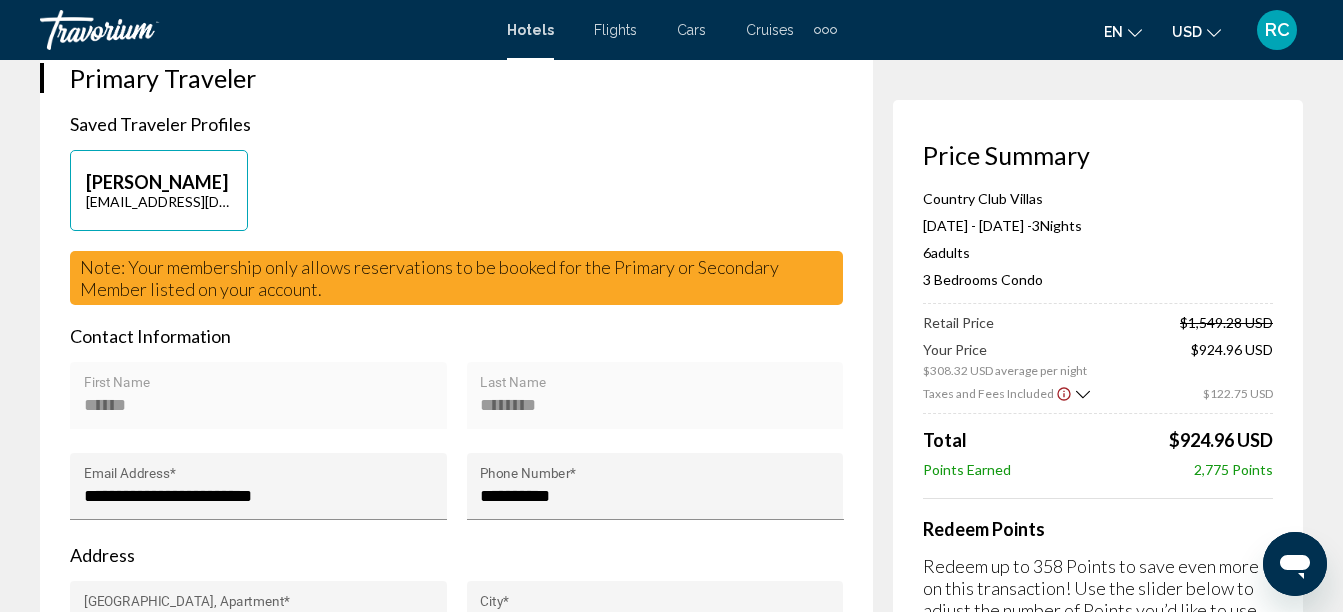 scroll, scrollTop: 448, scrollLeft: 0, axis: vertical 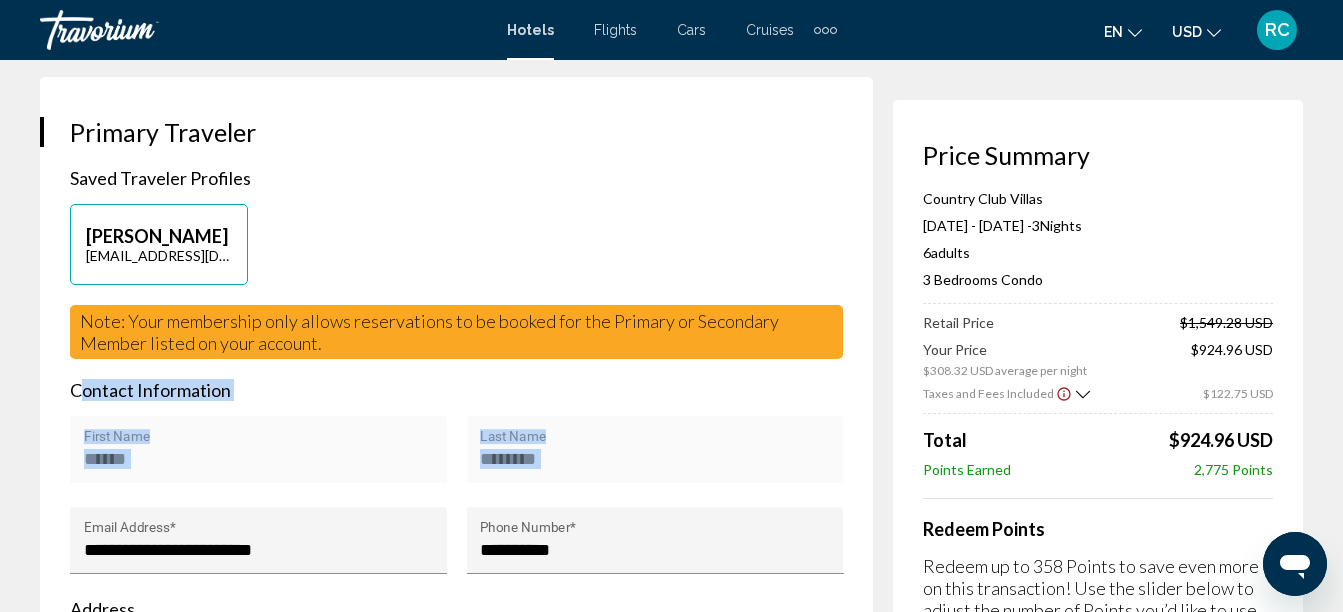 drag, startPoint x: 87, startPoint y: 353, endPoint x: 0, endPoint y: 577, distance: 240.3019 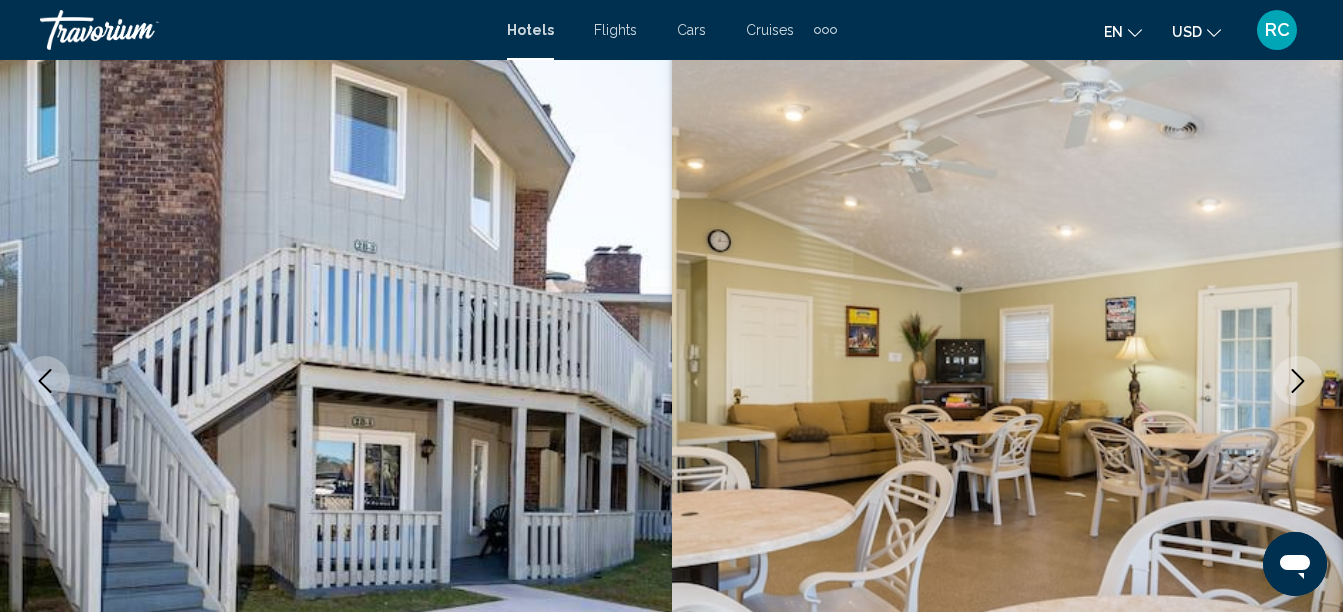 scroll, scrollTop: 0, scrollLeft: 0, axis: both 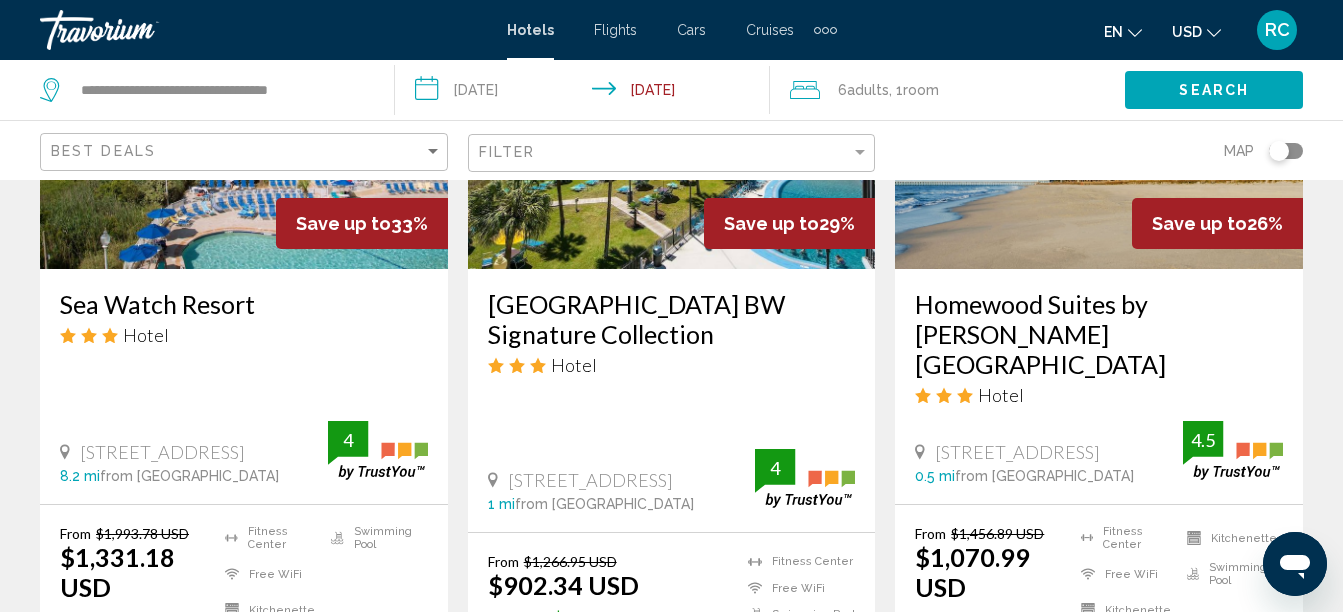 click on "Homewood Suites by Hilton Myrtle Beach Oceanfront" at bounding box center [1099, 334] 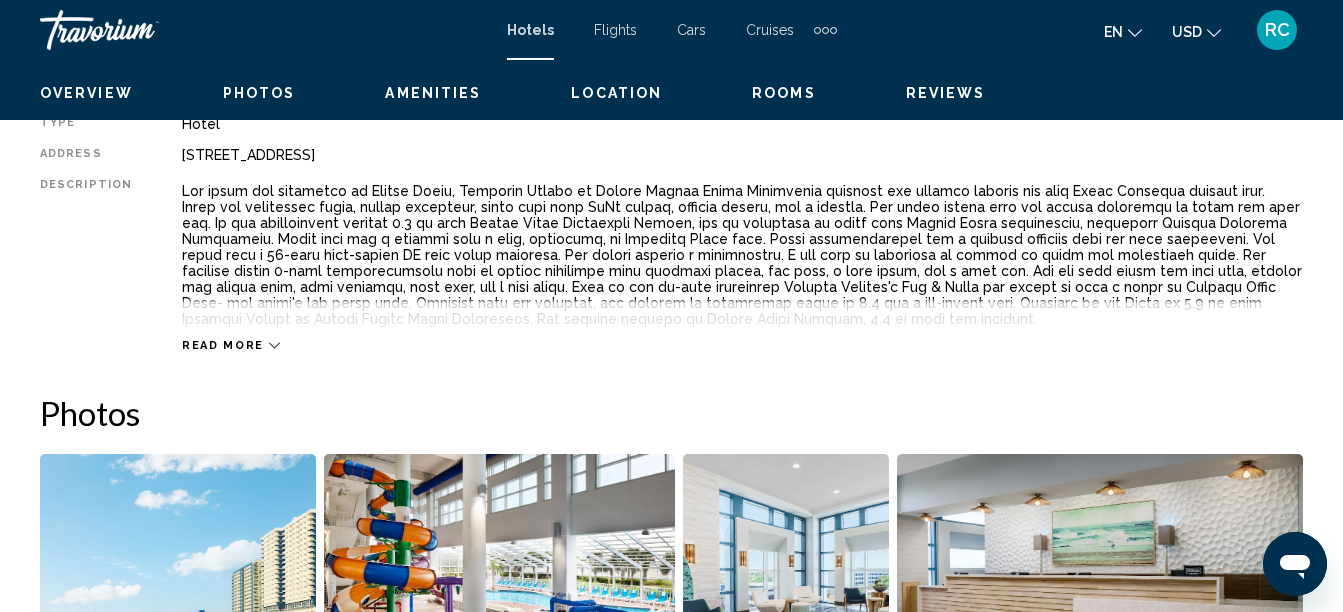 scroll, scrollTop: 229, scrollLeft: 0, axis: vertical 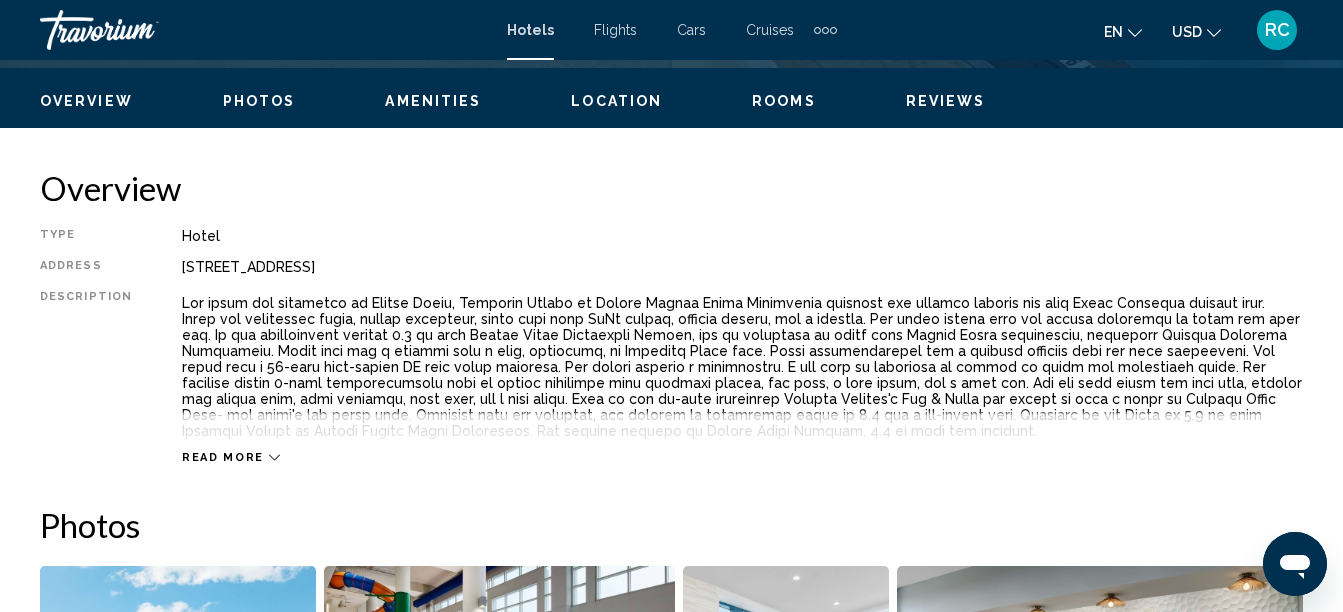 click on "Read more" at bounding box center [223, 457] 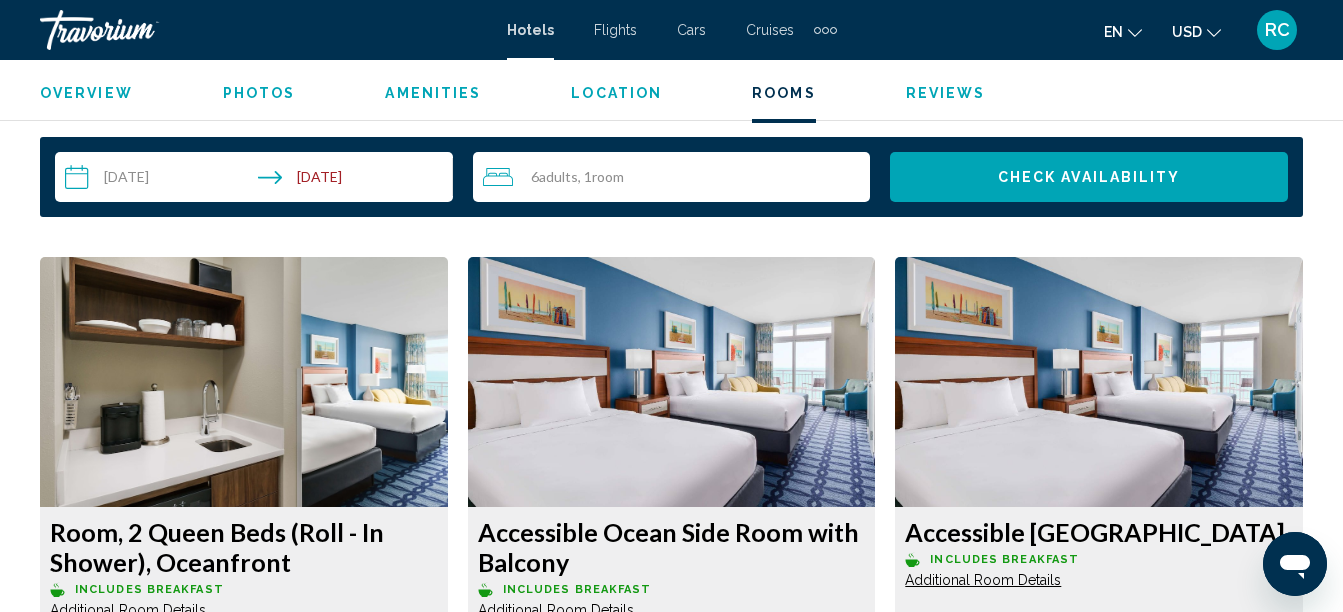 scroll, scrollTop: 3156, scrollLeft: 0, axis: vertical 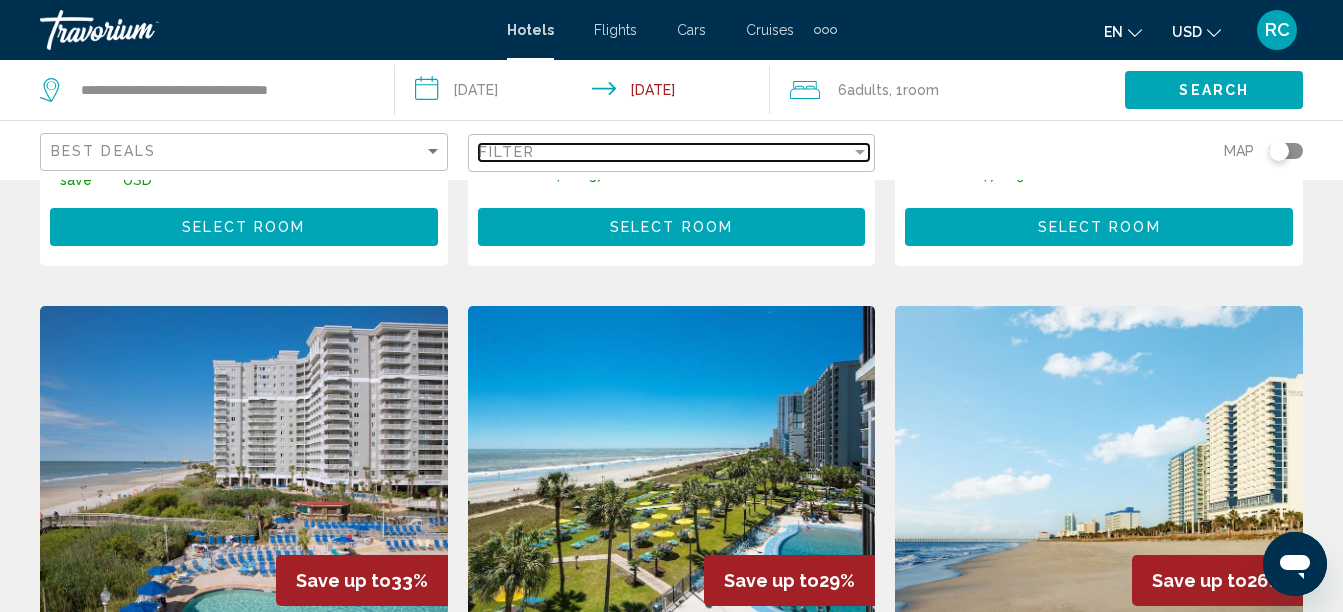 click on "Filter" at bounding box center (665, 152) 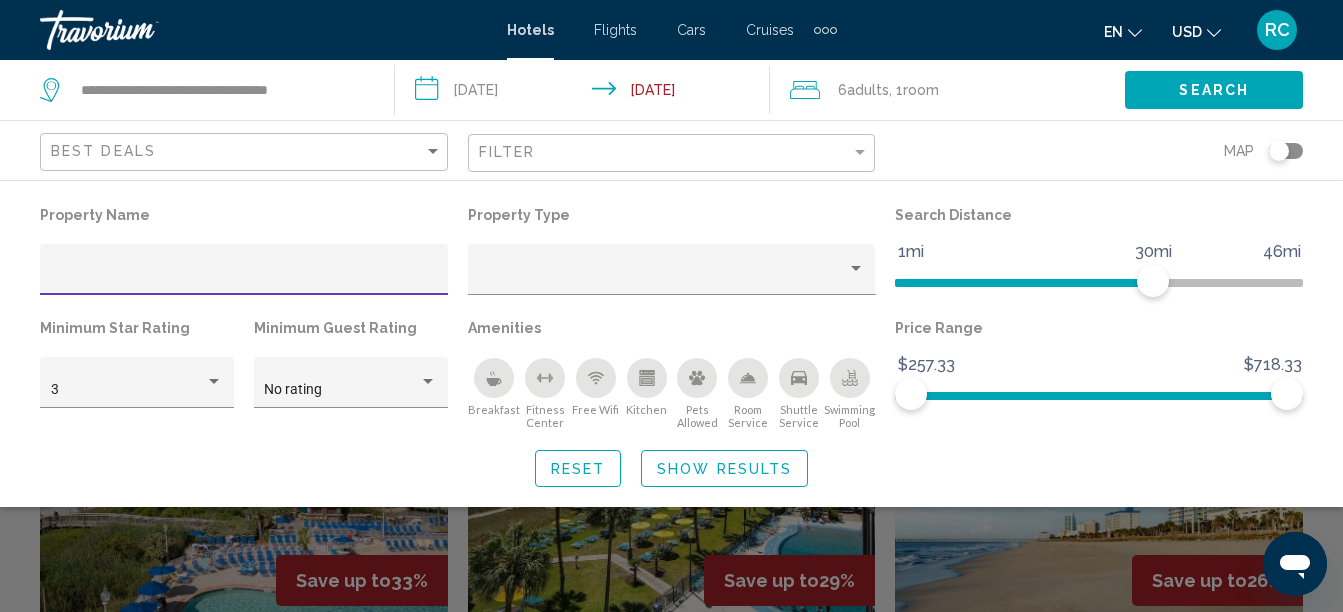 click on "Map" 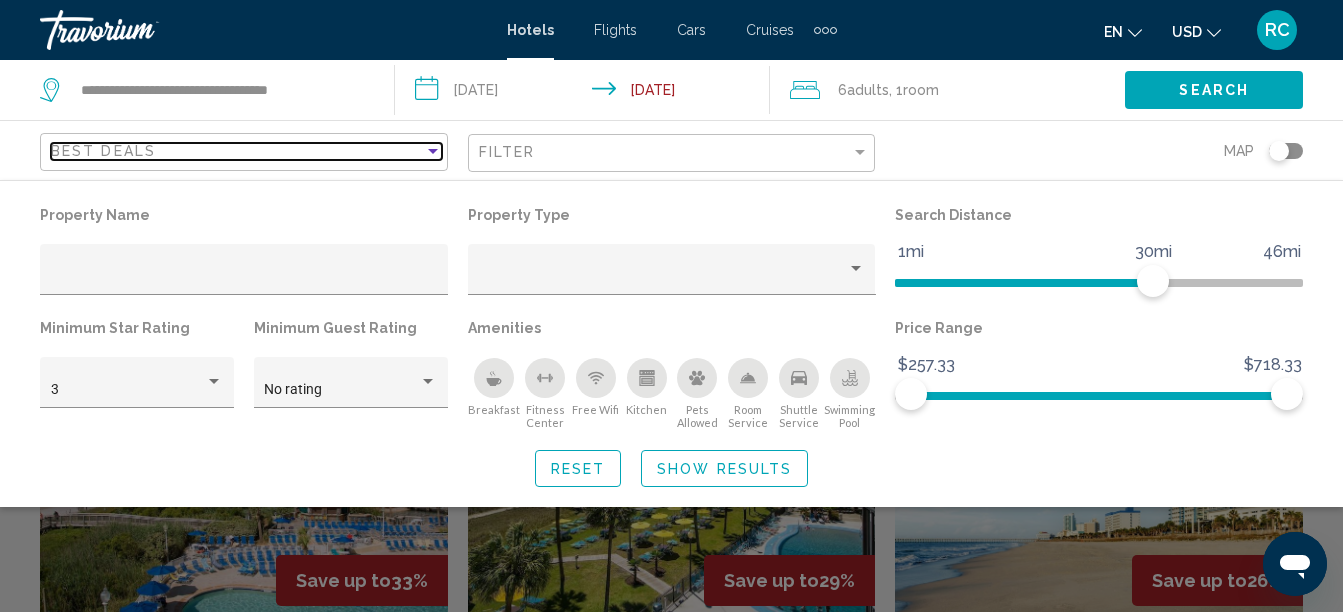 click on "Best Deals" at bounding box center (237, 151) 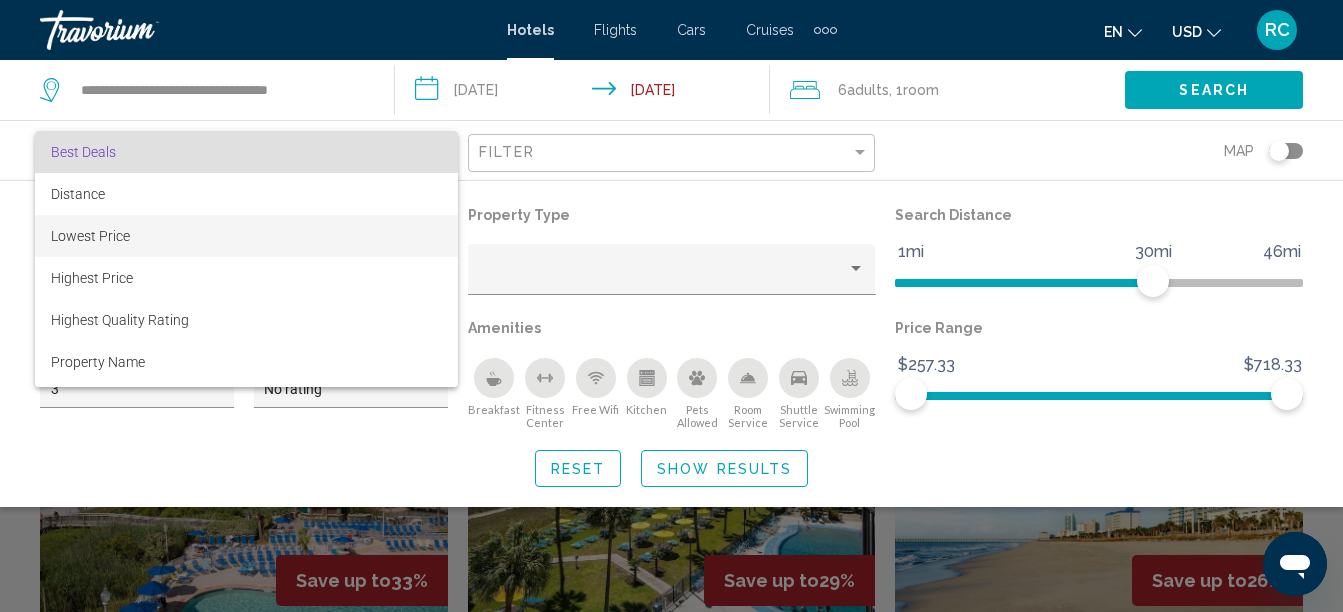 click on "Lowest Price" at bounding box center (246, 236) 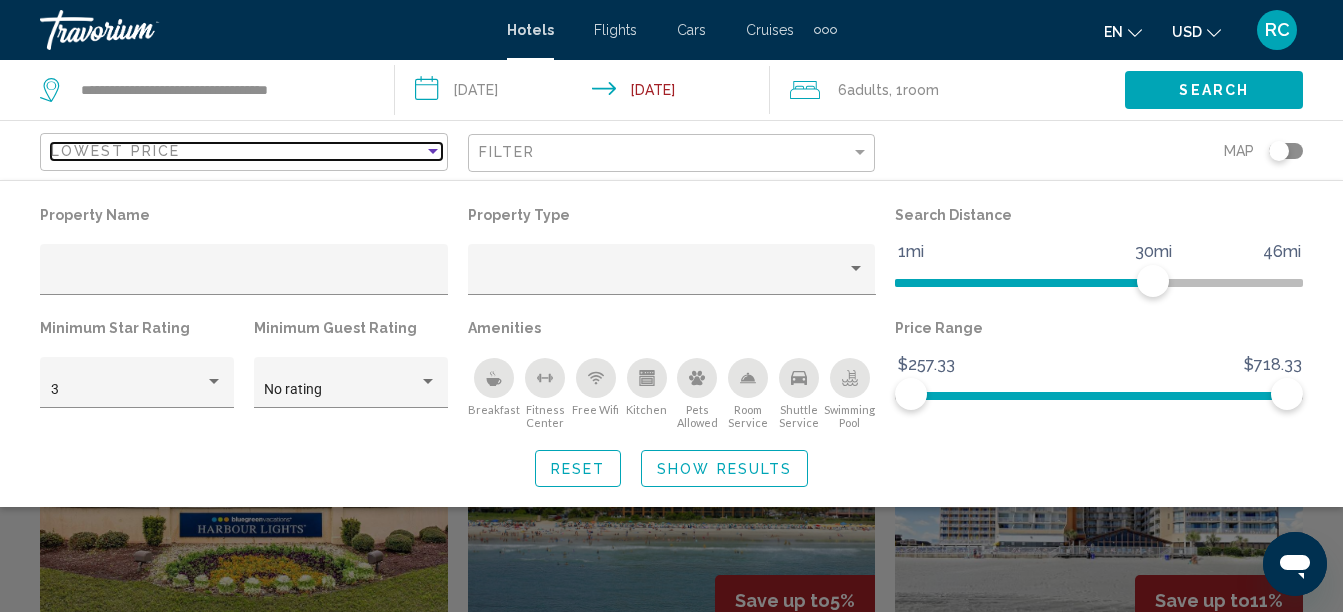 scroll, scrollTop: 2989, scrollLeft: 0, axis: vertical 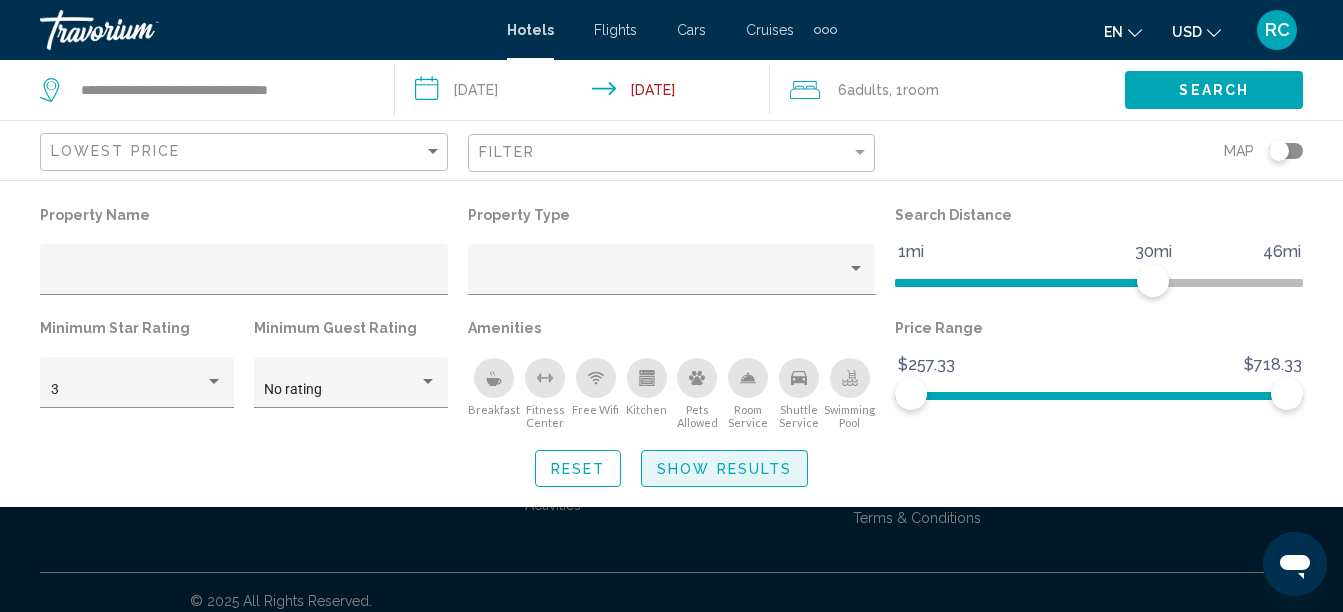 click on "Show Results" 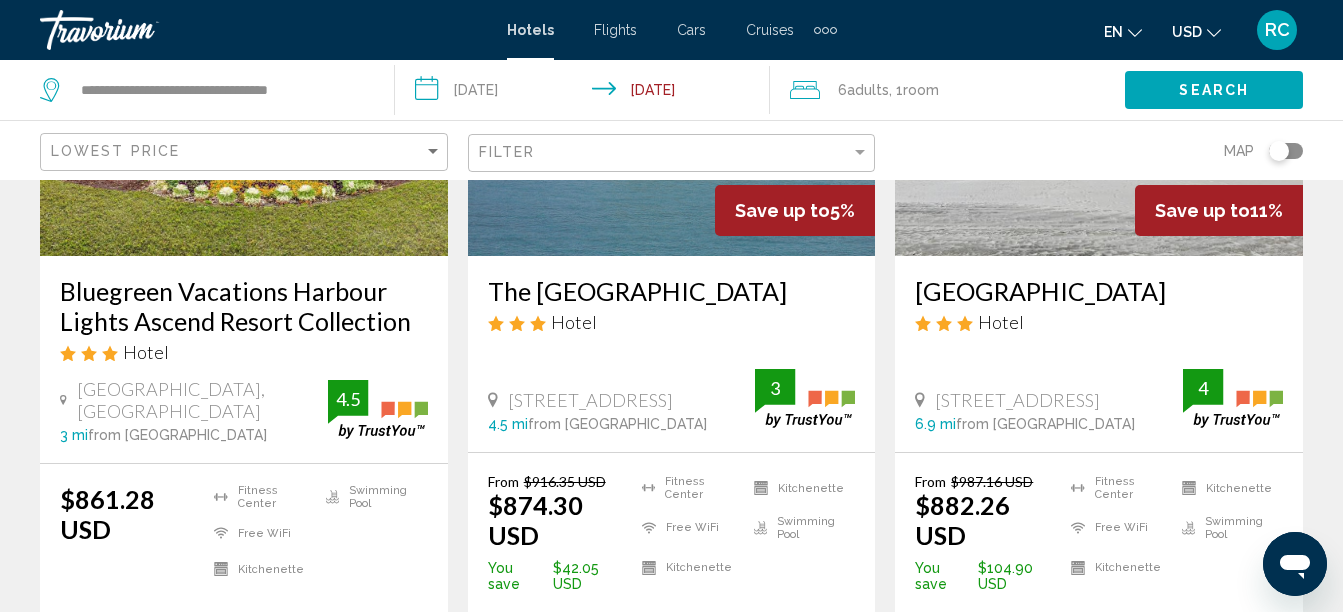 scroll, scrollTop: 1100, scrollLeft: 0, axis: vertical 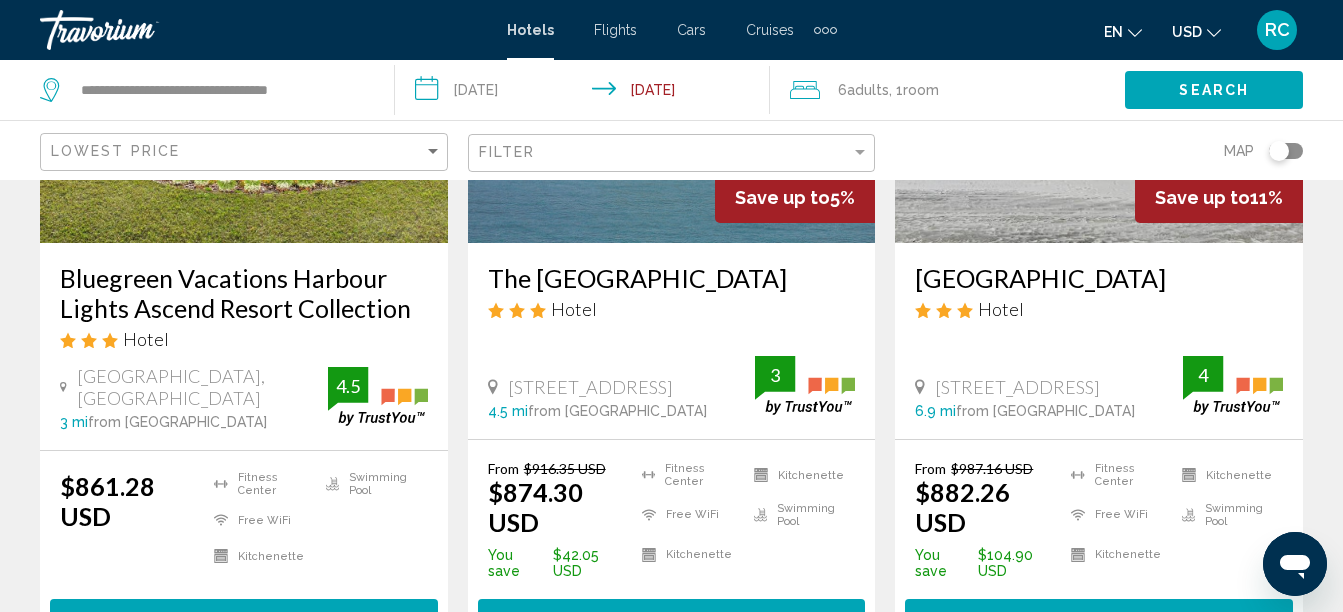 click on "Bluegreen Vacations Harbour Lights Ascend Resort Collection" at bounding box center [244, 293] 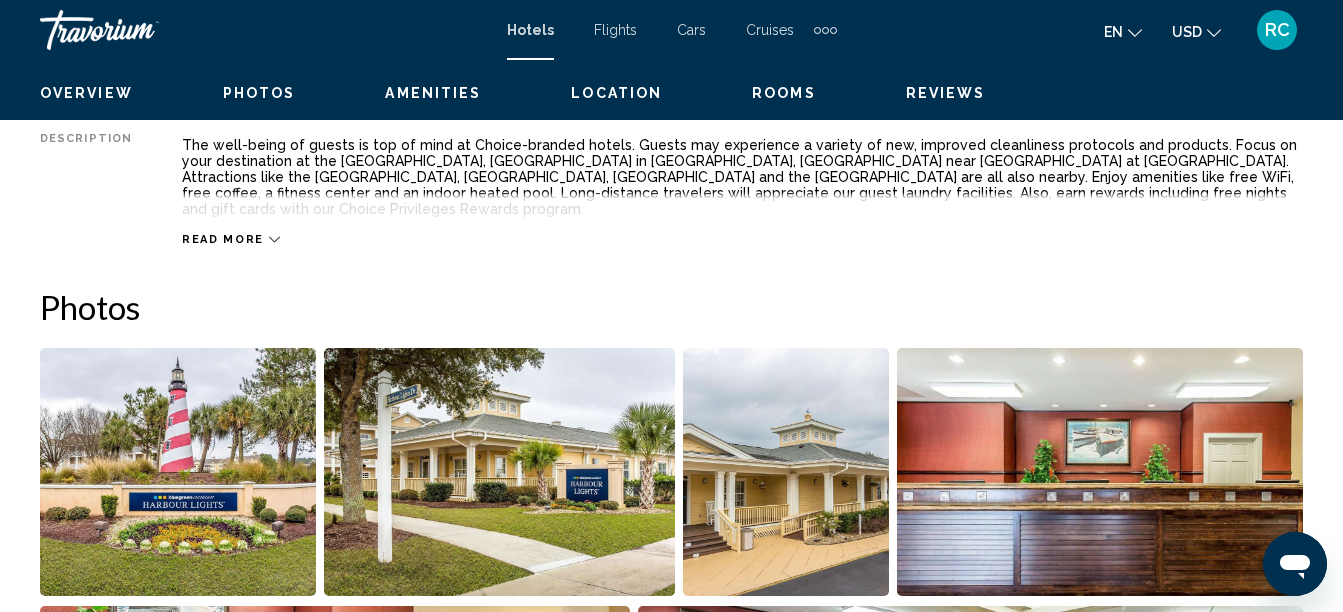 scroll, scrollTop: 229, scrollLeft: 0, axis: vertical 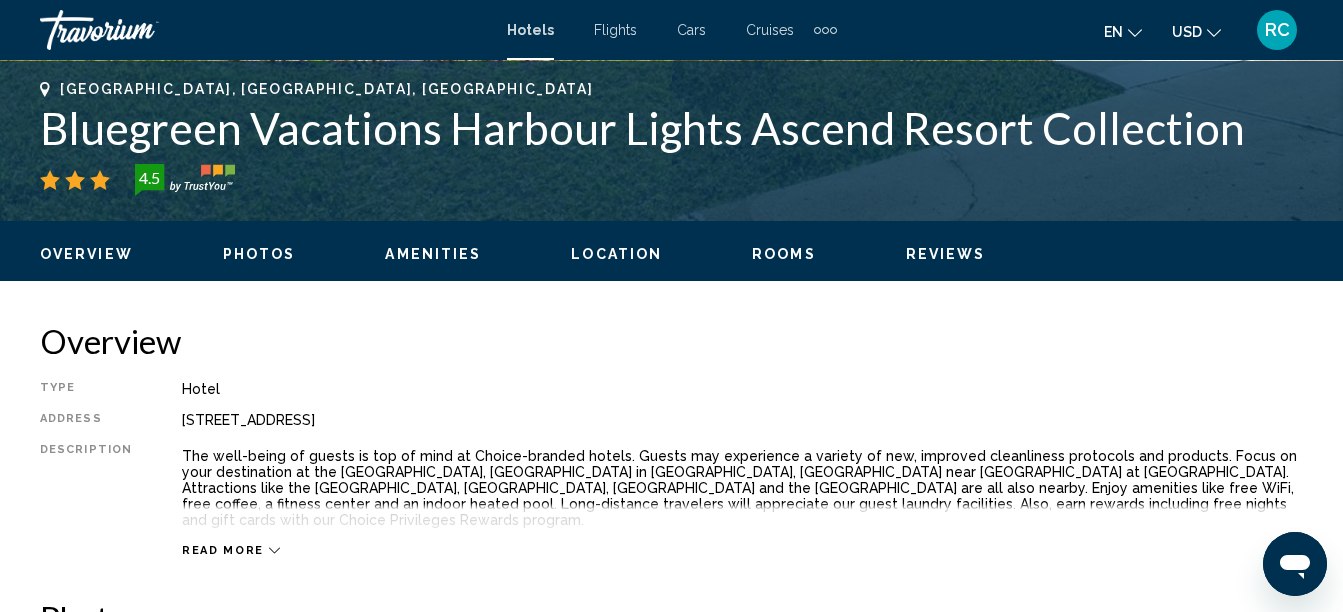click 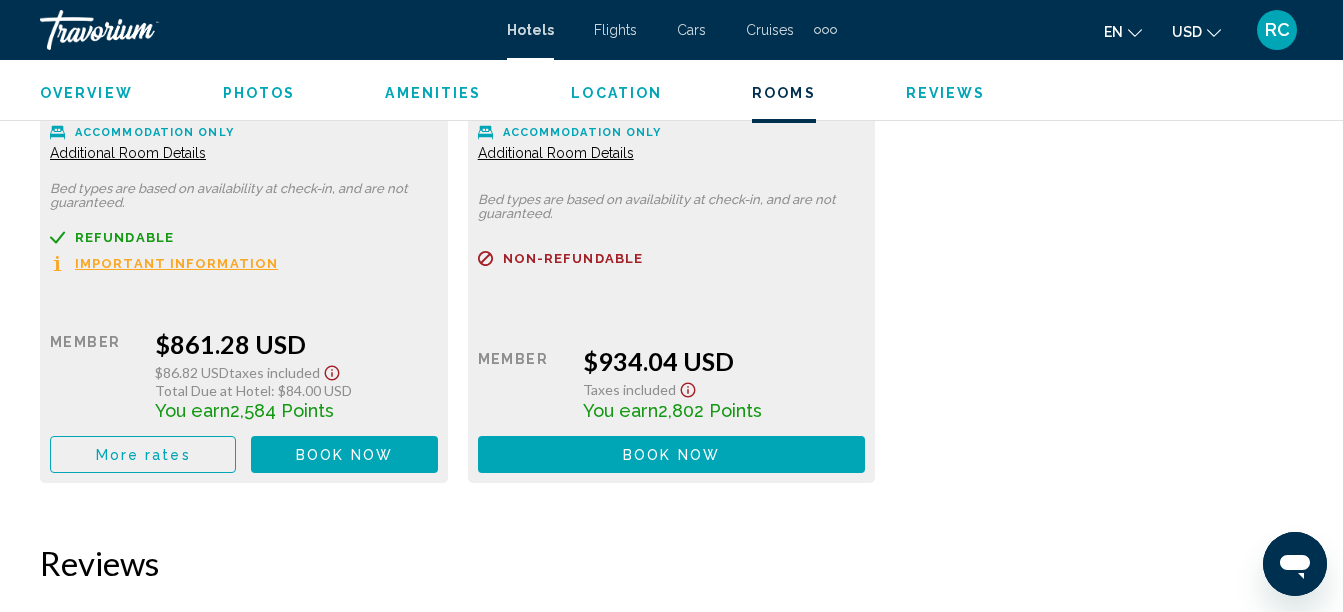 scroll, scrollTop: 3319, scrollLeft: 0, axis: vertical 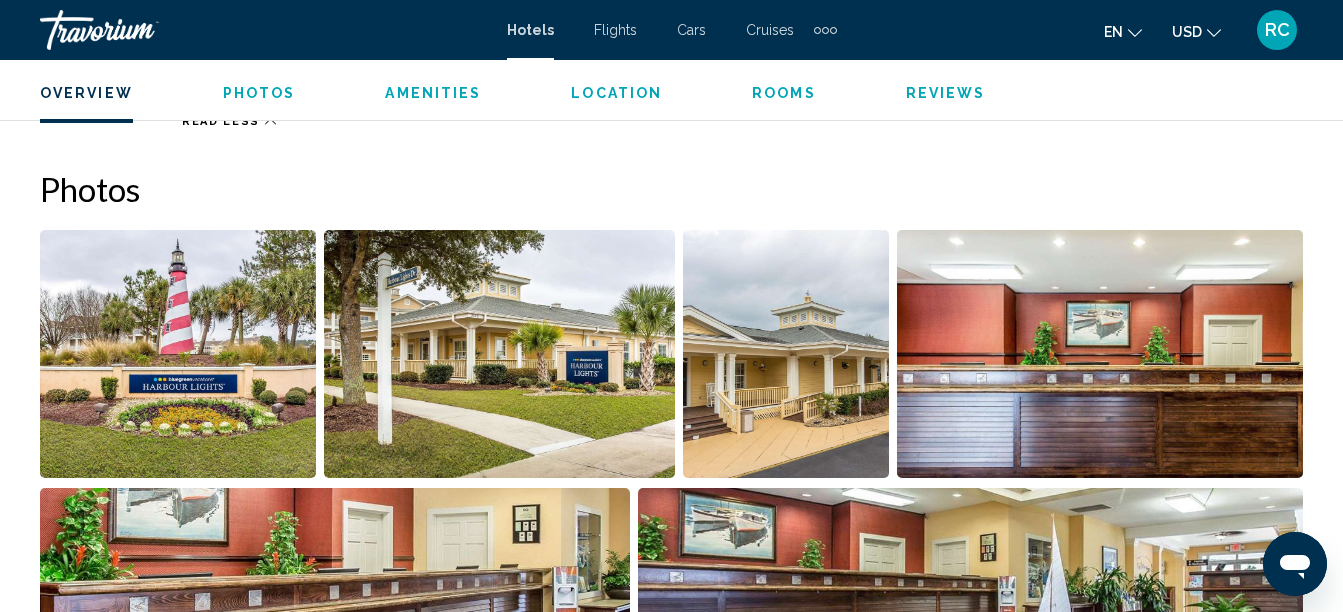 click at bounding box center (178, 354) 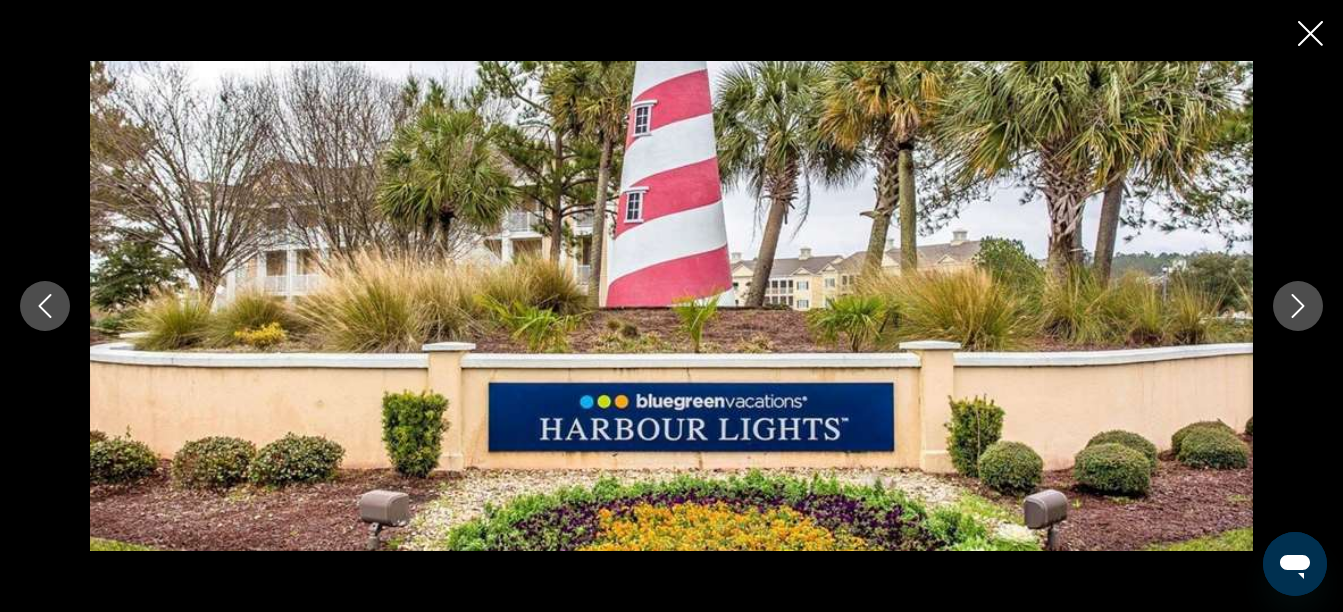 click 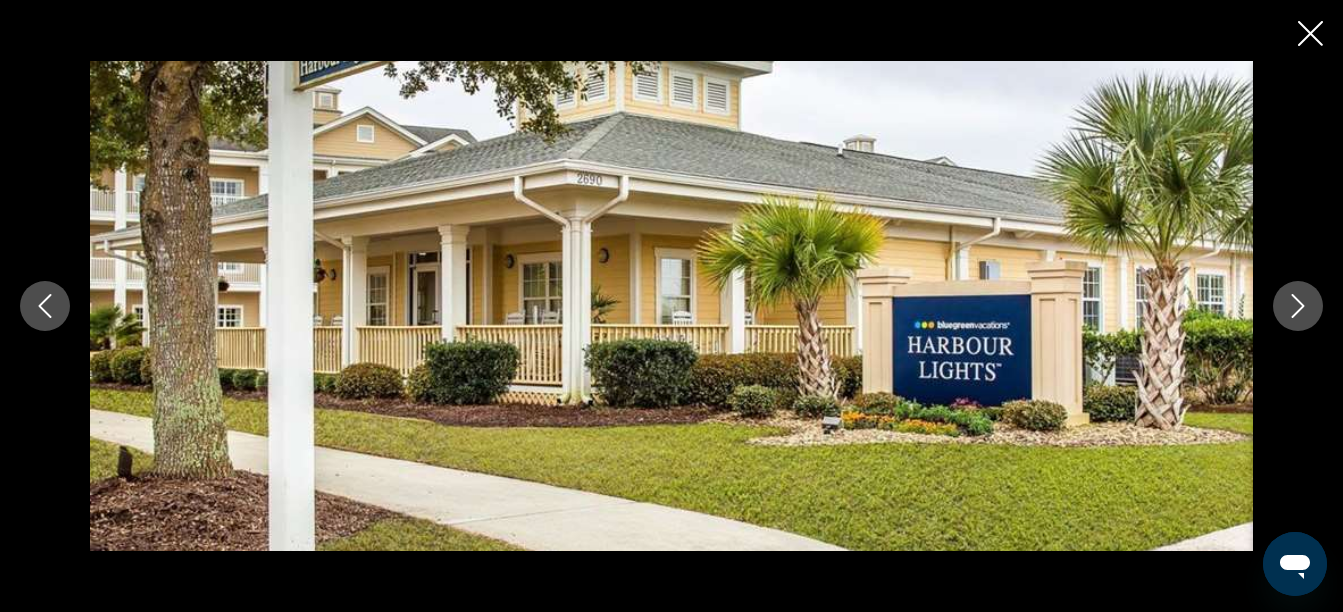 click 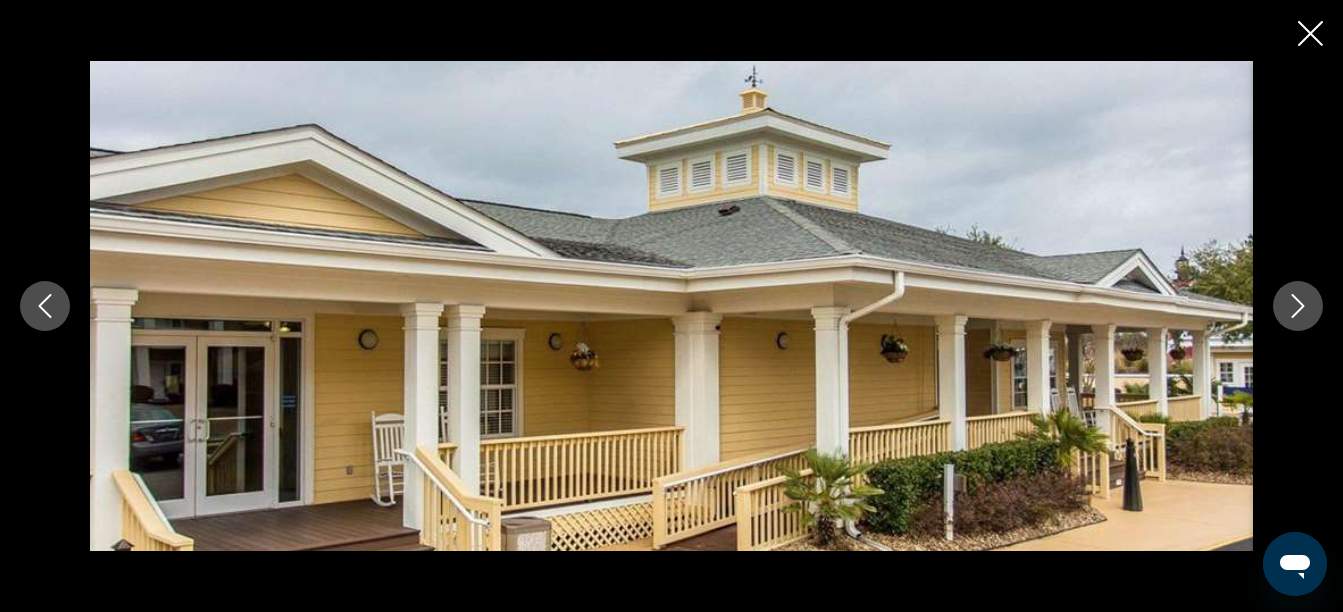 click 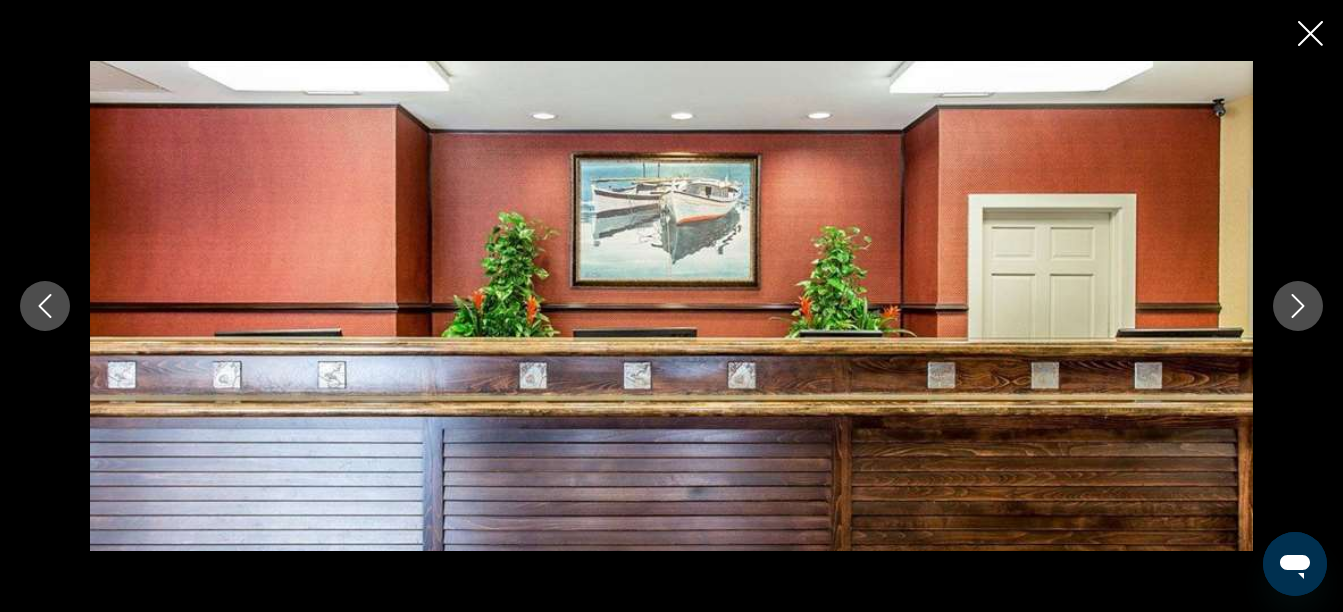 click 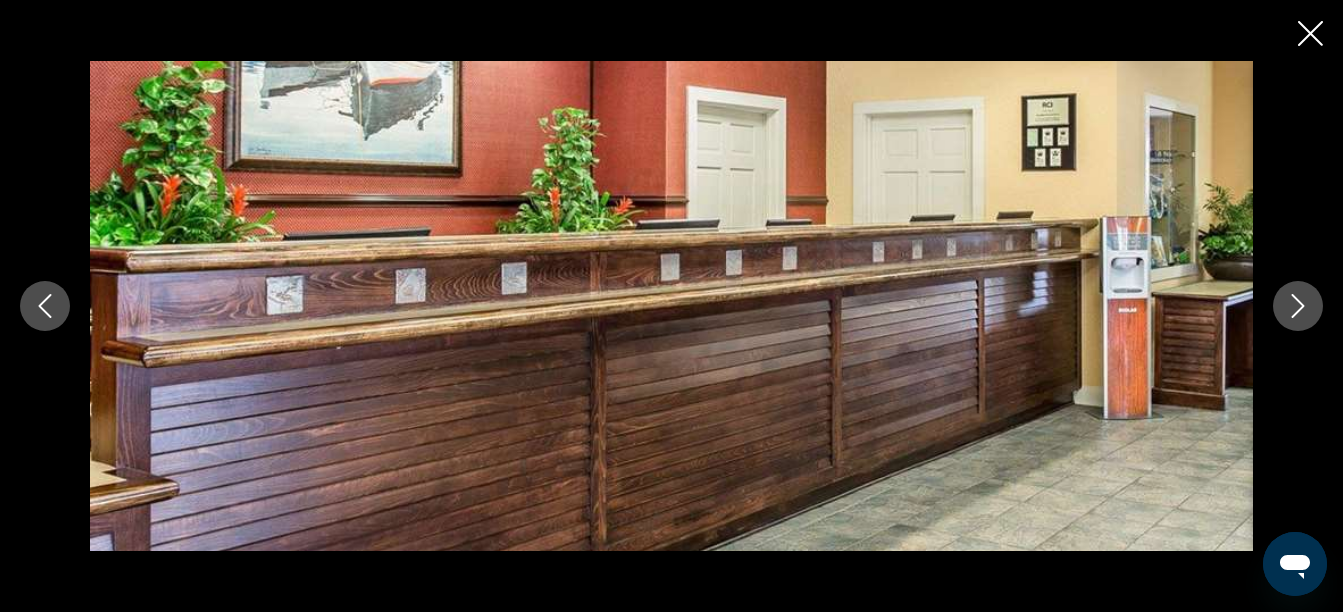 click 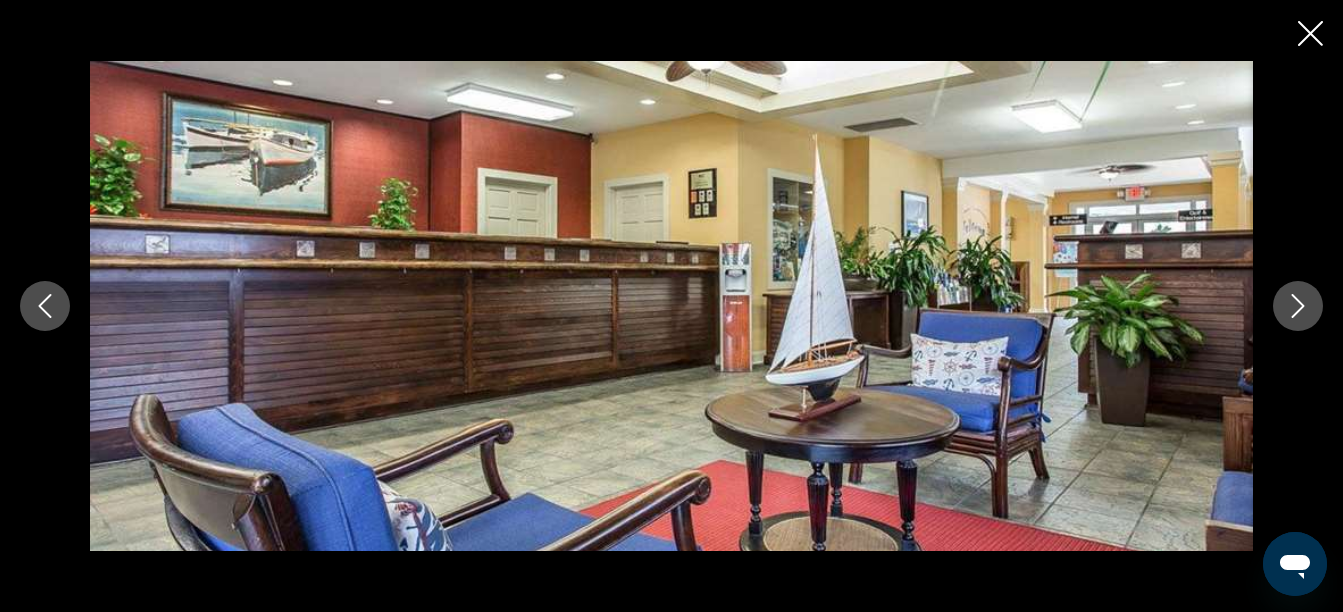 click 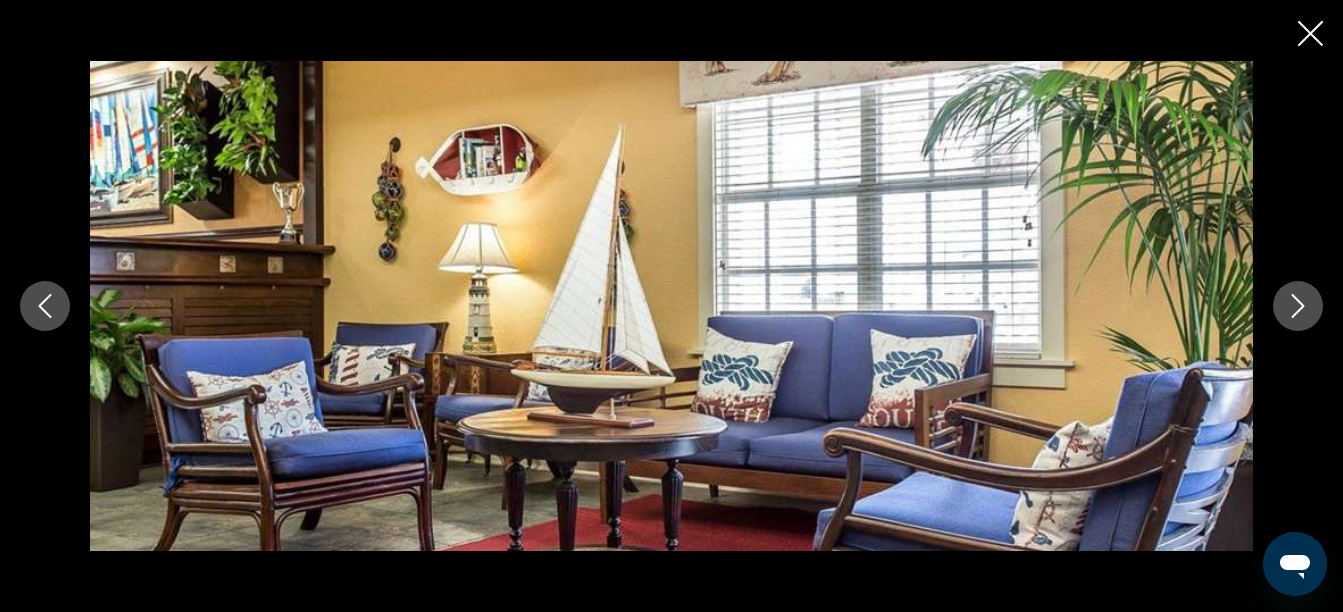 click 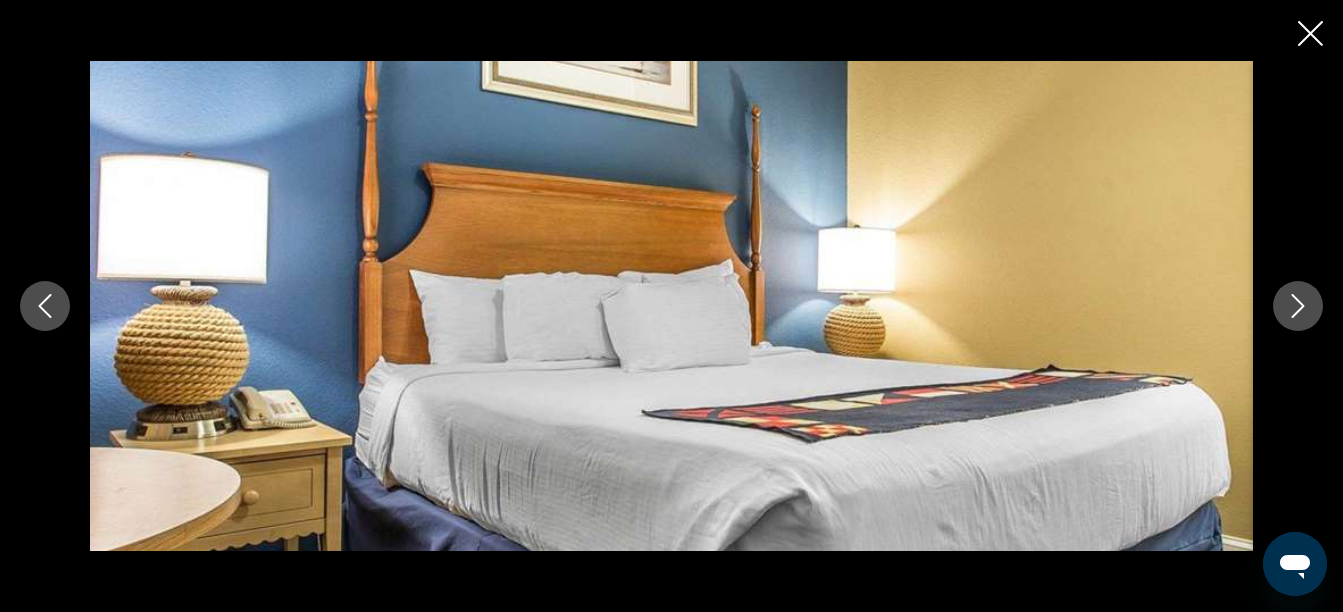 click 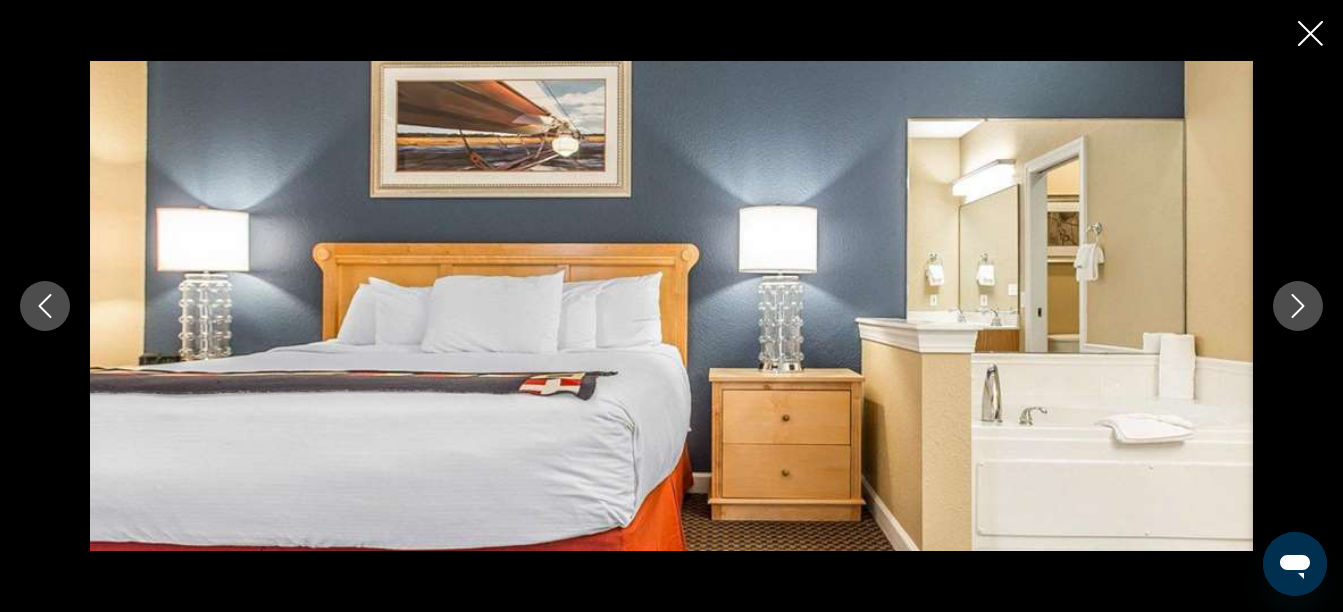 click 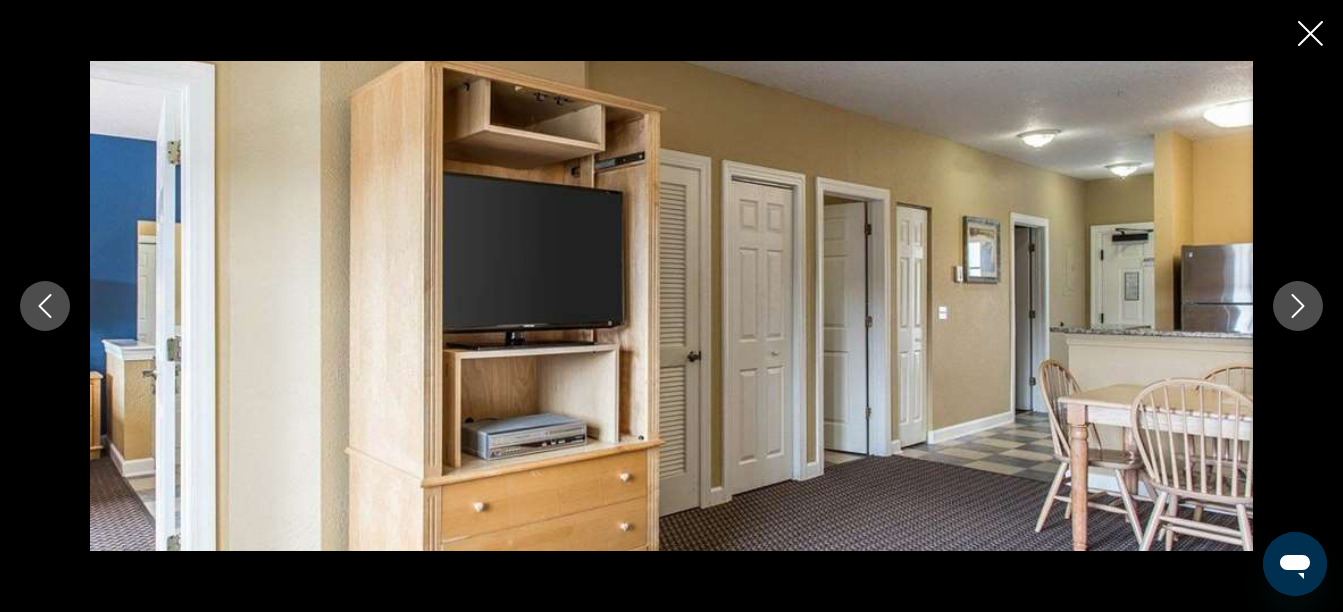 click 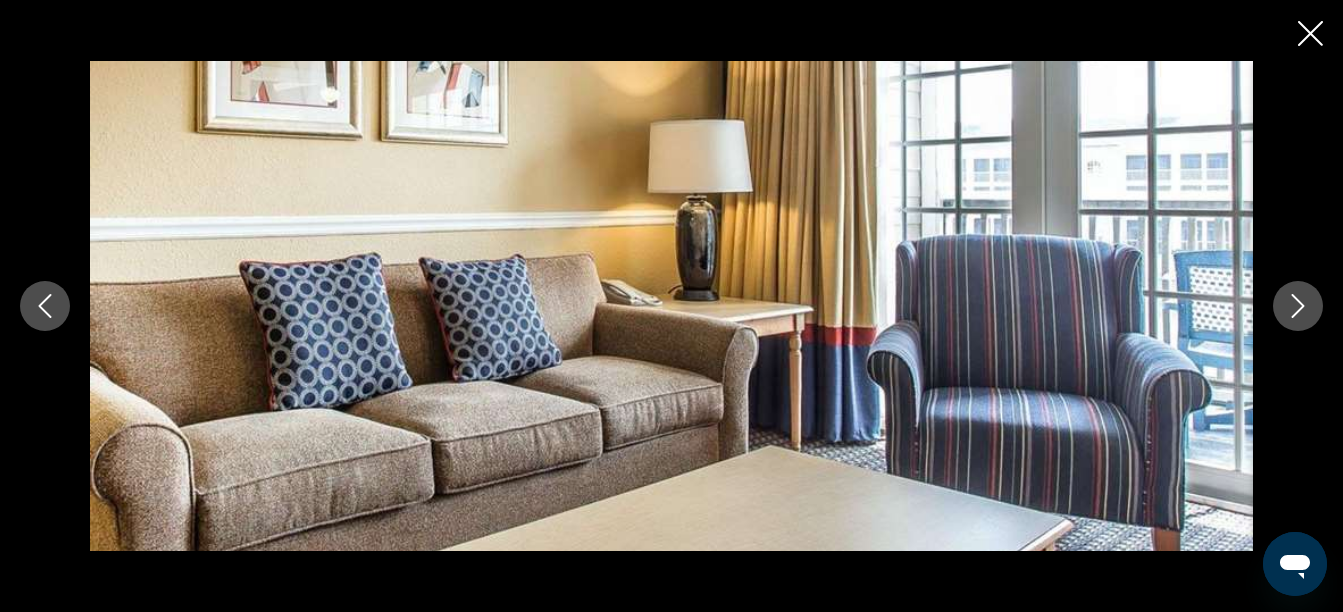 click 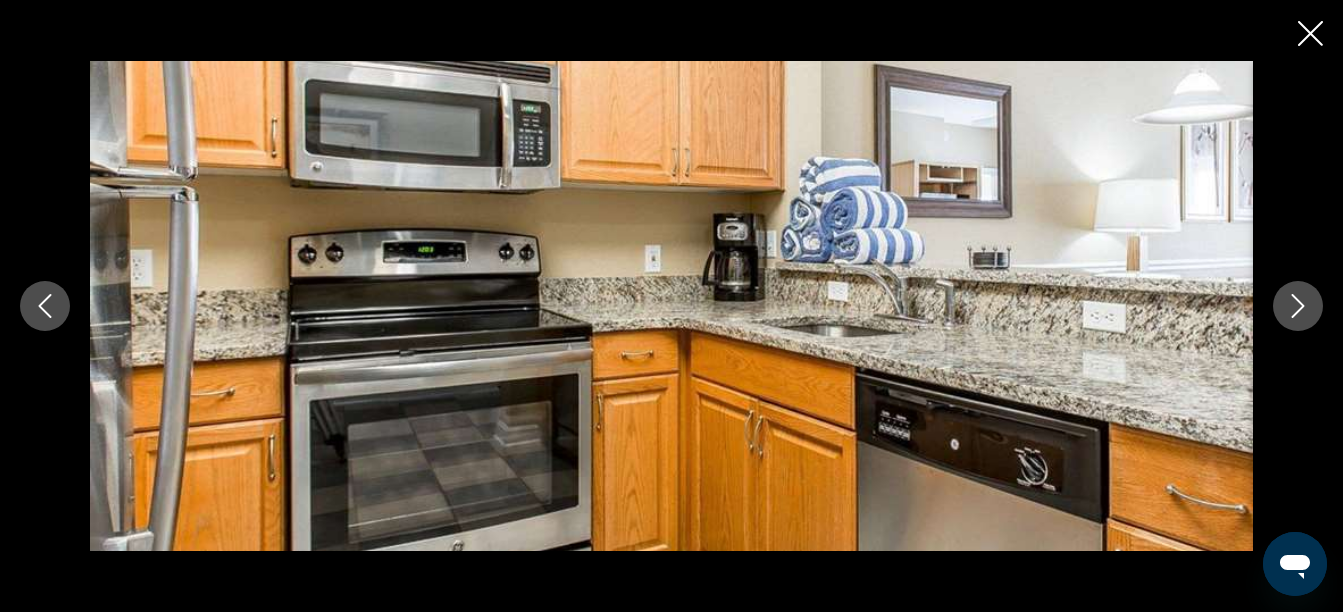 click 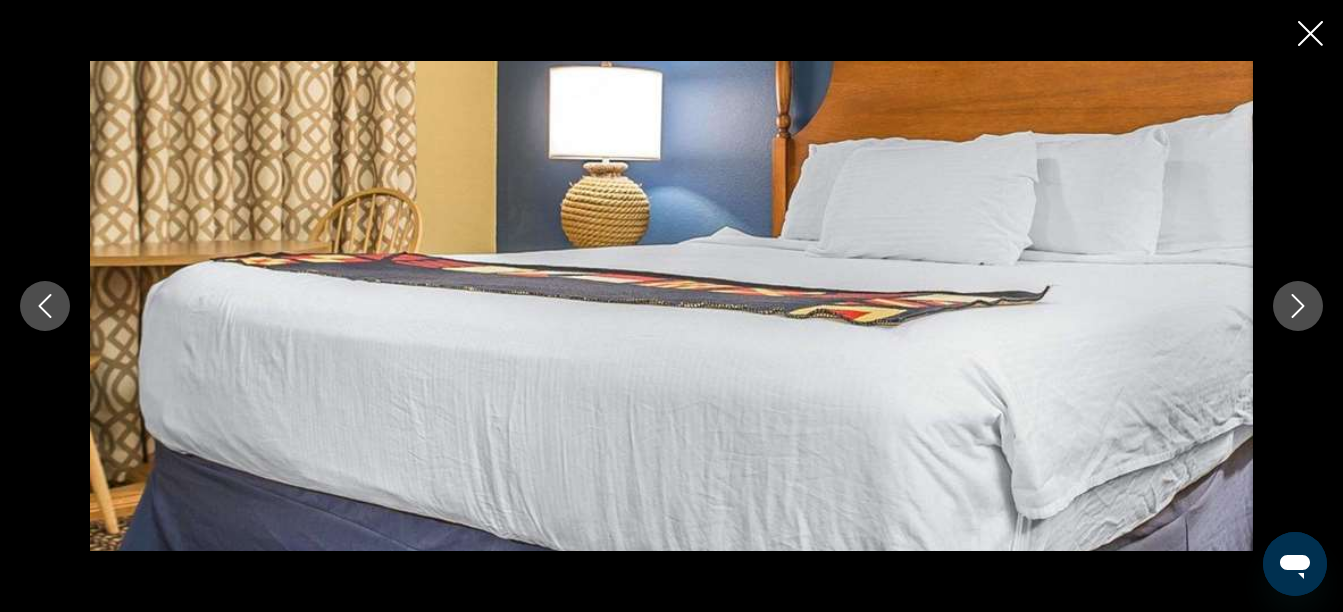 click 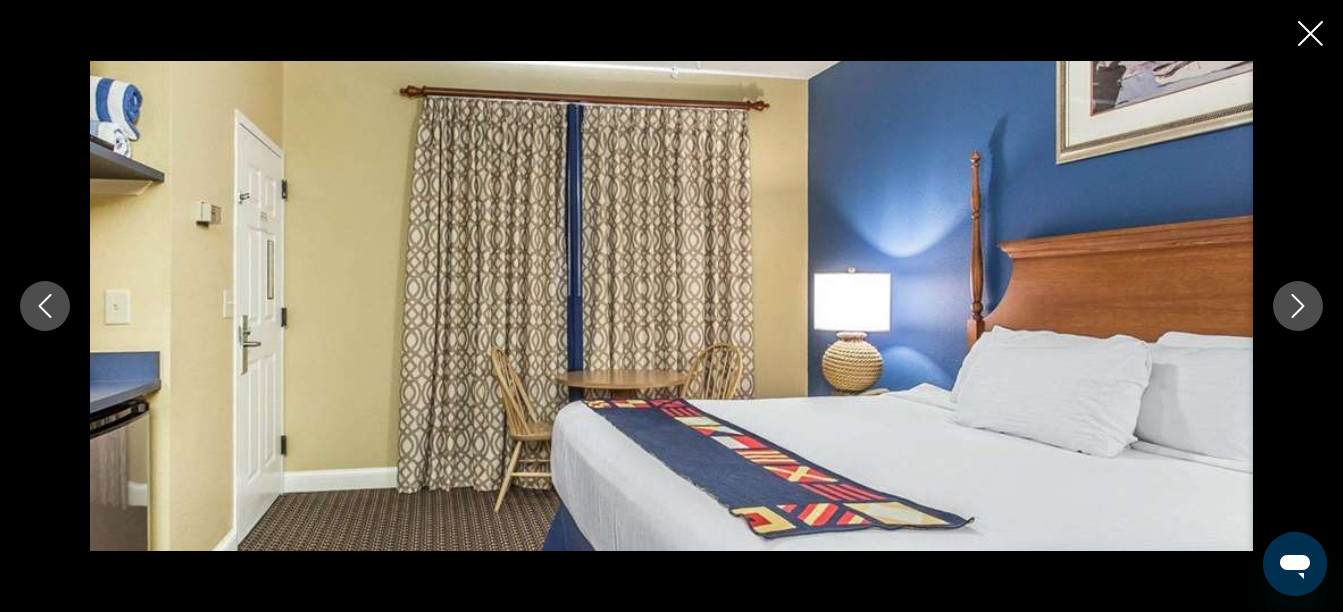 click 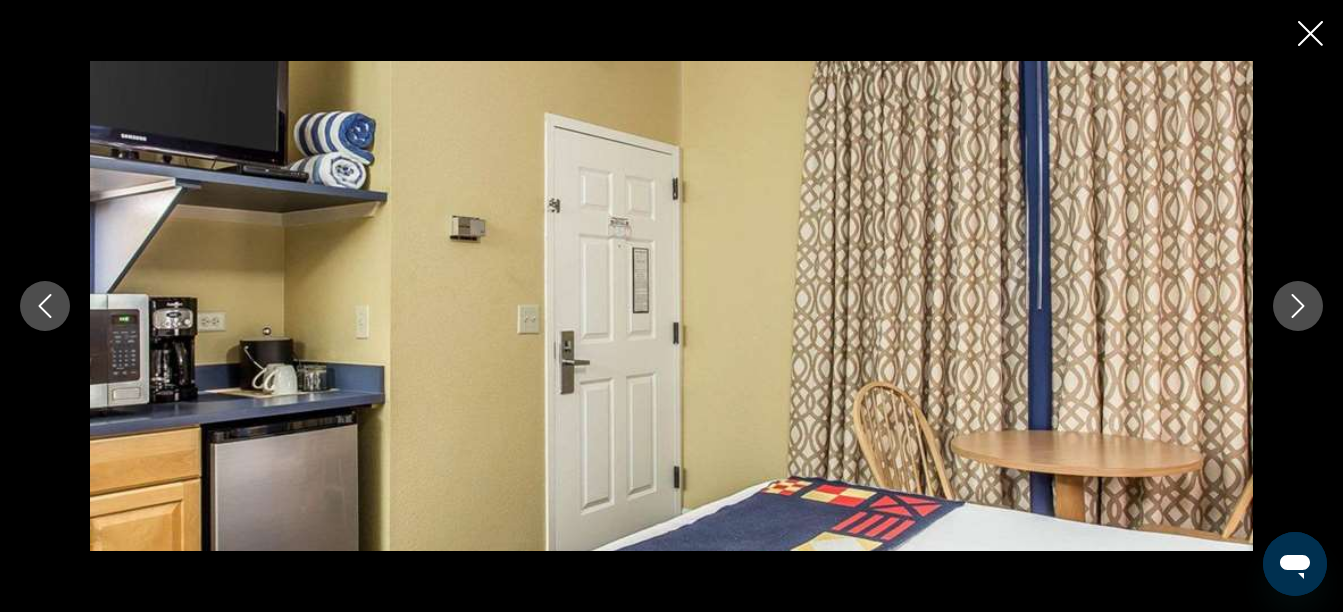 click 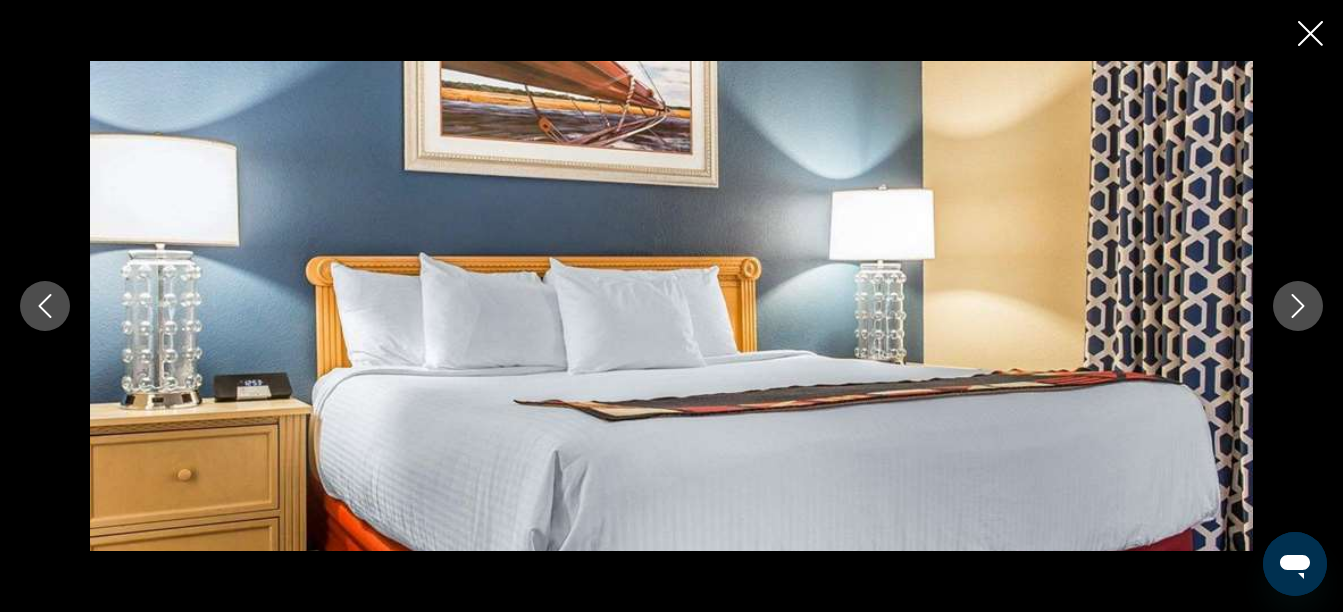 click 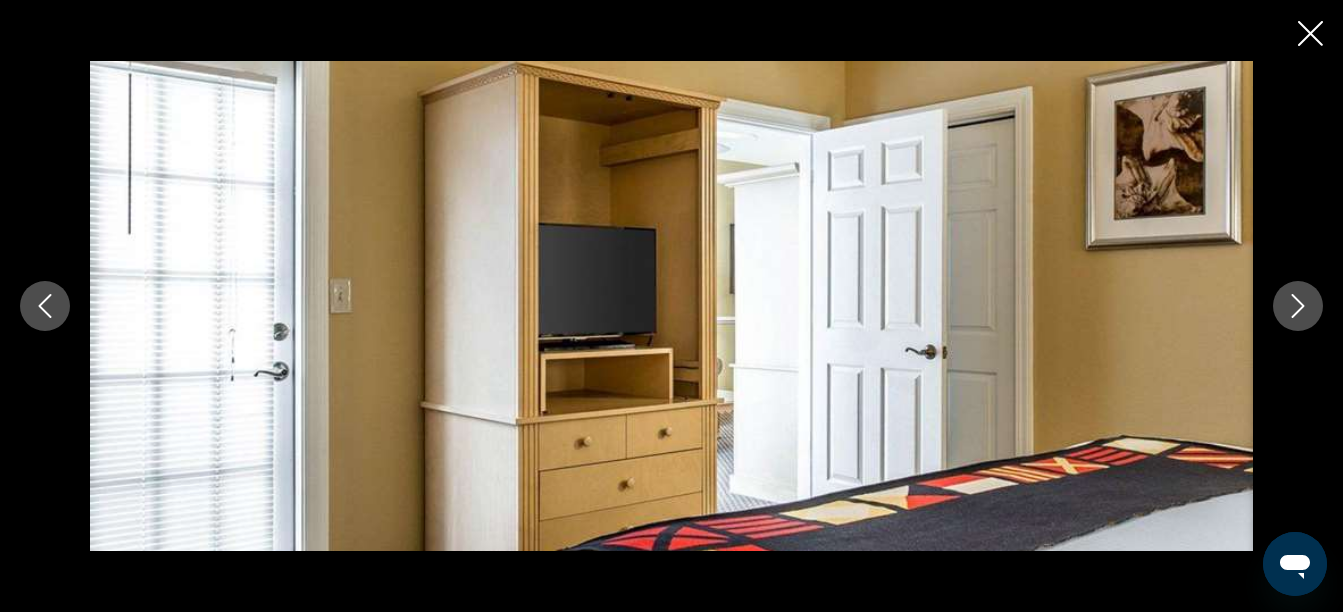 click 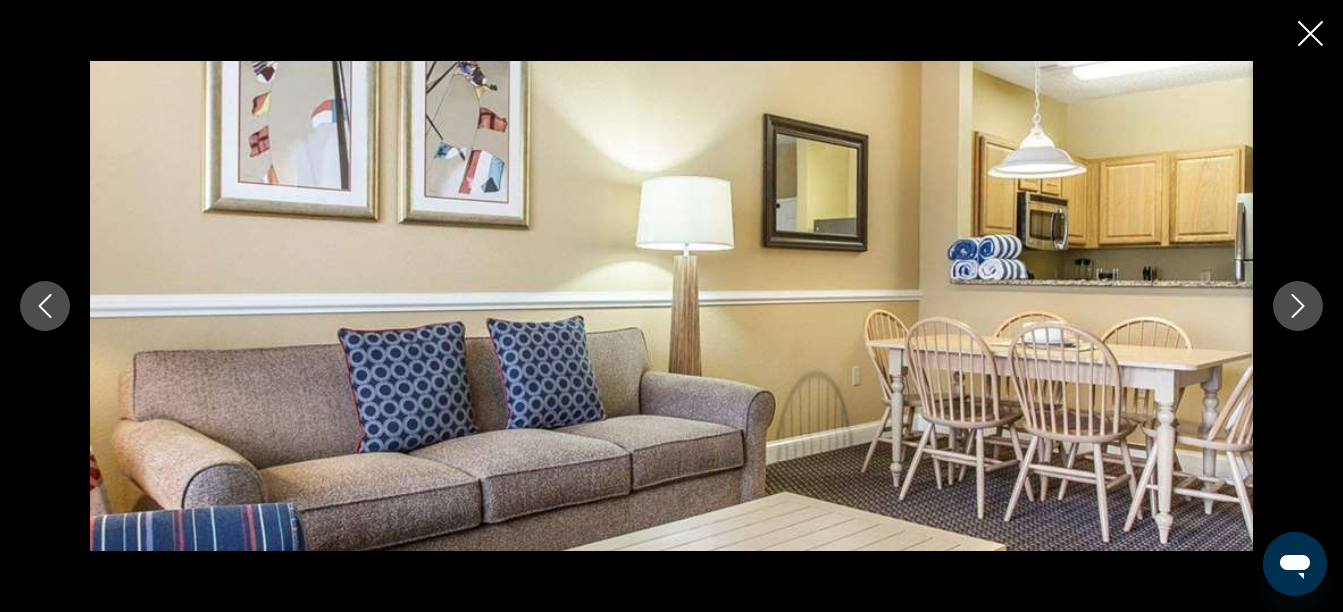 click 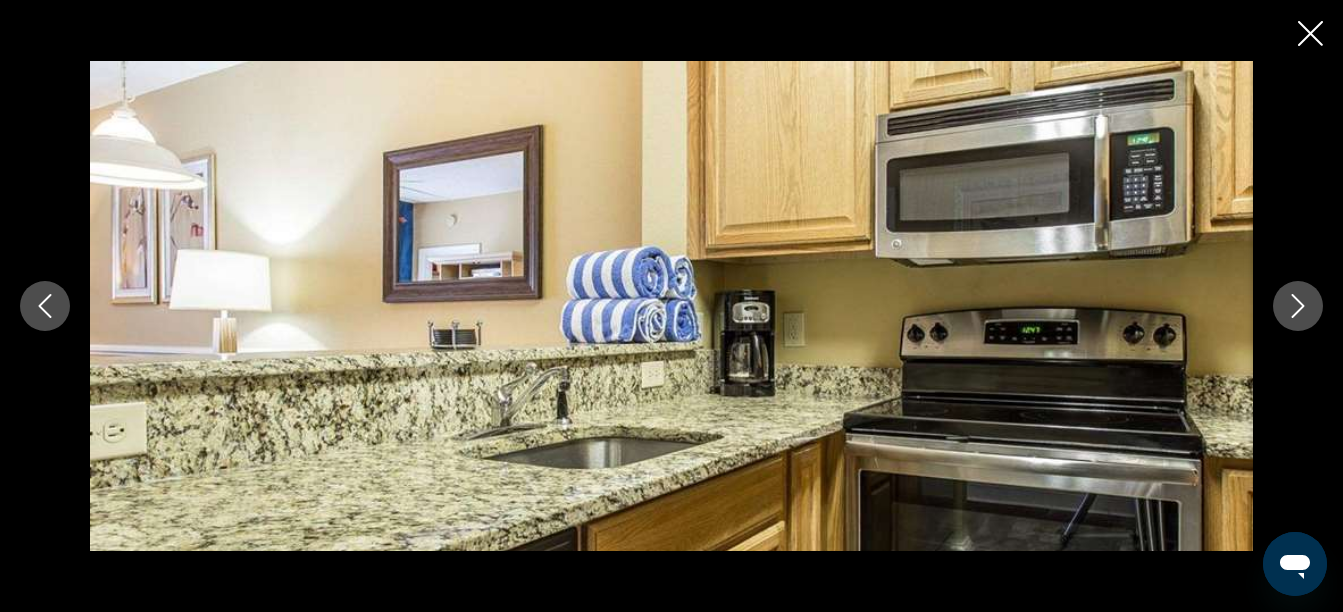 click 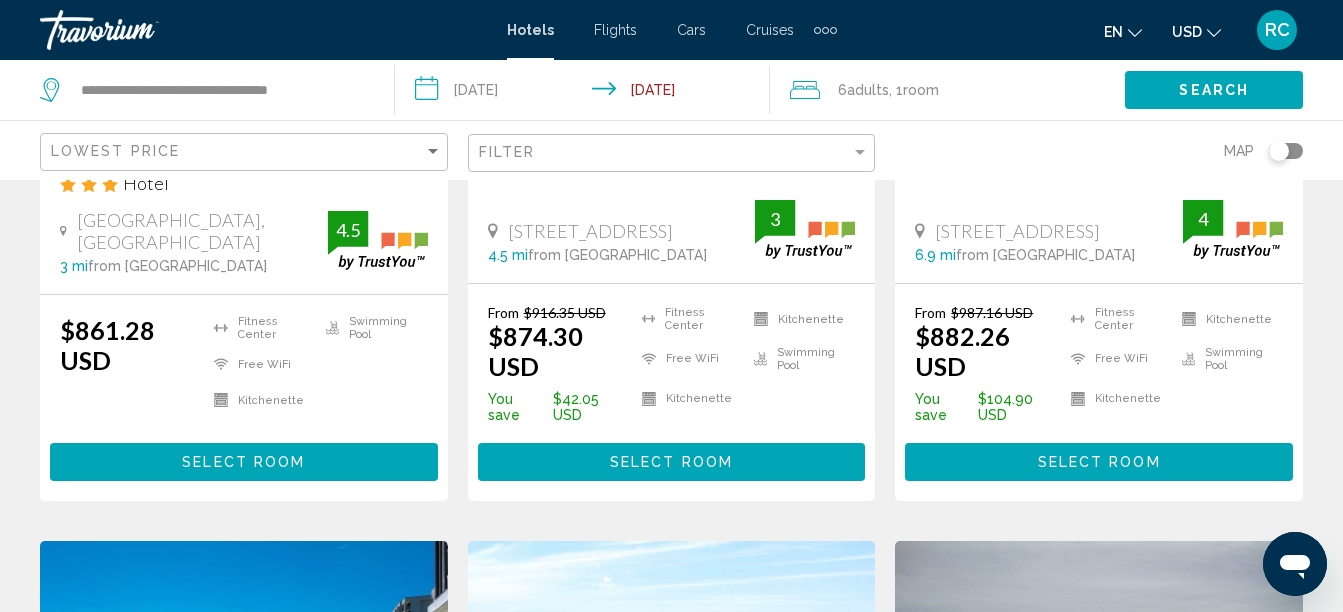 scroll, scrollTop: 1300, scrollLeft: 0, axis: vertical 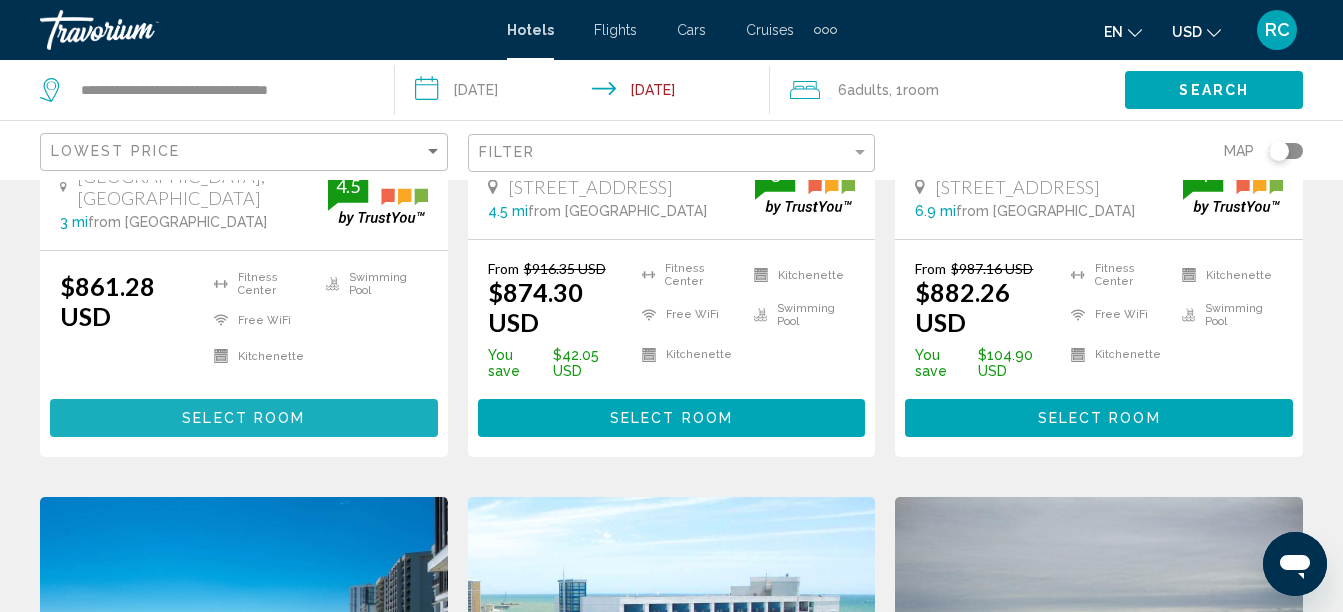 click on "Select Room" at bounding box center (244, 417) 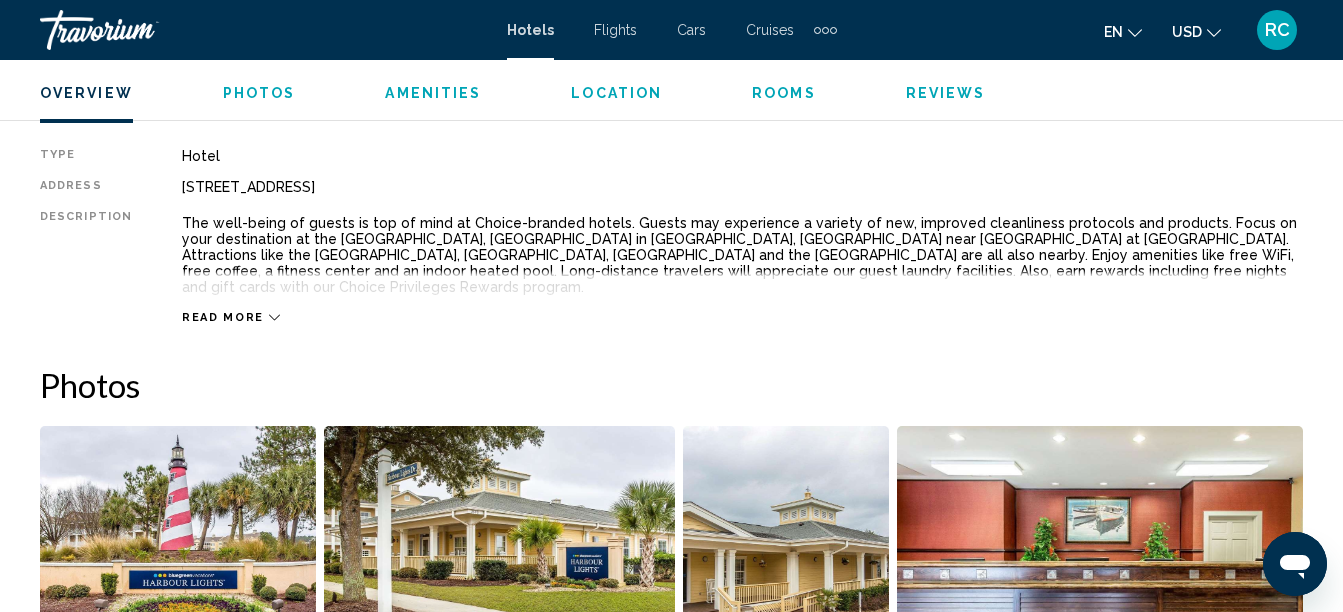 scroll, scrollTop: 1014, scrollLeft: 0, axis: vertical 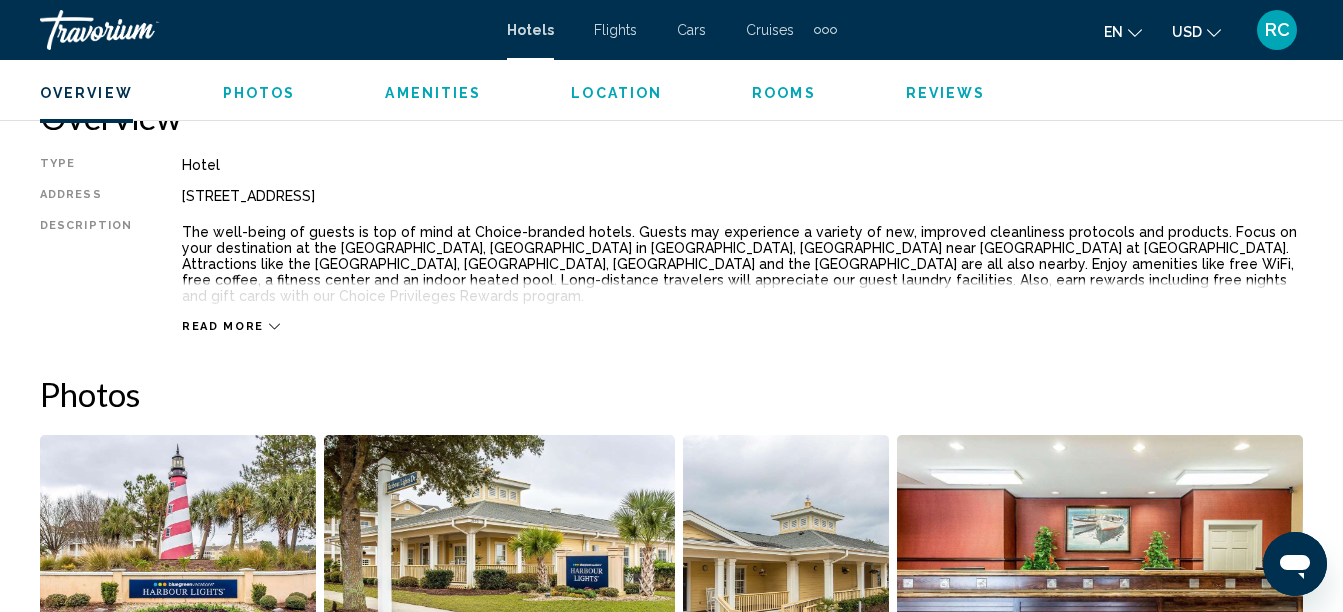 click on "Read more" at bounding box center [742, 306] 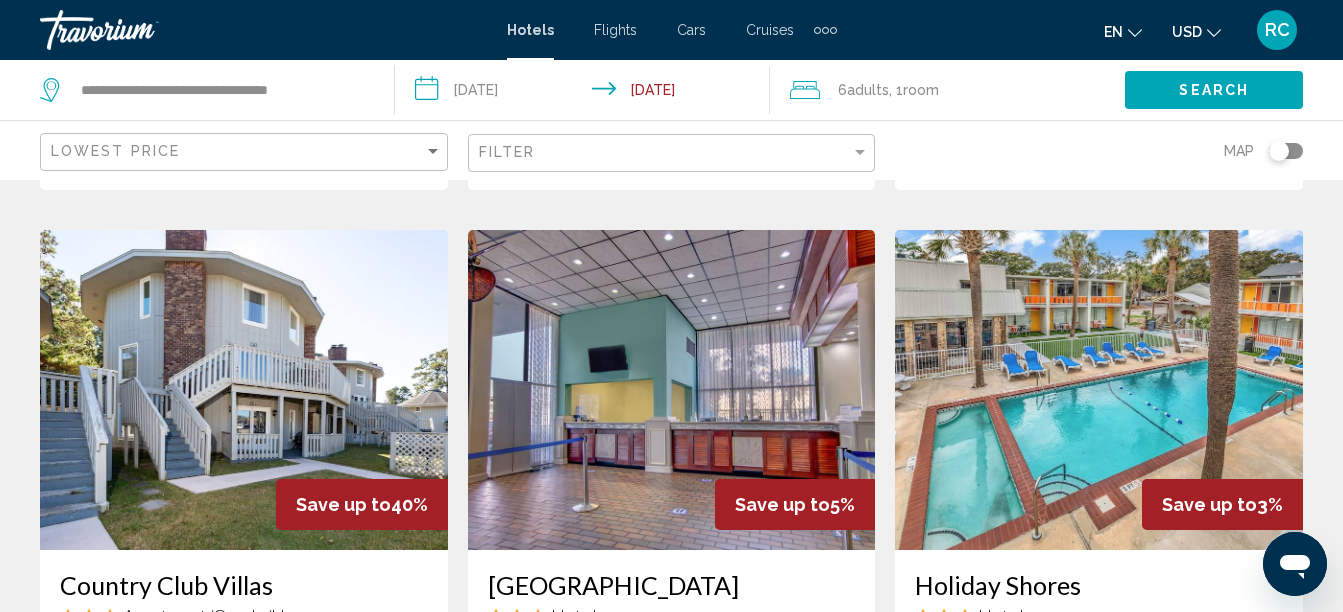 scroll, scrollTop: 2331, scrollLeft: 0, axis: vertical 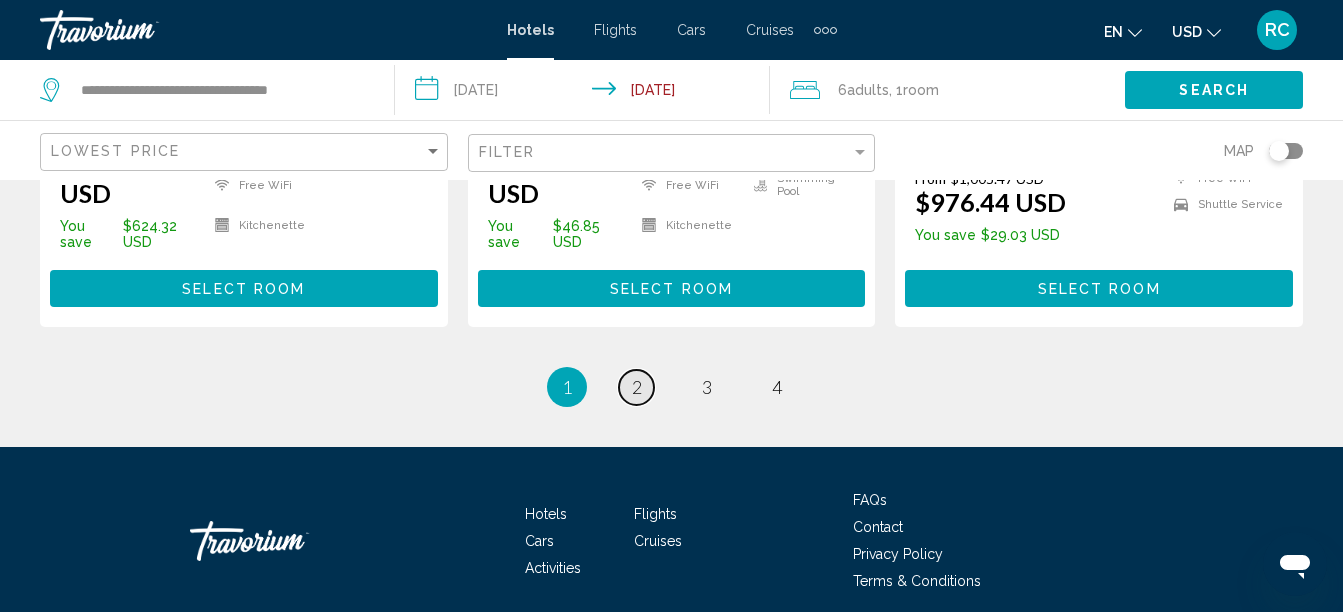 click on "2" at bounding box center [637, 387] 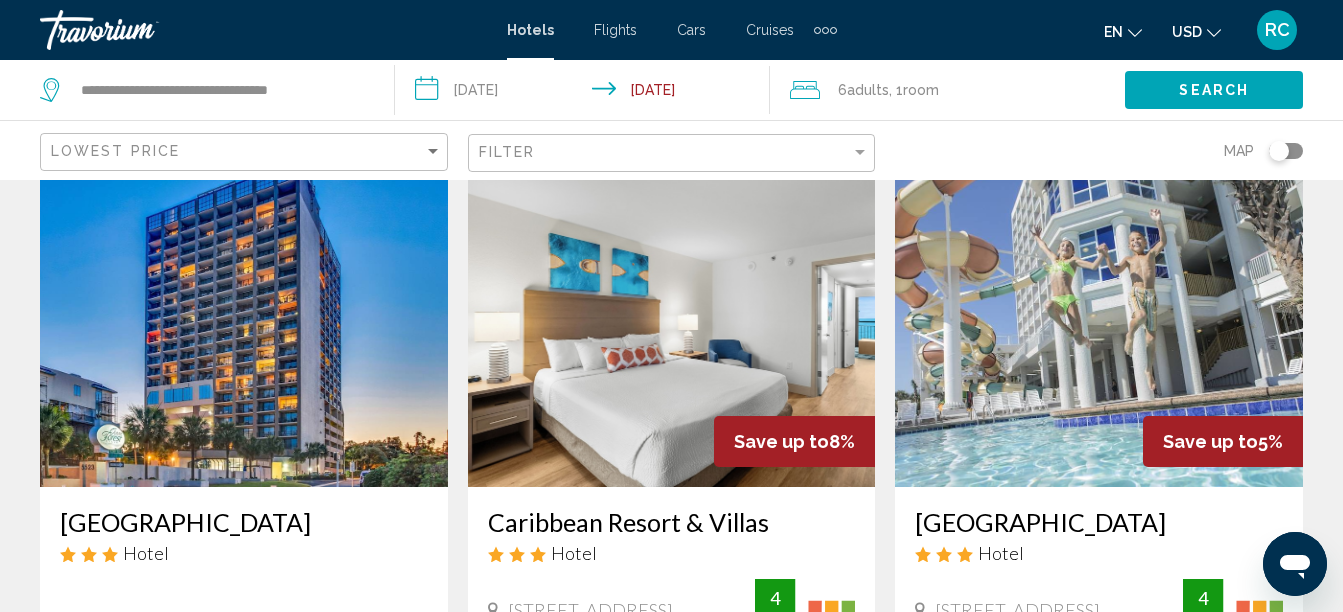 scroll, scrollTop: 0, scrollLeft: 0, axis: both 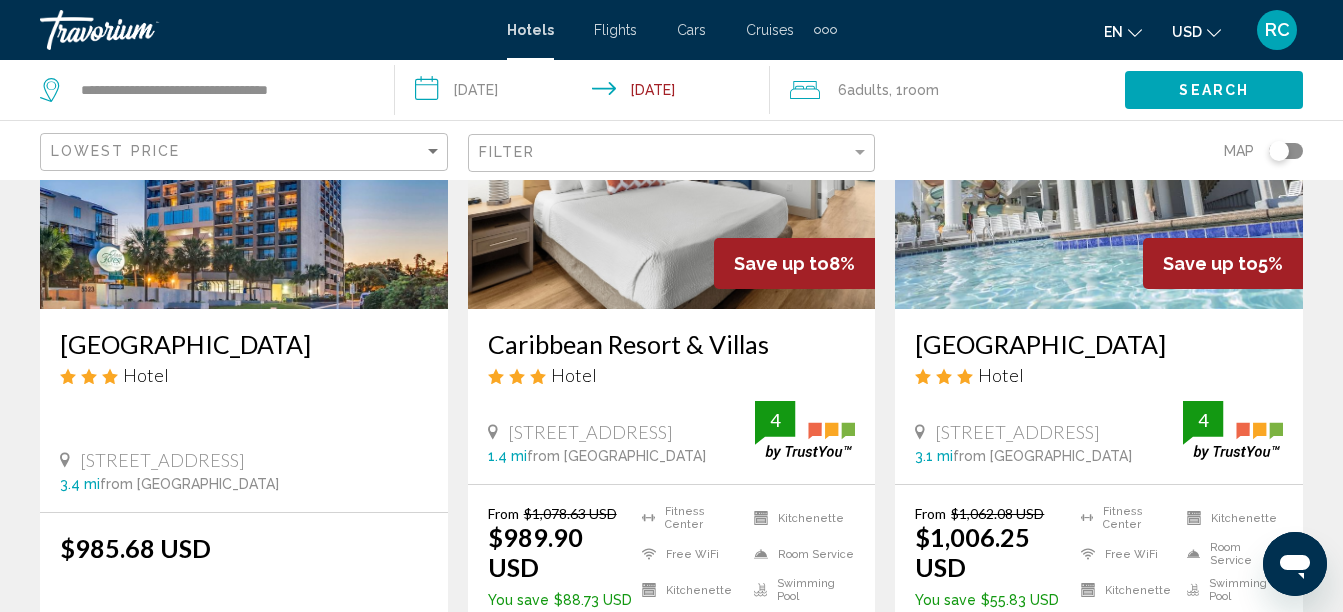 click on "Crown Reef Beach Resort and Waterpark" at bounding box center [1099, 344] 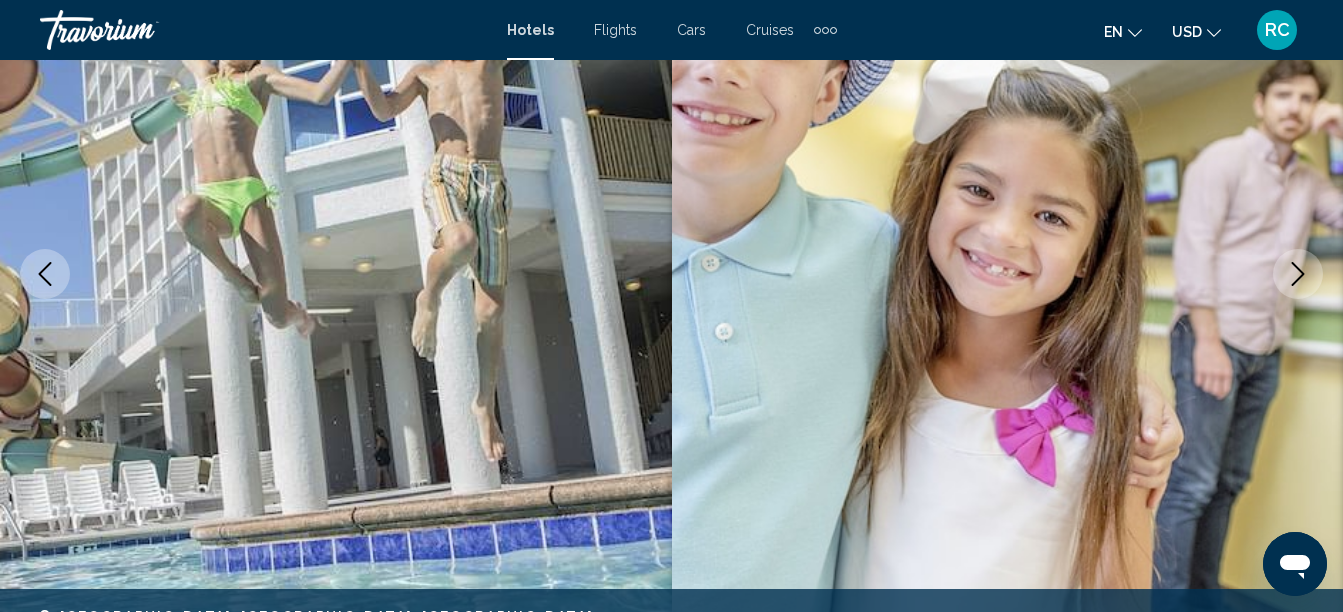 scroll, scrollTop: 229, scrollLeft: 0, axis: vertical 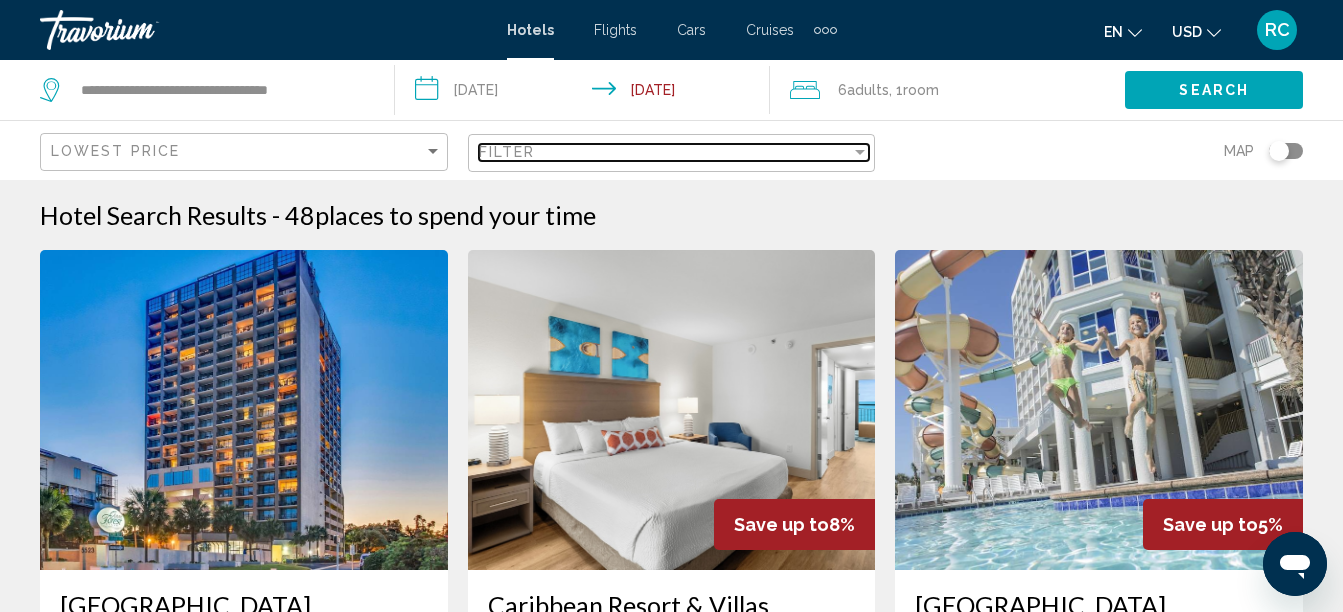 click on "Filter" at bounding box center [665, 152] 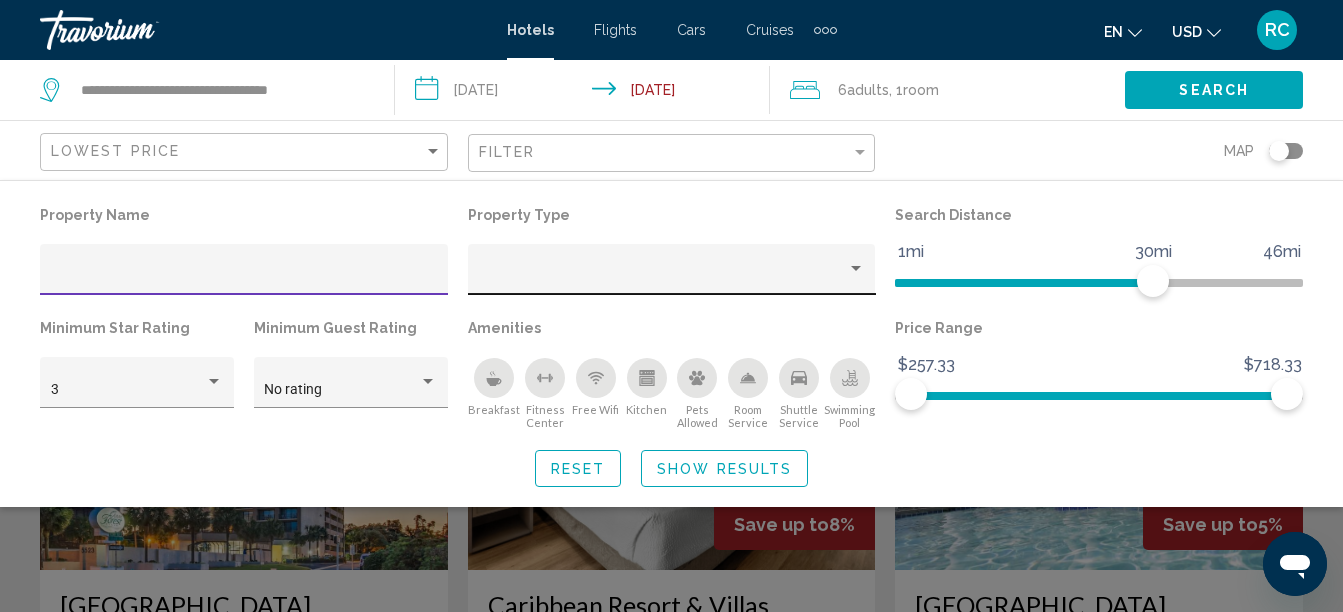 click at bounding box center (662, 277) 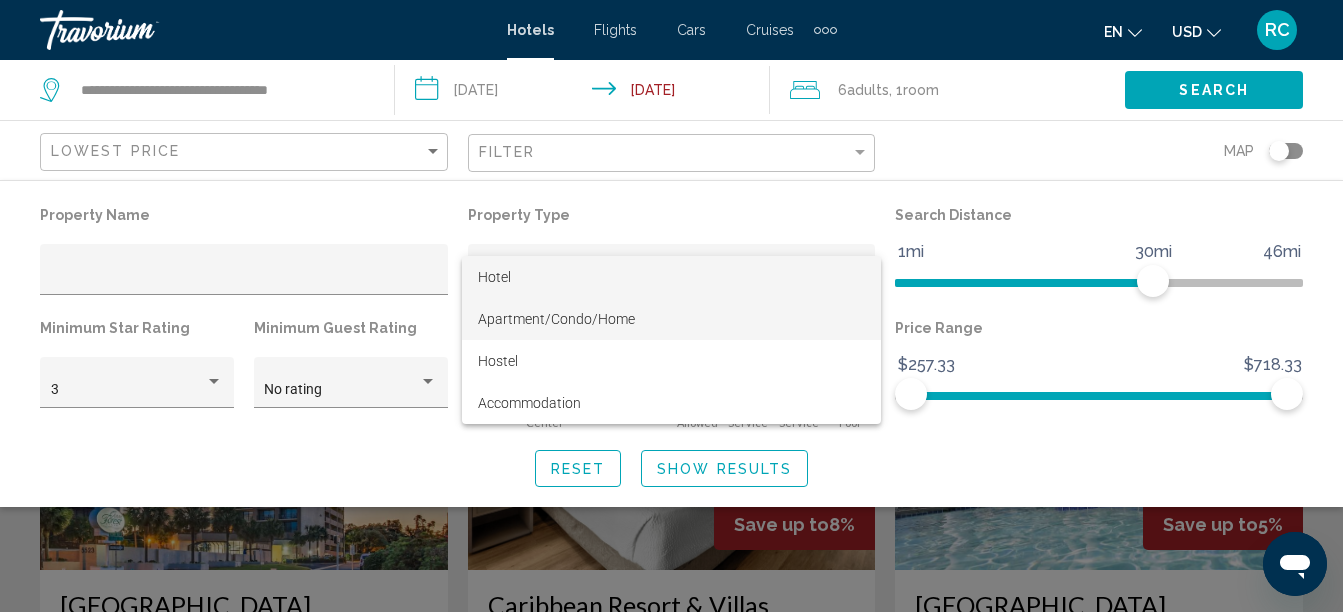 click on "Apartment/Condo/Home" at bounding box center (556, 319) 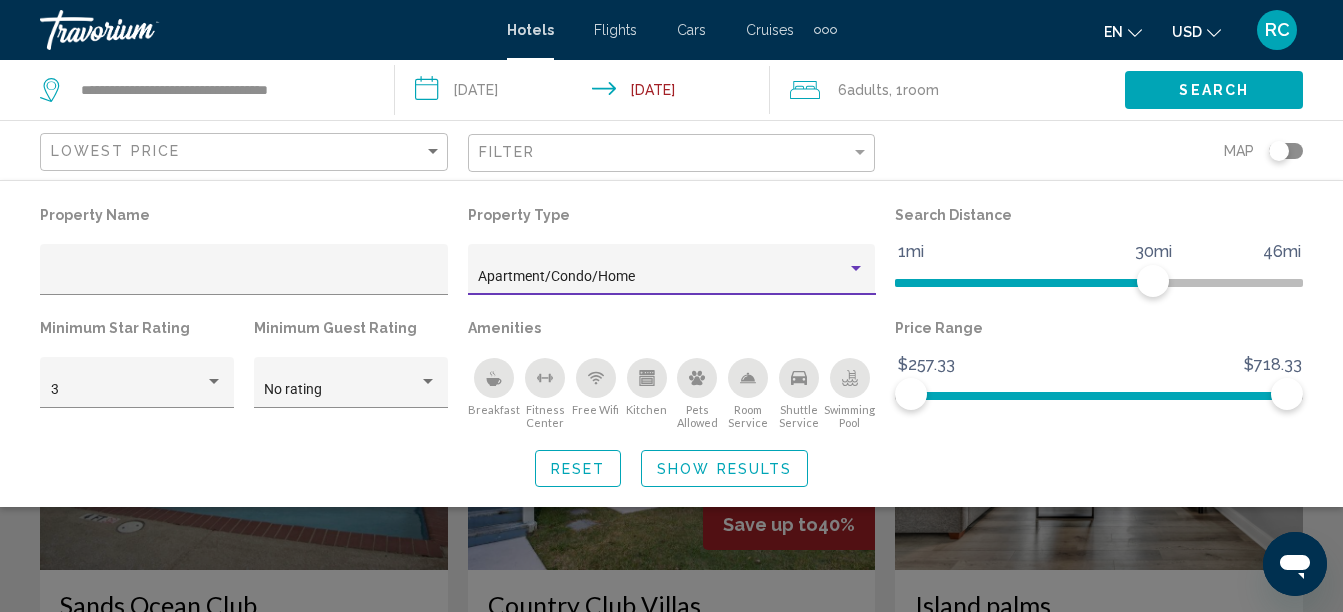 click on "Show Results" 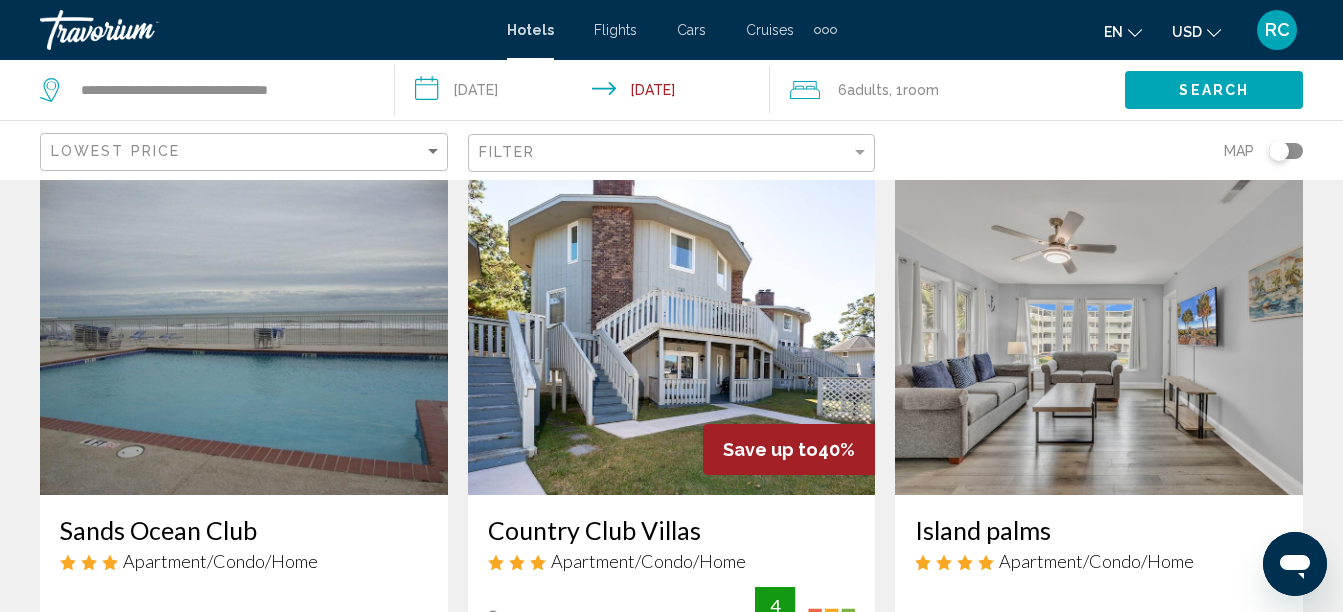 scroll, scrollTop: 63, scrollLeft: 0, axis: vertical 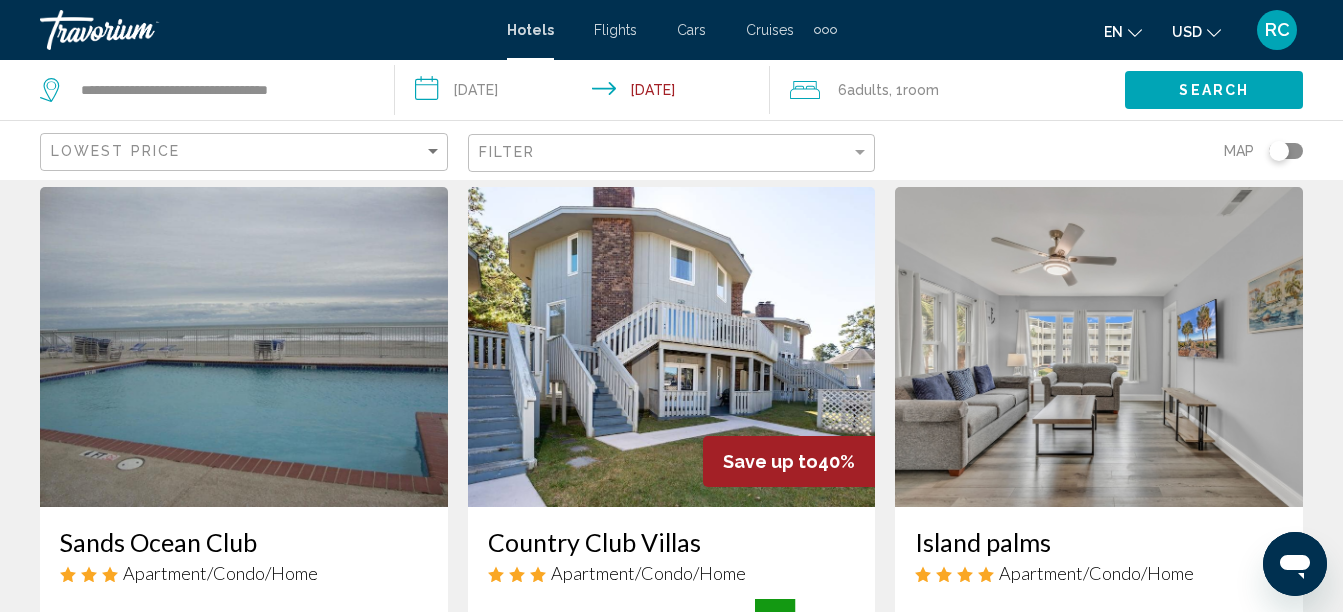 click at bounding box center [1099, 347] 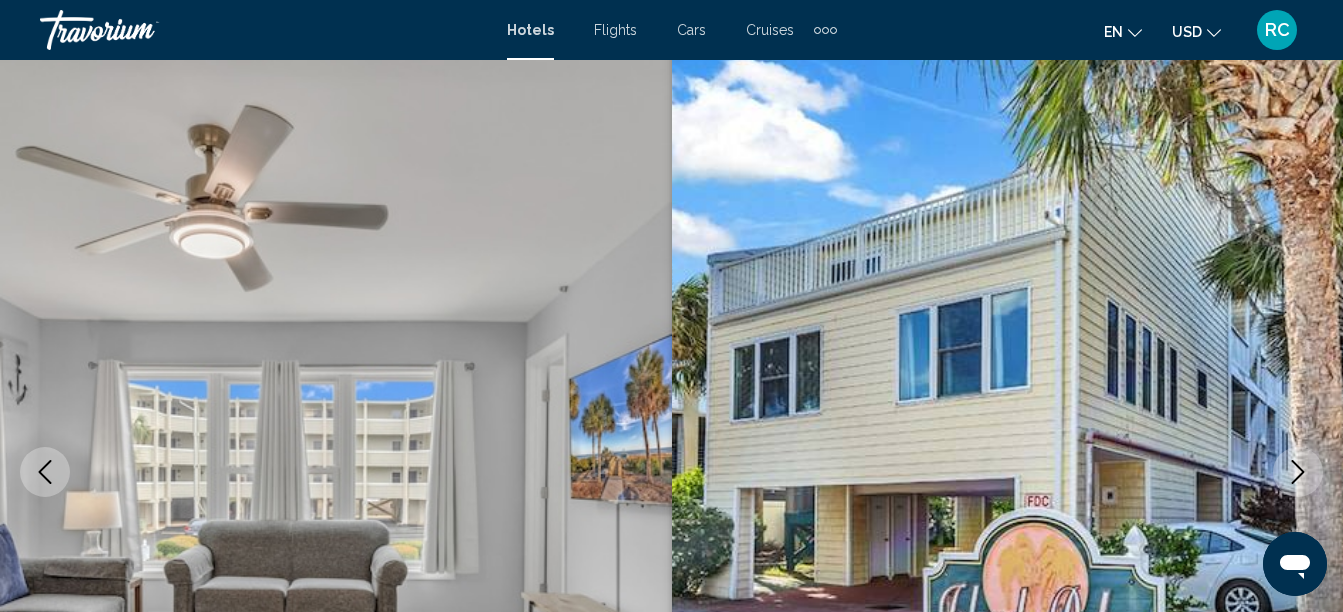 scroll, scrollTop: 229, scrollLeft: 0, axis: vertical 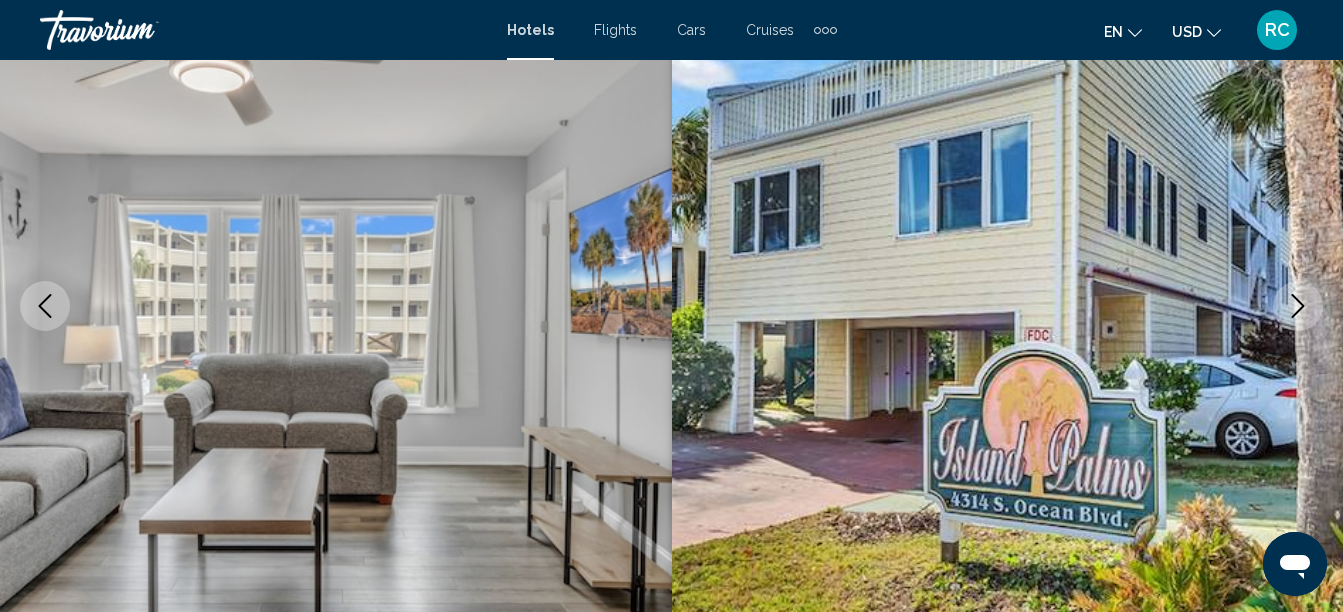 click 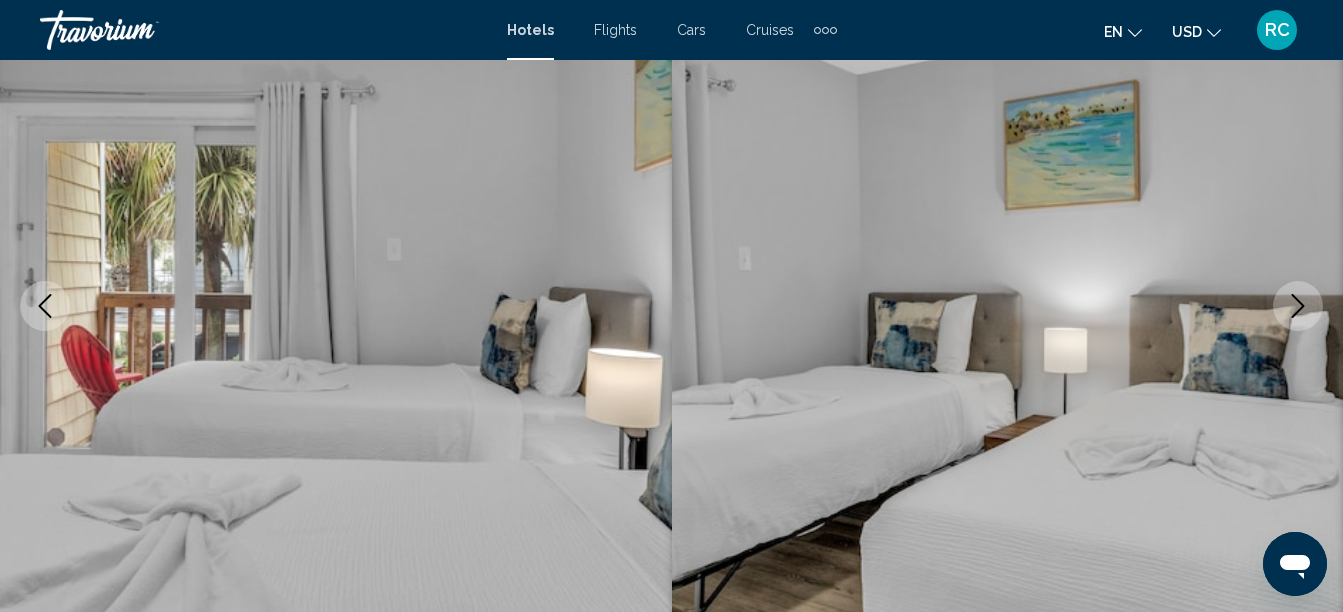 click 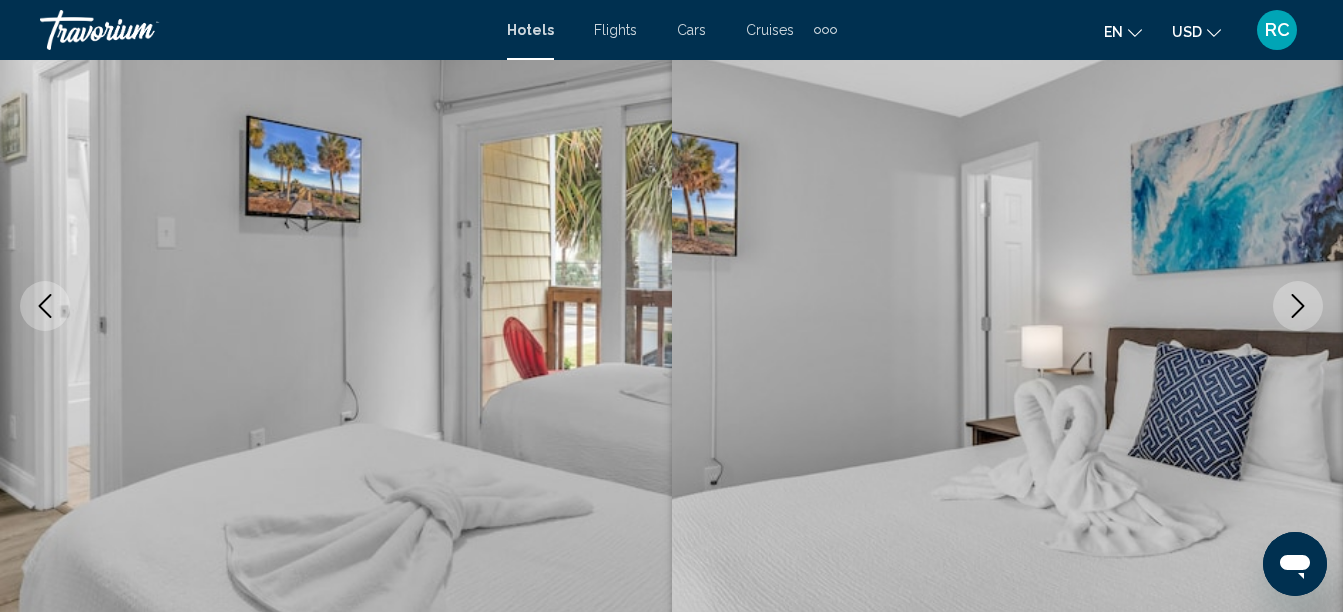 click 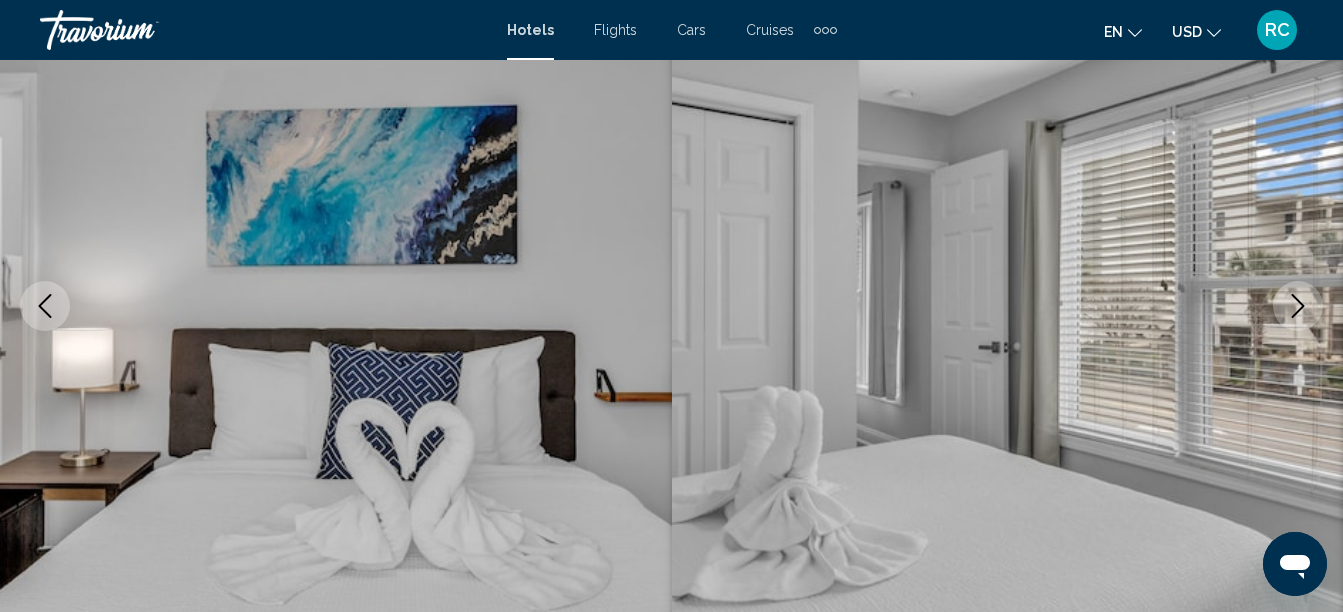 click 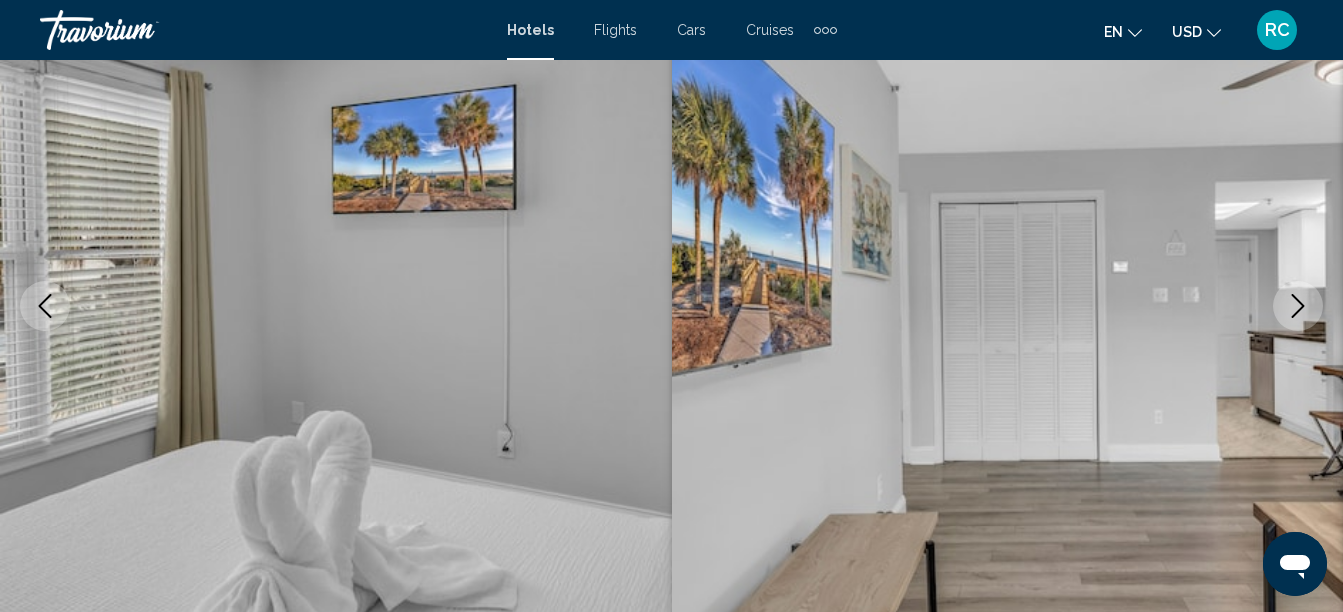 click 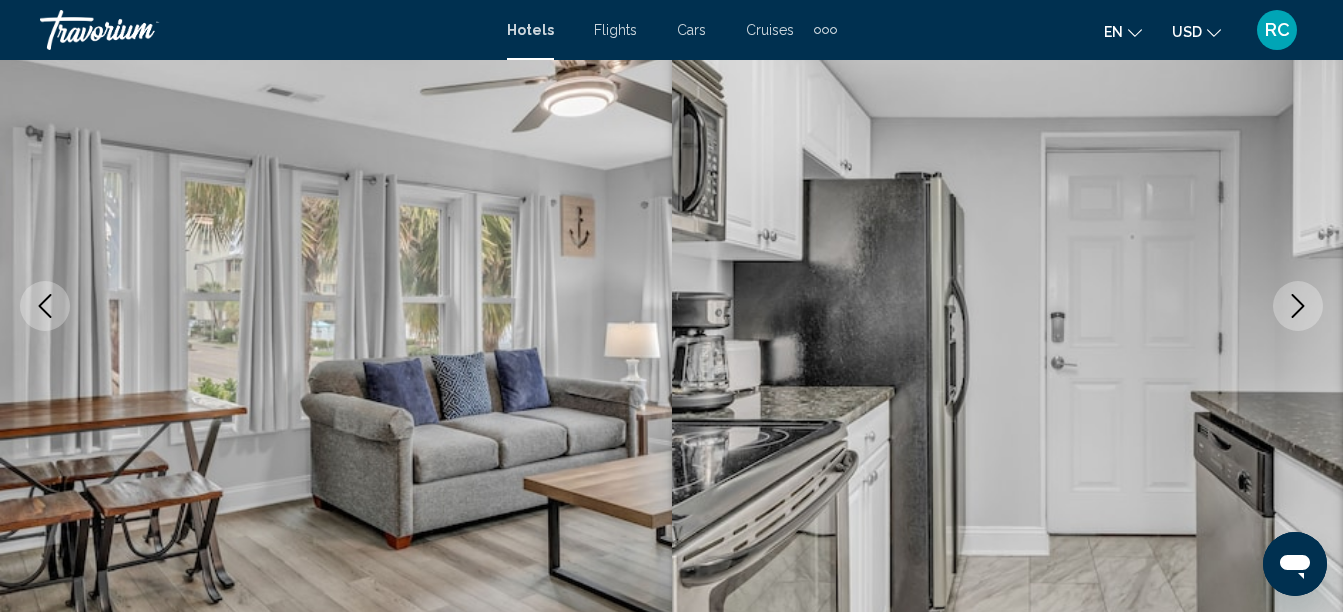 click 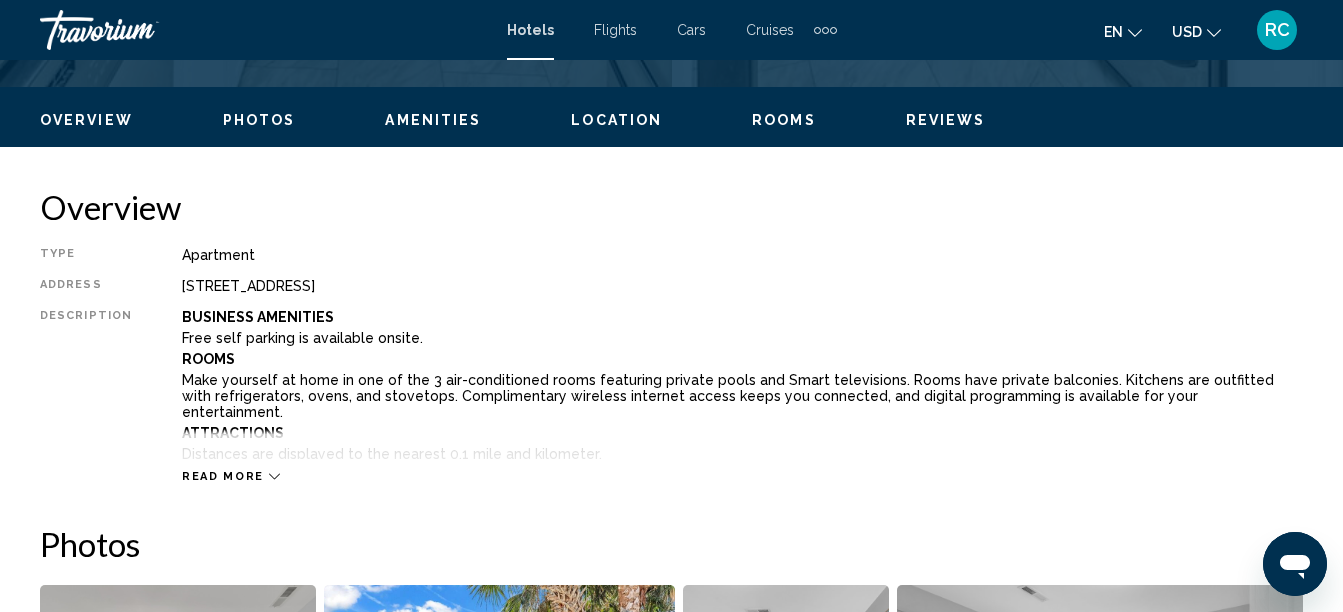 scroll, scrollTop: 1058, scrollLeft: 0, axis: vertical 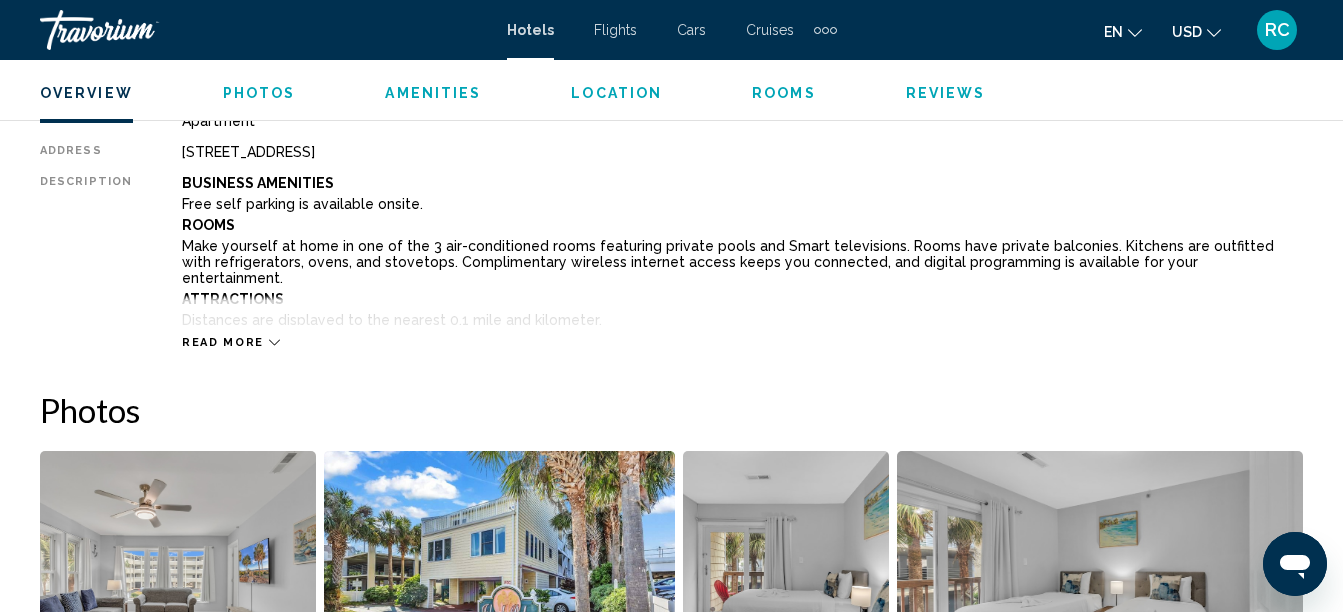 click on "Read more" at bounding box center [223, 342] 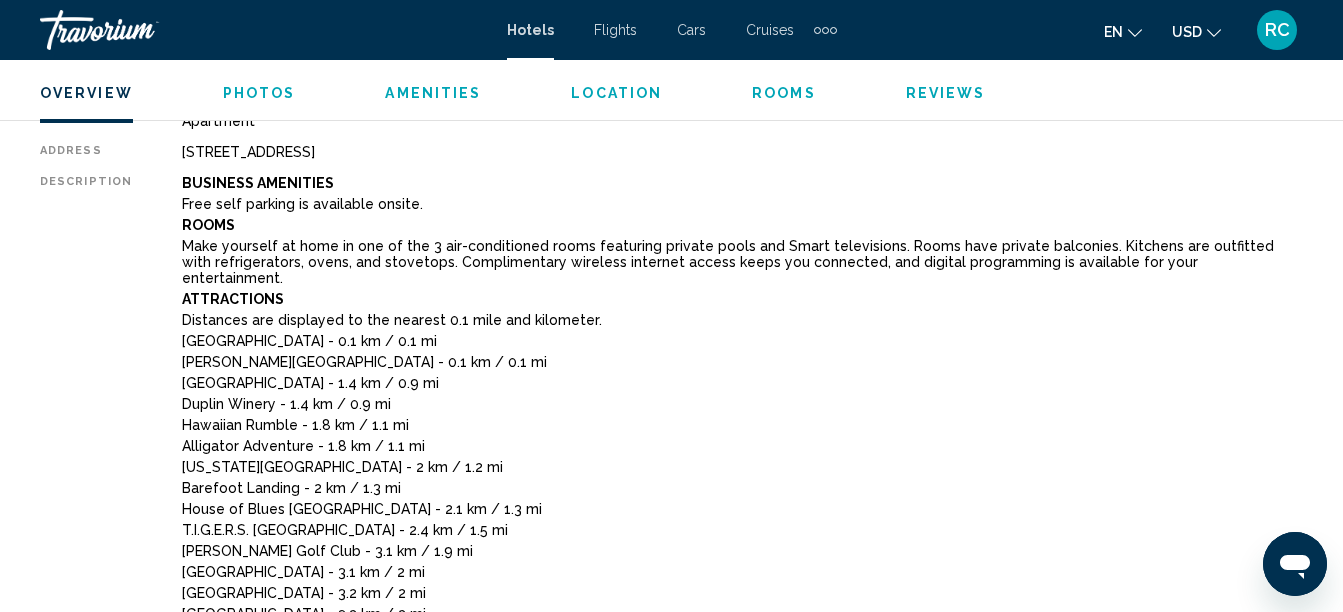 drag, startPoint x: 178, startPoint y: 154, endPoint x: 450, endPoint y: 154, distance: 272 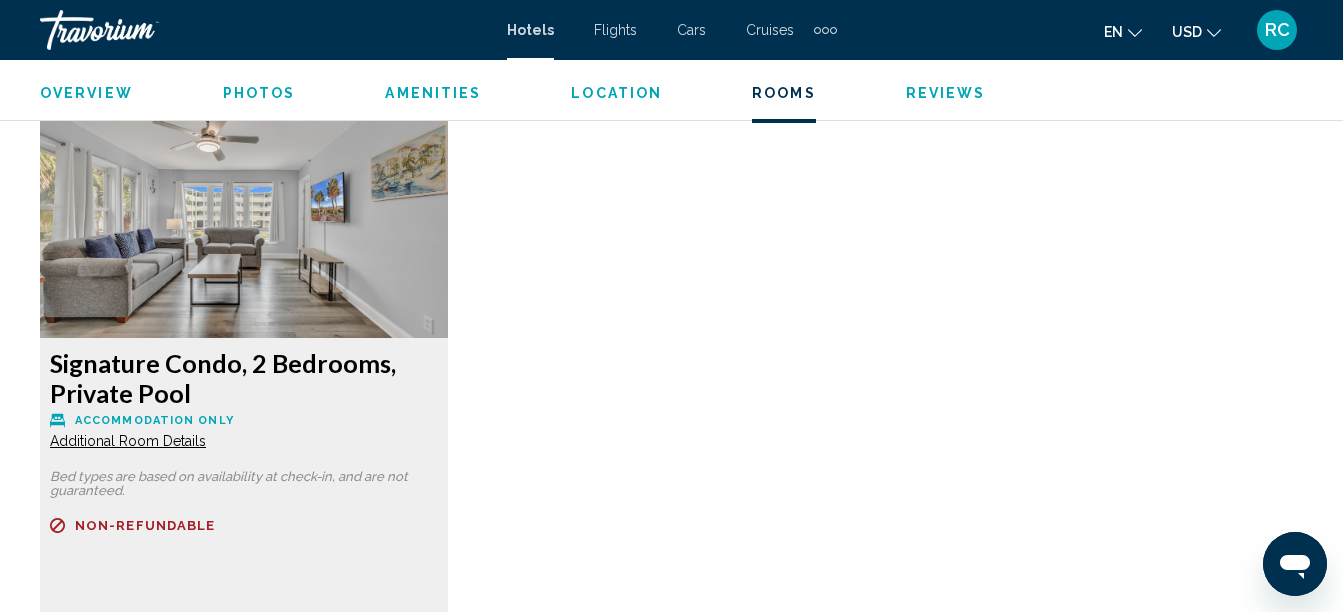 scroll, scrollTop: 4038, scrollLeft: 0, axis: vertical 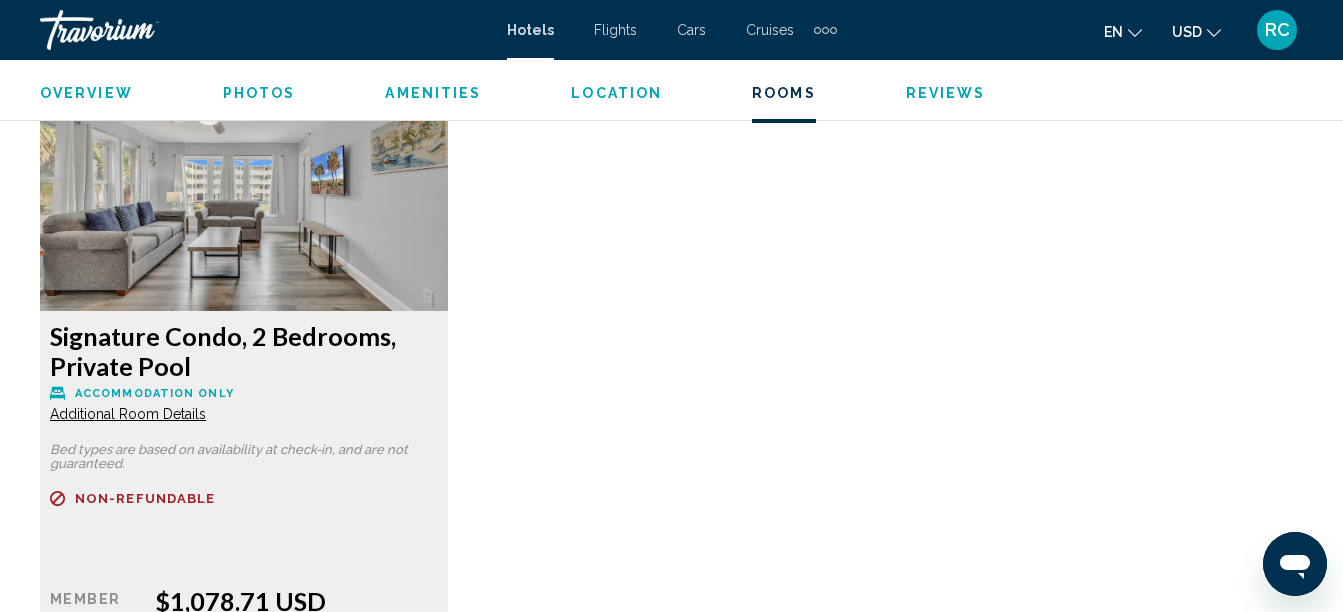 click on "Additional Room Details" at bounding box center (128, 414) 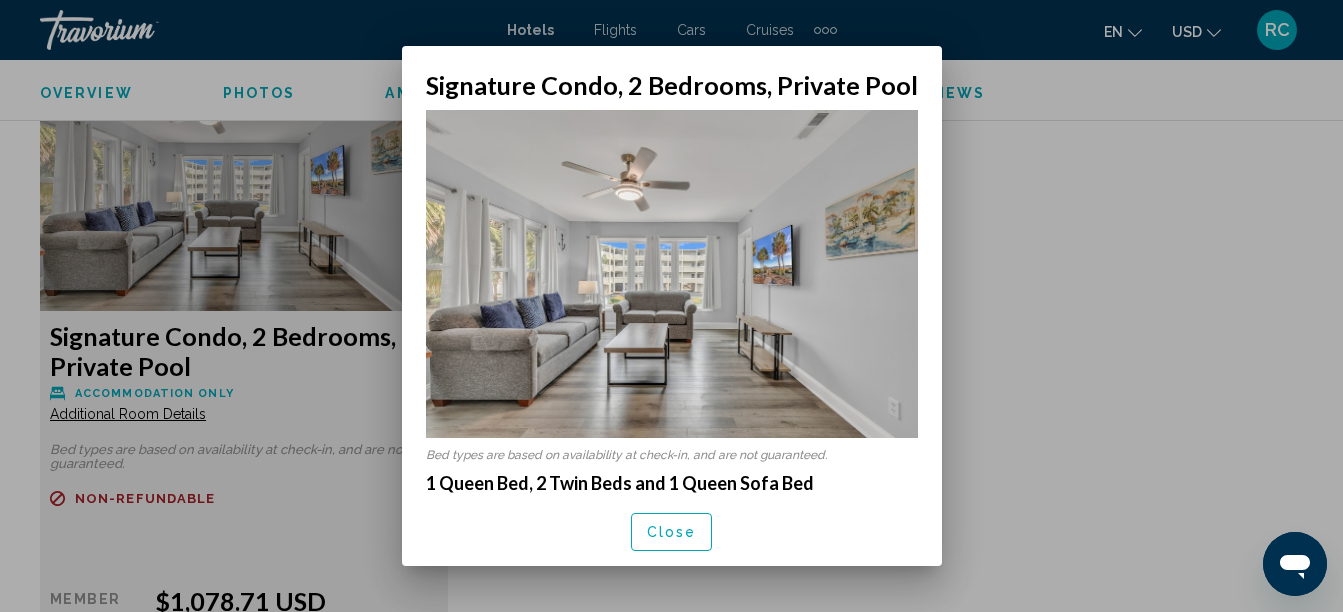 scroll, scrollTop: 0, scrollLeft: 0, axis: both 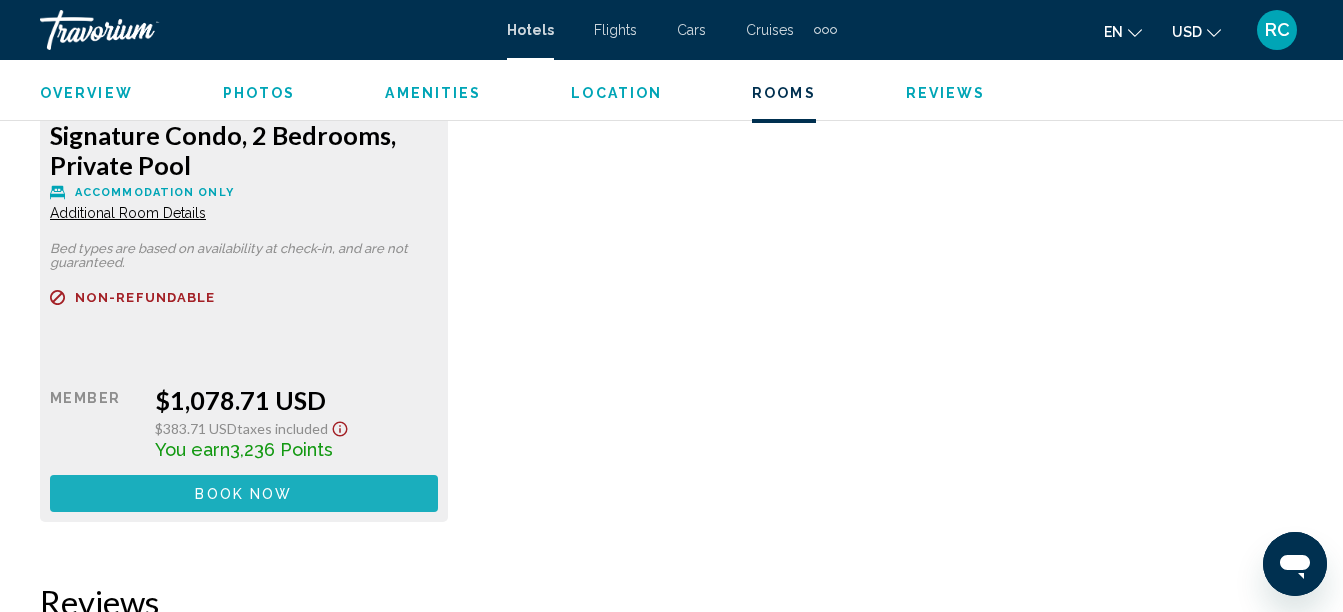 click on "Book now No longer available" at bounding box center [244, 493] 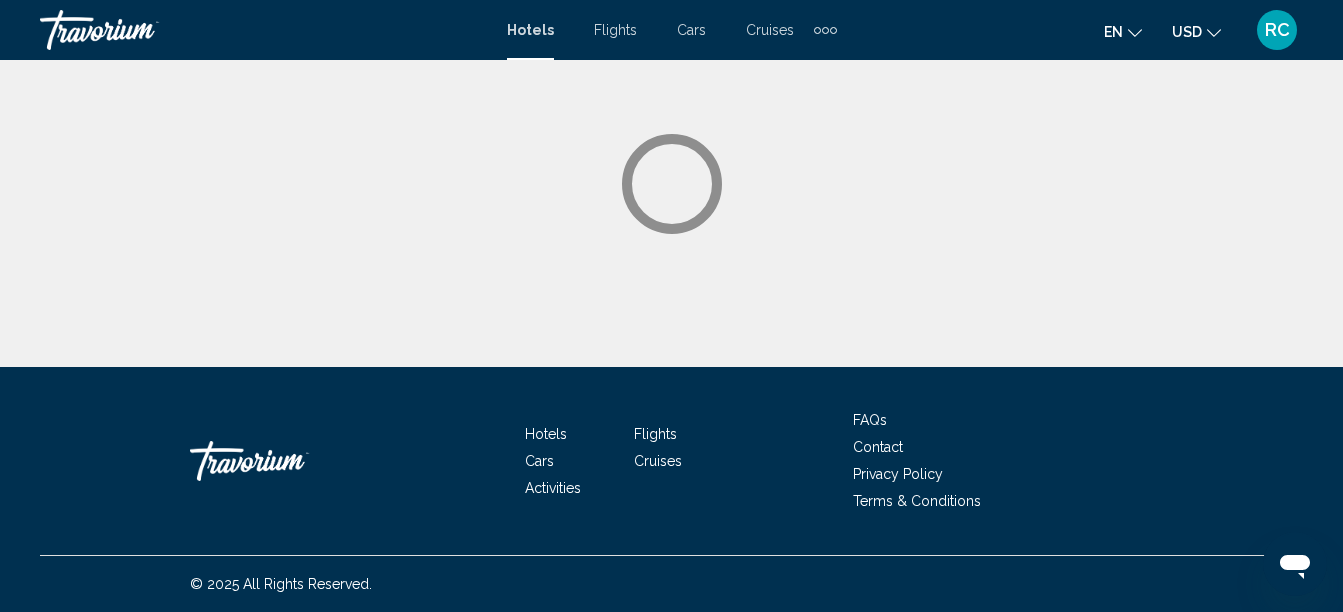 scroll, scrollTop: 0, scrollLeft: 0, axis: both 